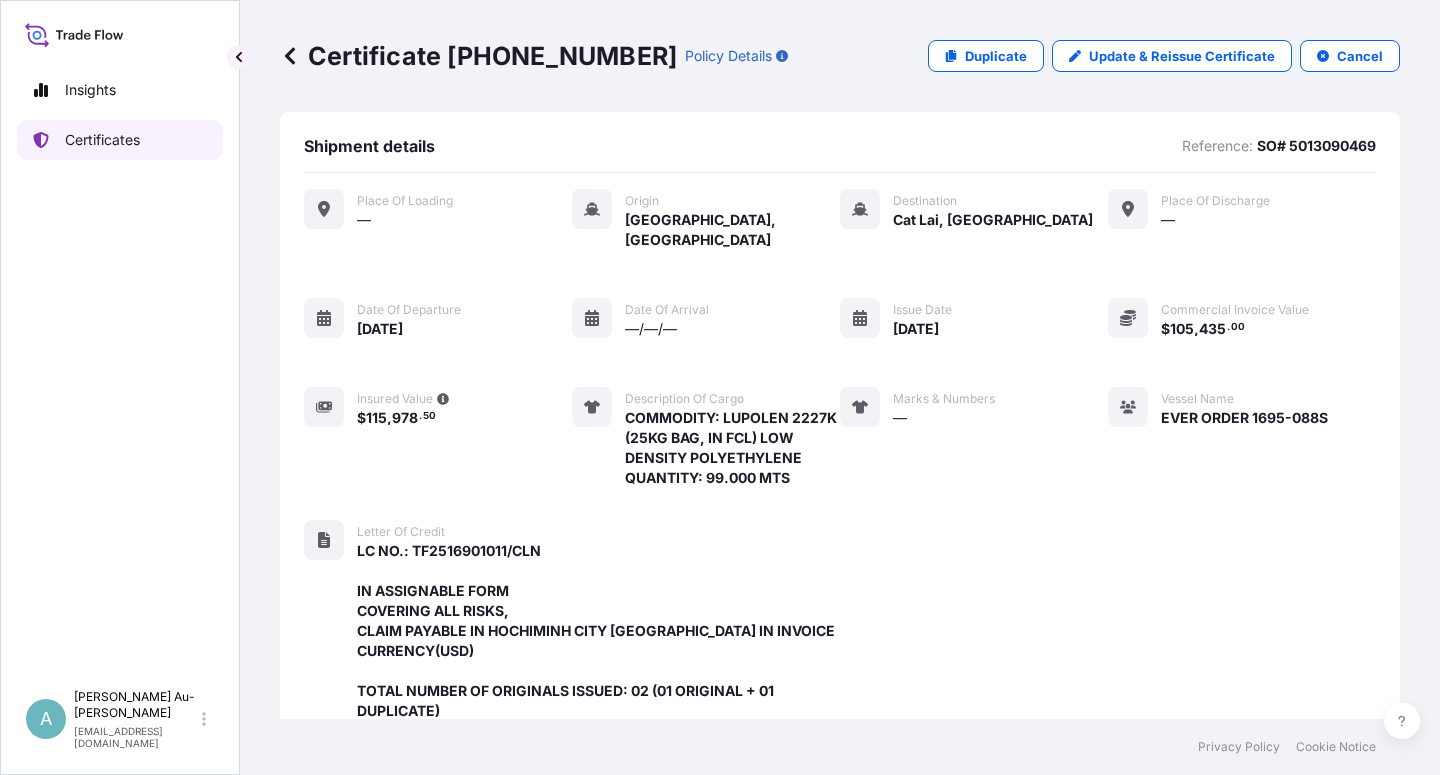 scroll, scrollTop: 0, scrollLeft: 0, axis: both 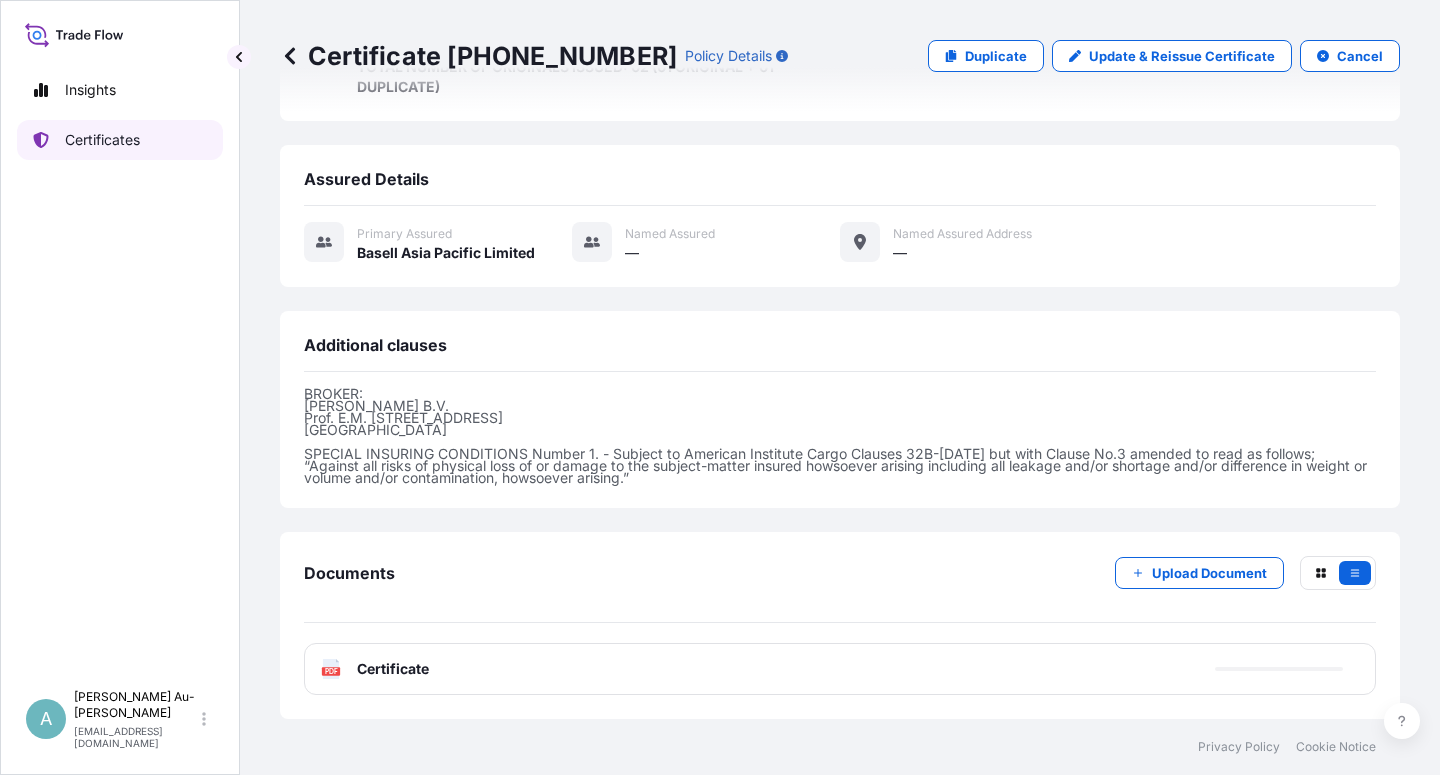 click on "Certificates" at bounding box center (102, 140) 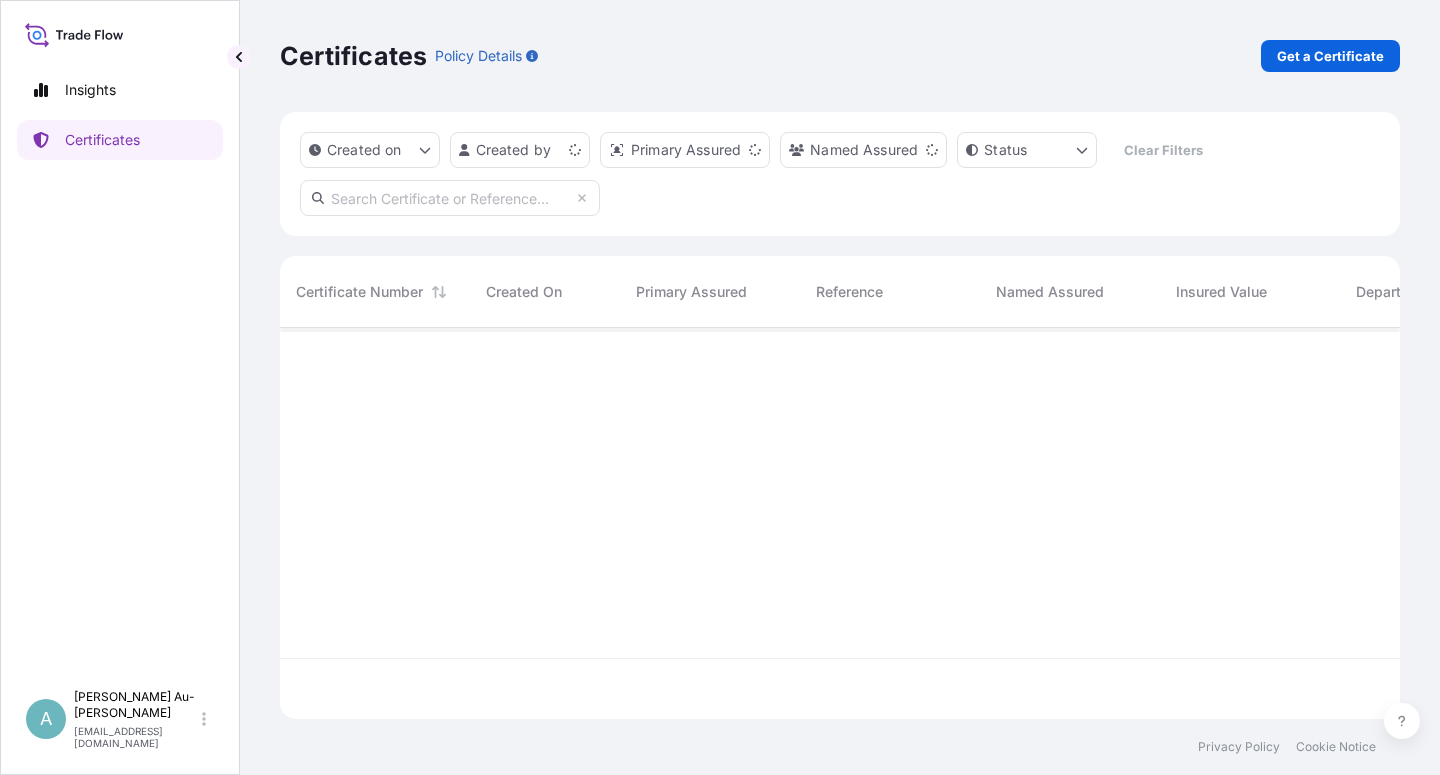 scroll, scrollTop: 18, scrollLeft: 18, axis: both 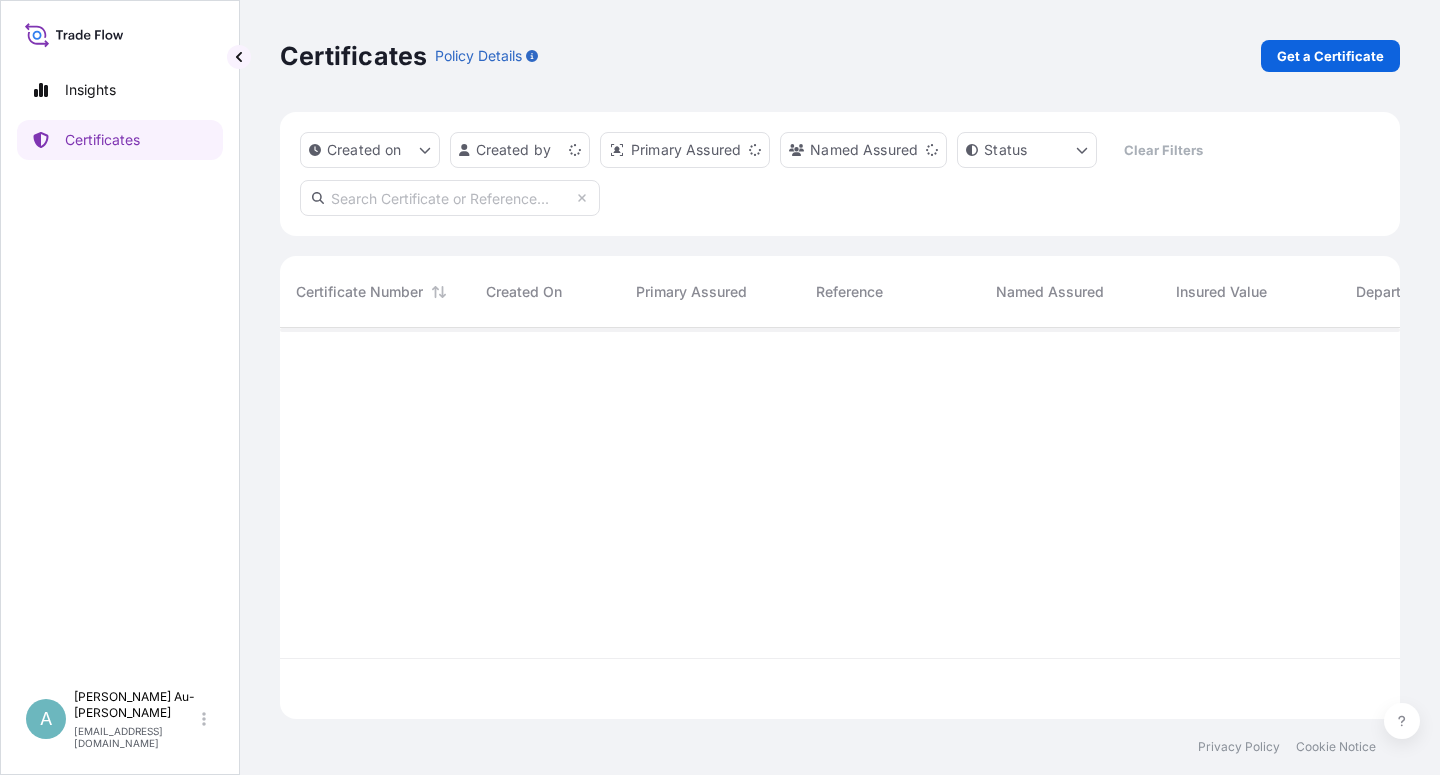 click at bounding box center [450, 198] 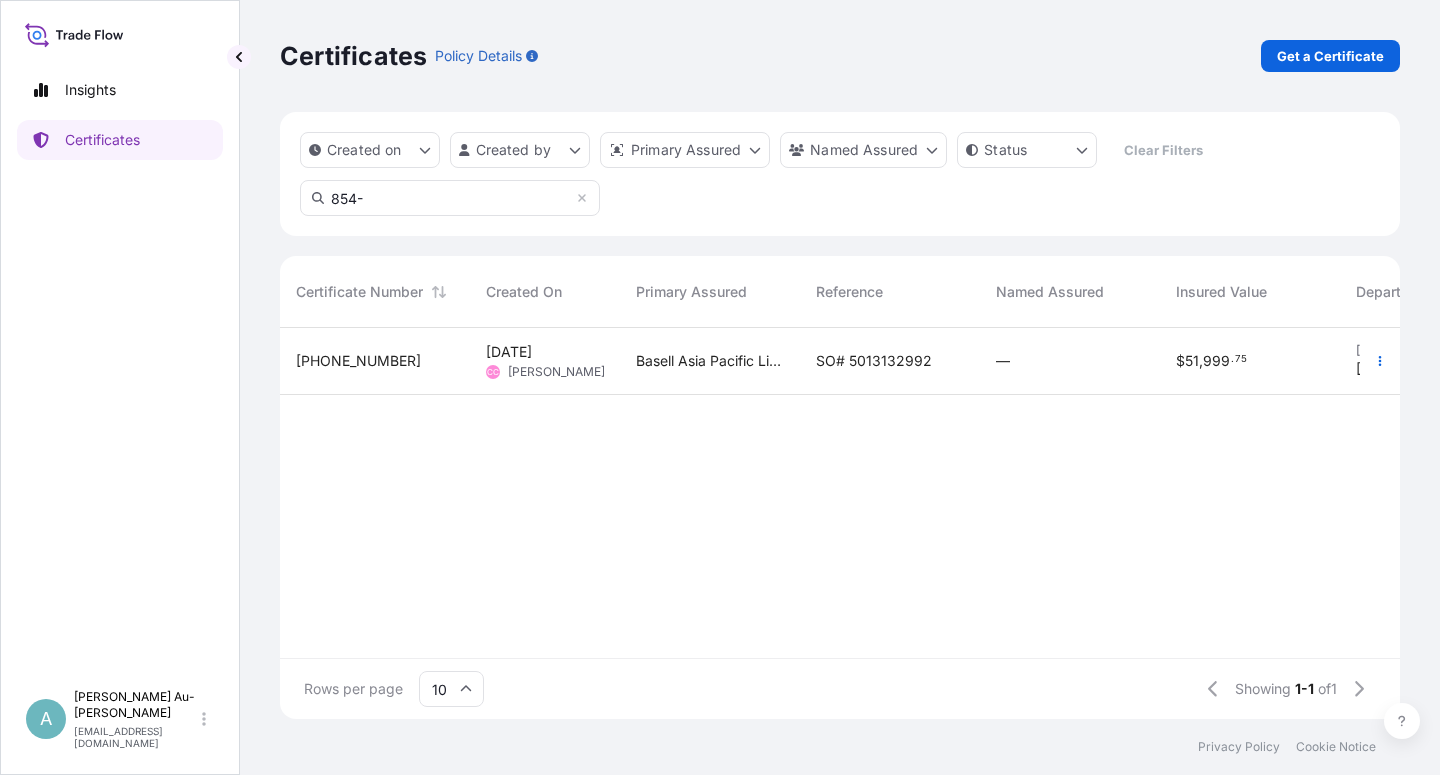 type on "854-" 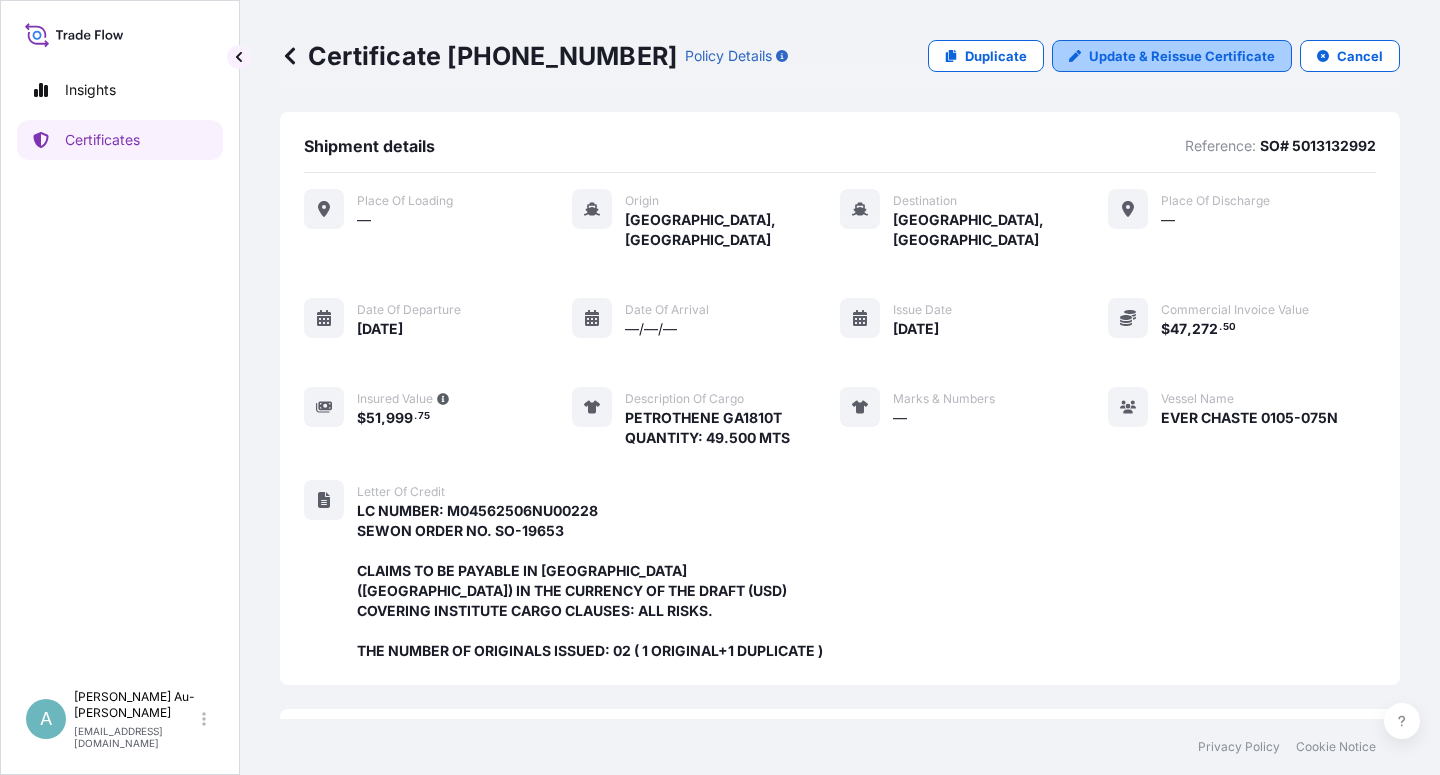click on "Update & Reissue Certificate" at bounding box center (1182, 56) 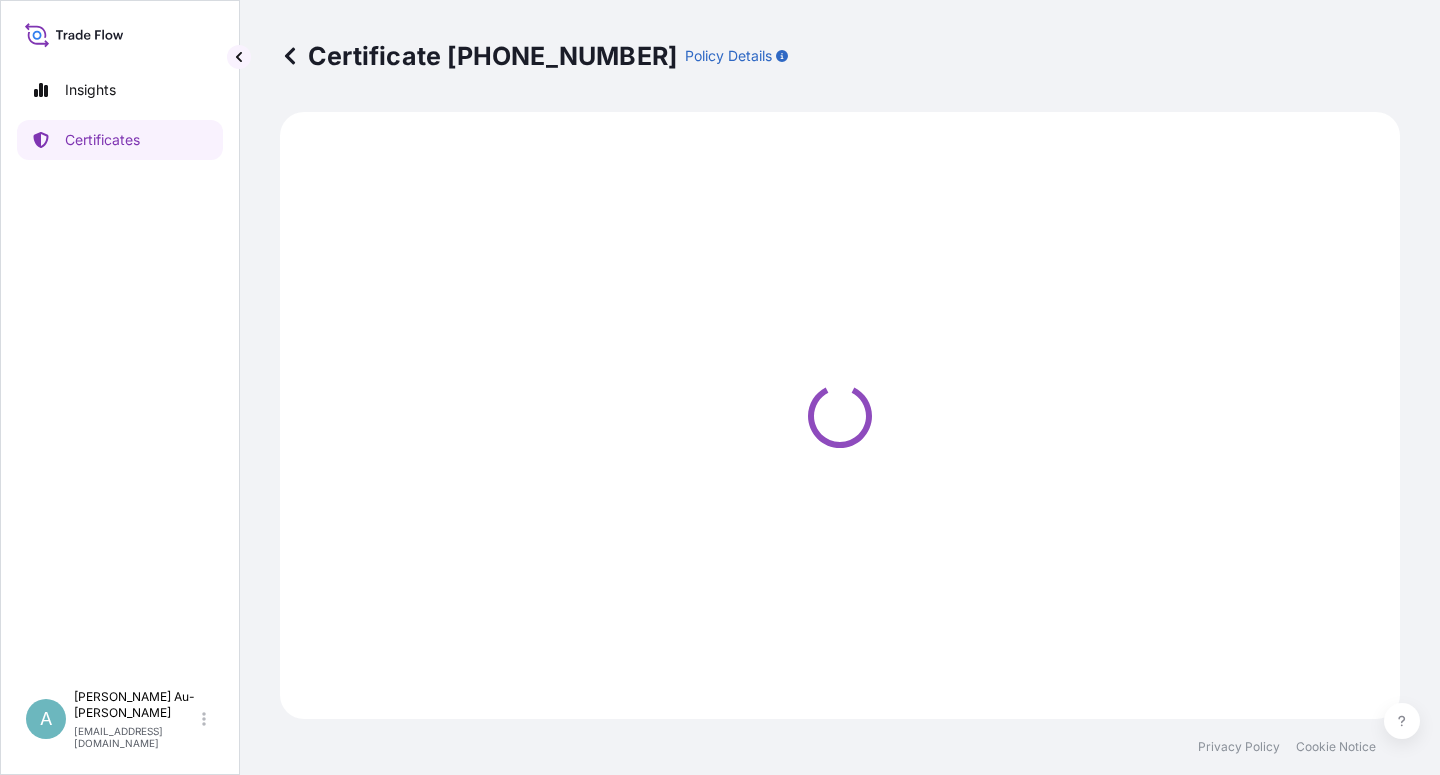 select on "Sea" 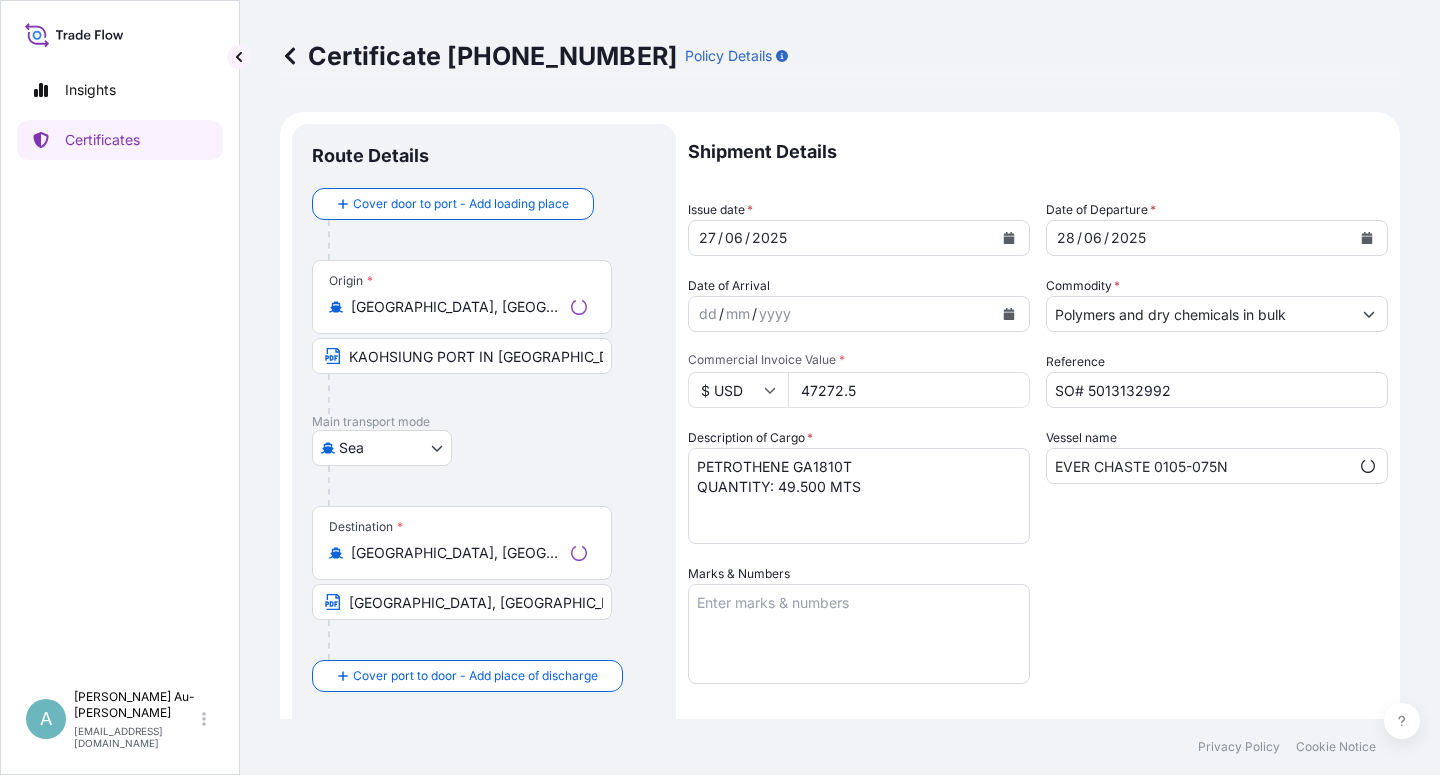 select on "32034" 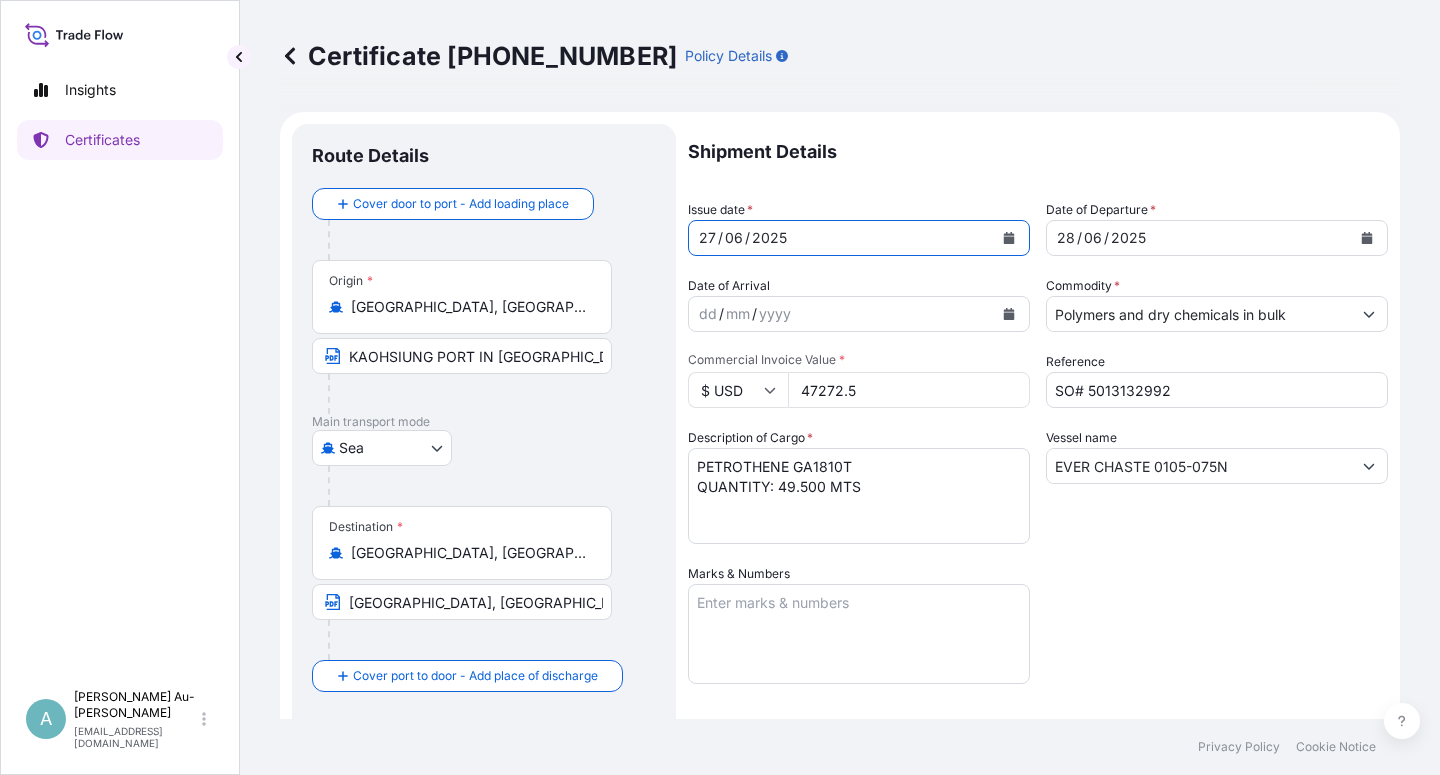 click at bounding box center (1009, 238) 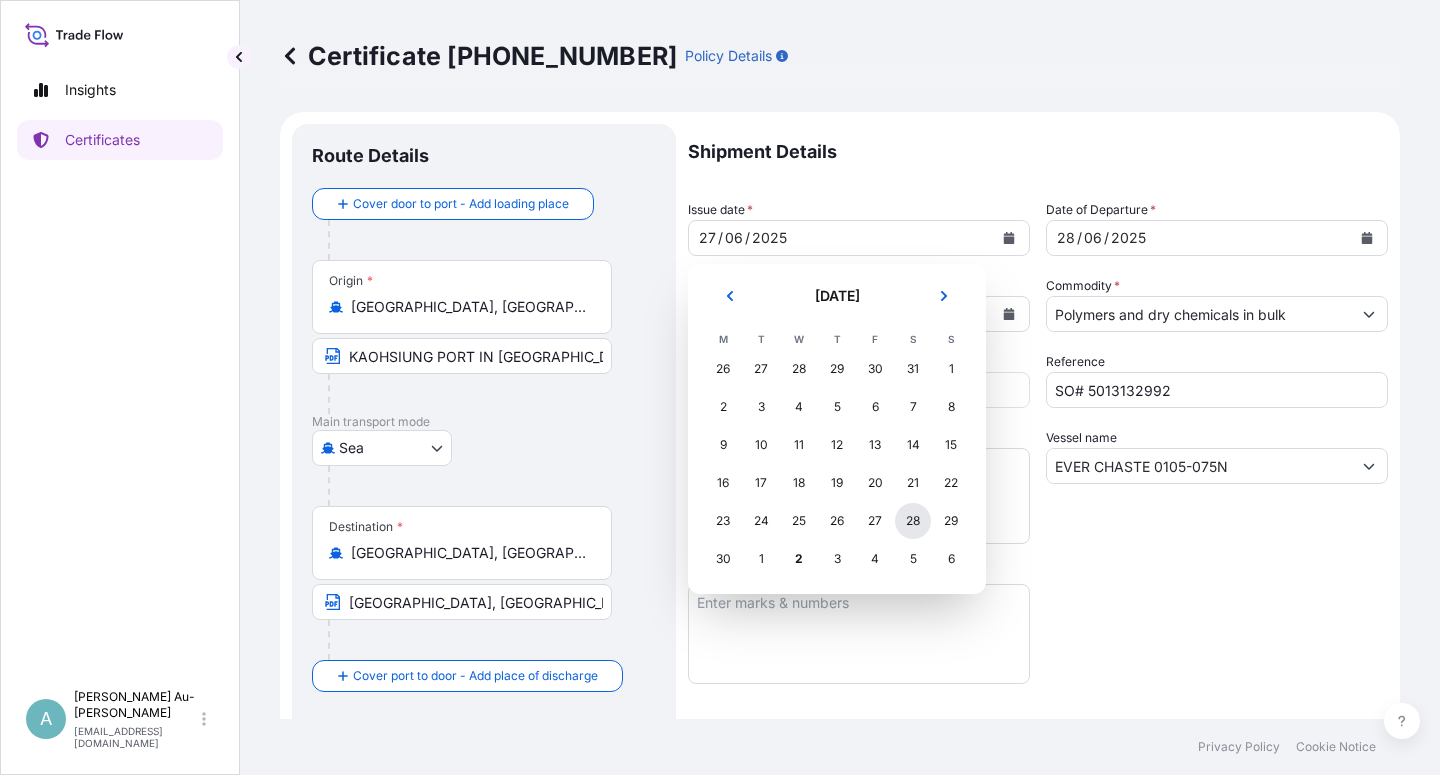 click on "28" at bounding box center [913, 521] 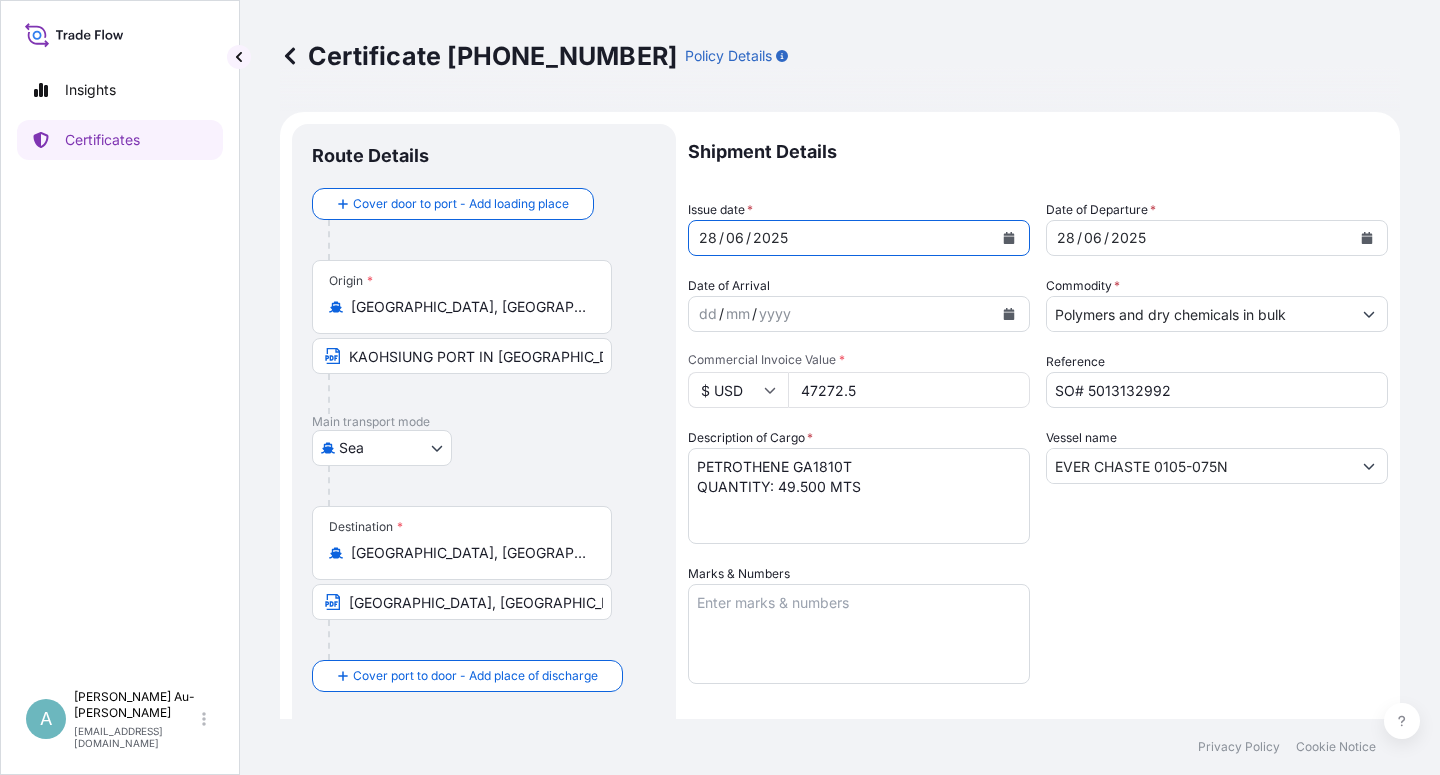 click at bounding box center [1009, 238] 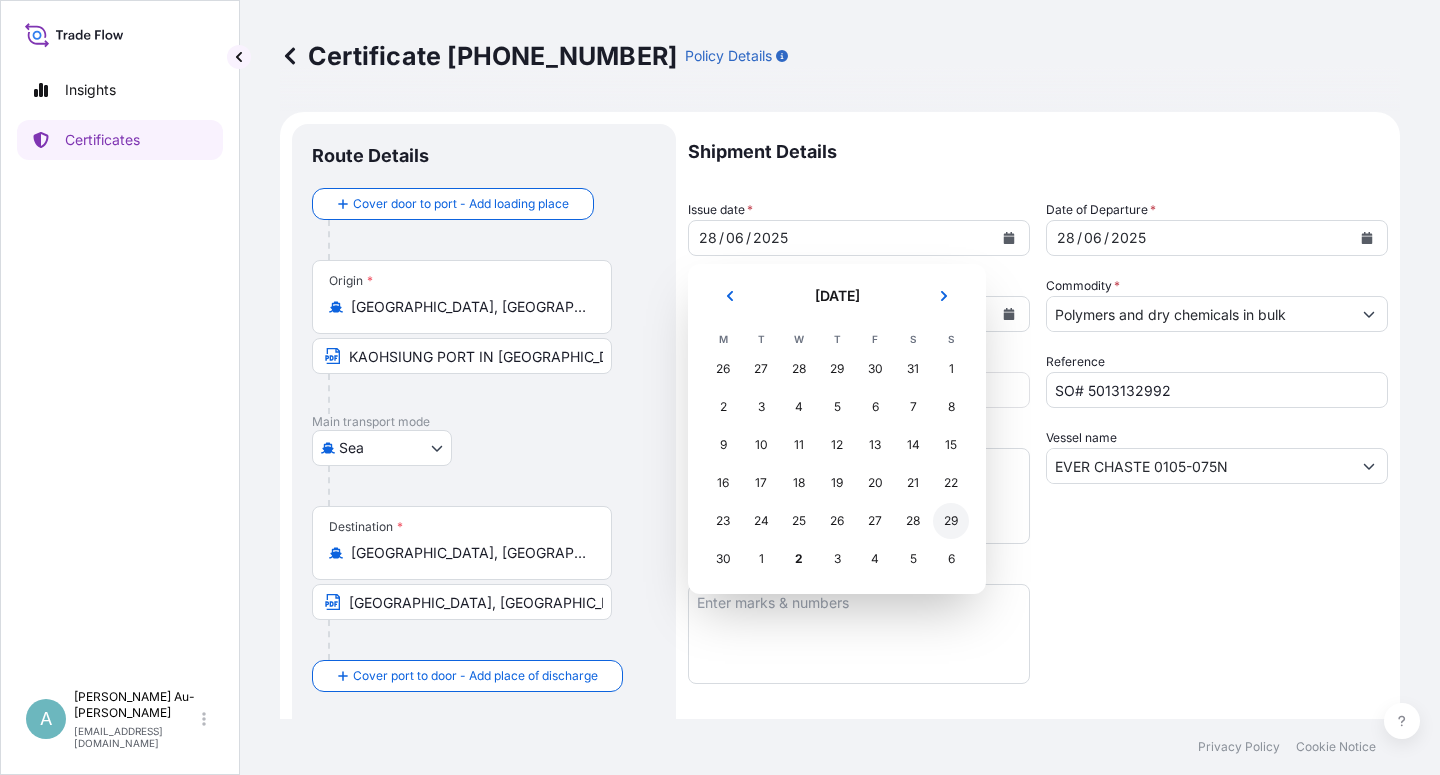 click on "29" at bounding box center [951, 521] 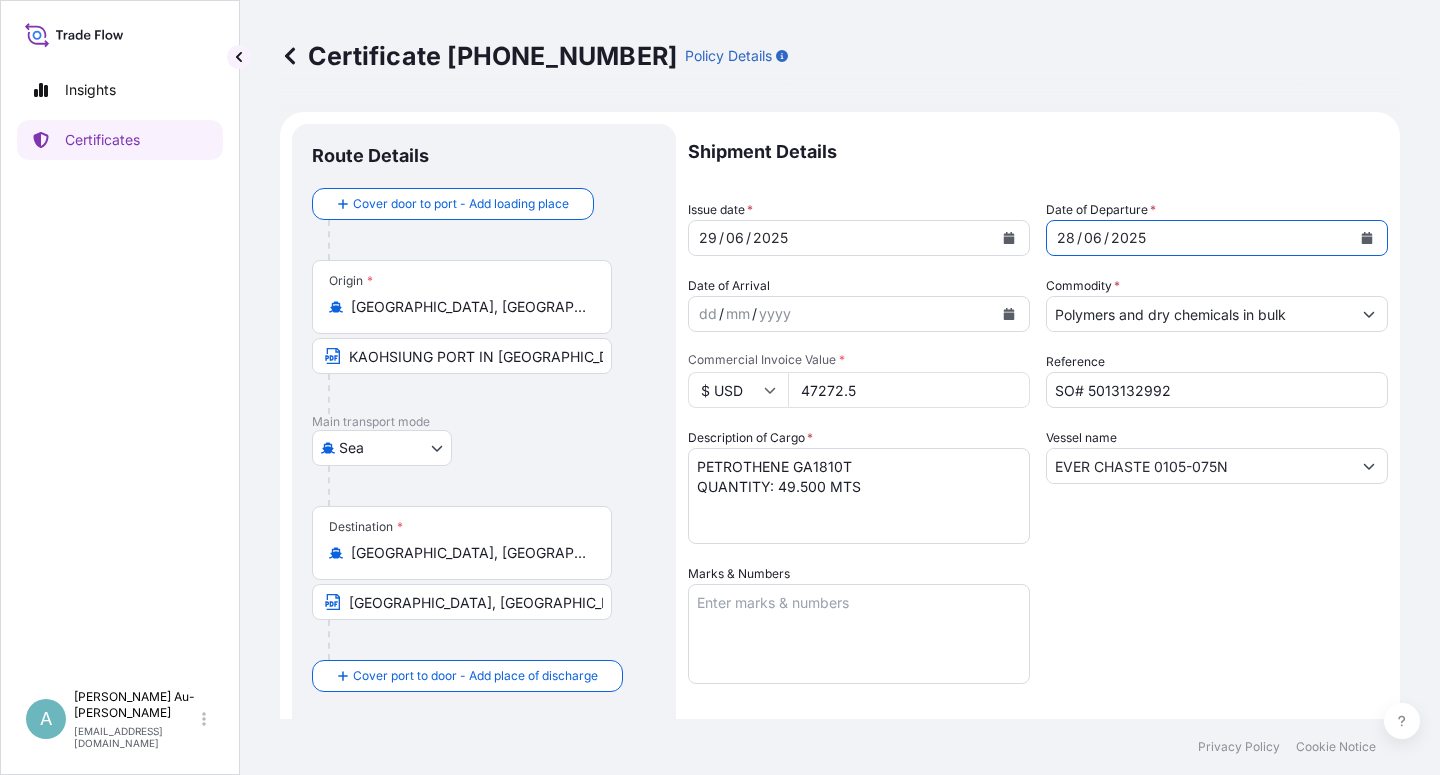 click at bounding box center (1367, 238) 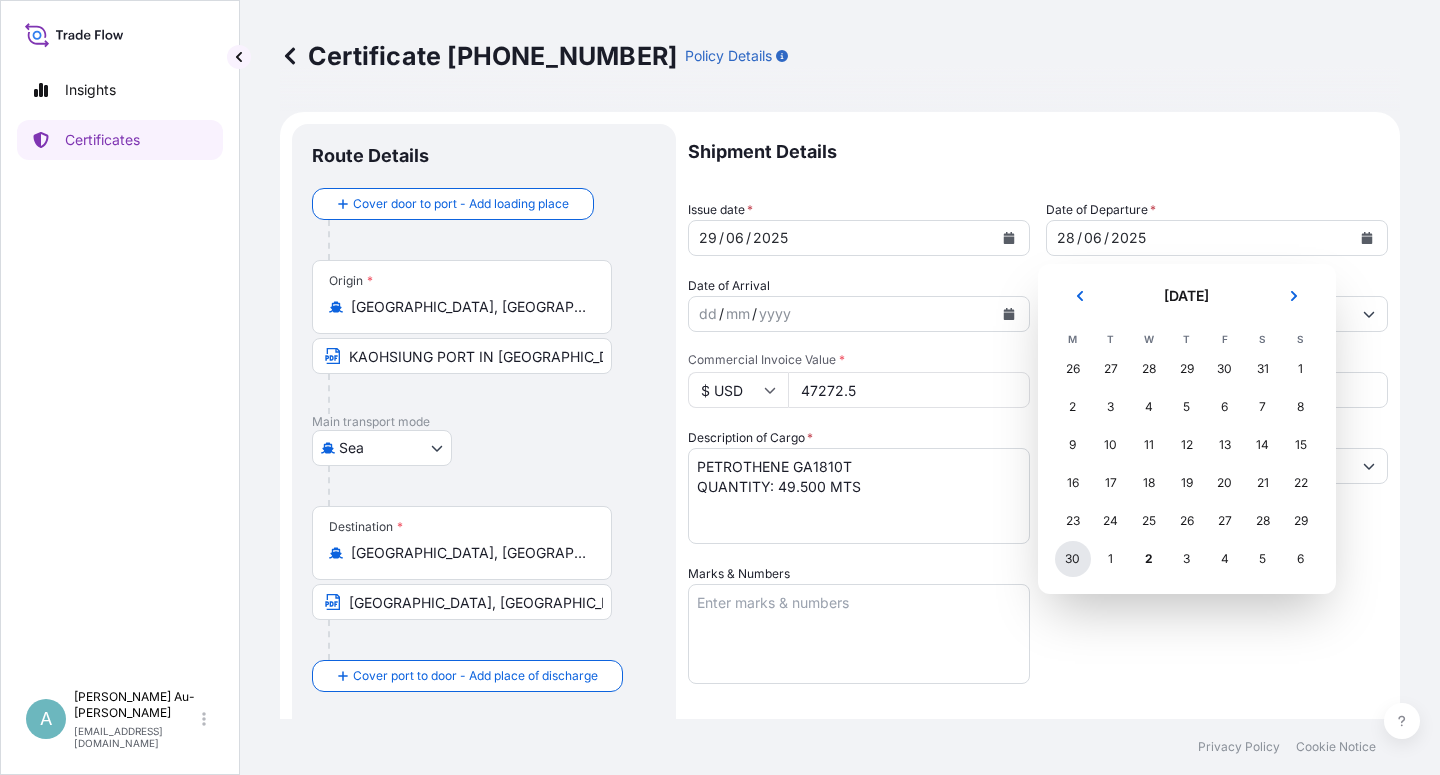 click on "30" at bounding box center [1073, 559] 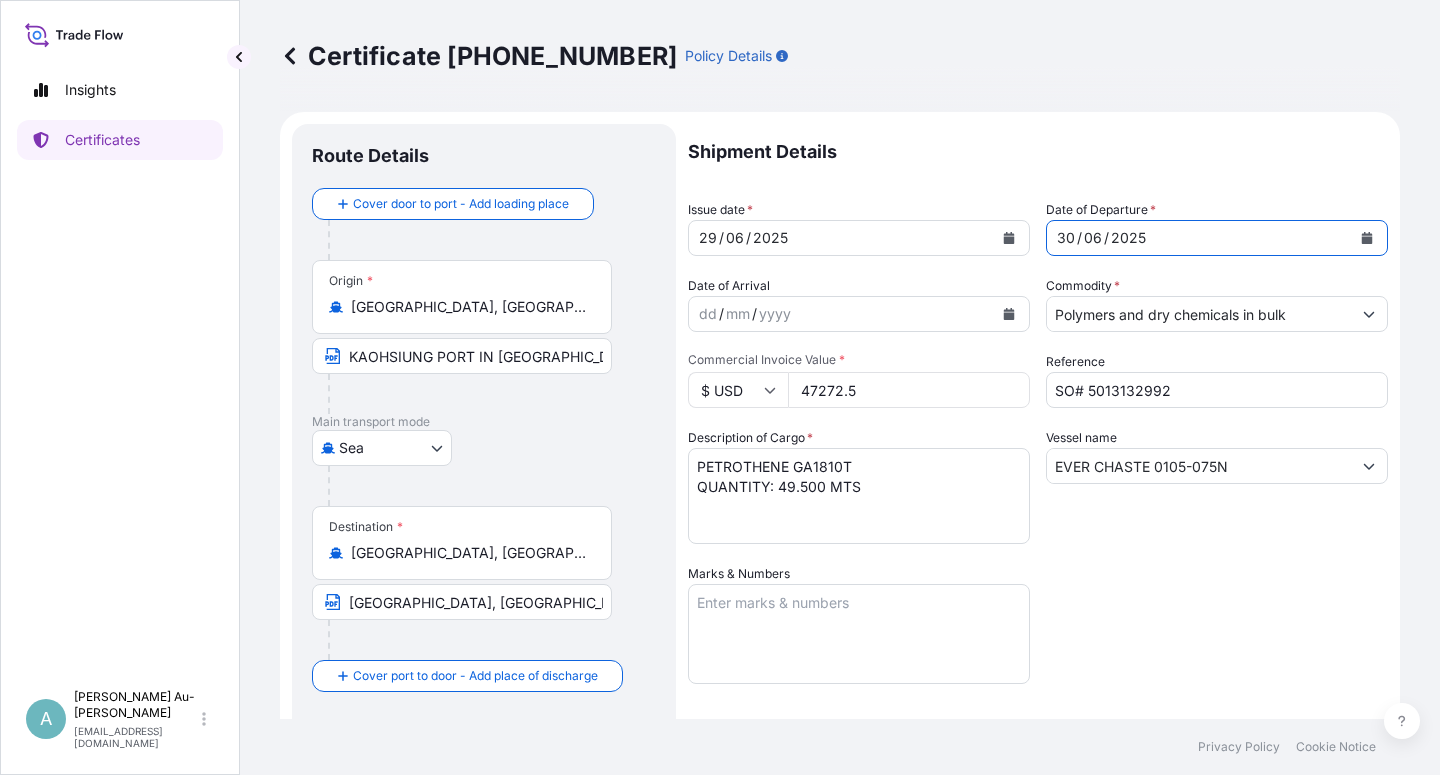 drag, startPoint x: 1149, startPoint y: 669, endPoint x: 1166, endPoint y: 658, distance: 20.248457 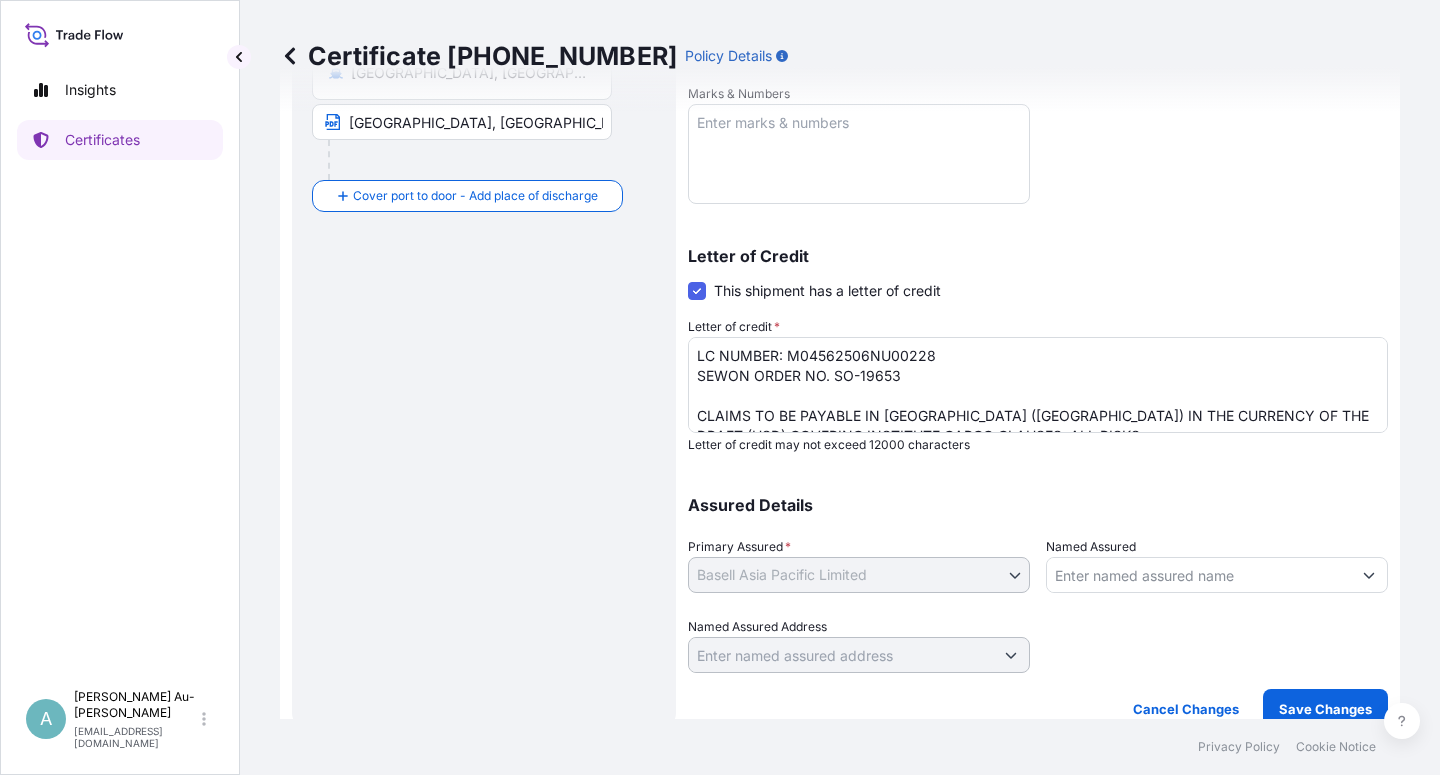 scroll, scrollTop: 490, scrollLeft: 0, axis: vertical 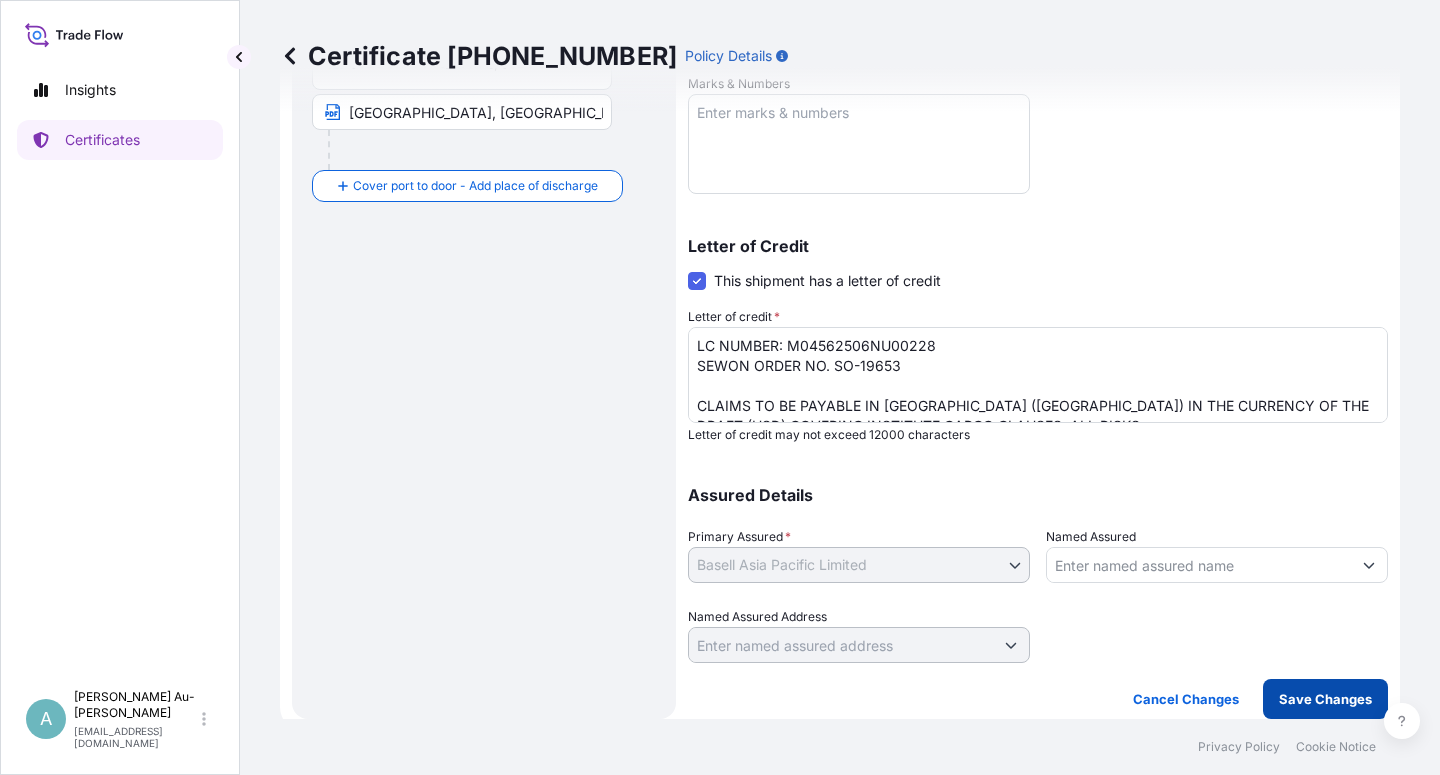 click on "Save Changes" at bounding box center (1325, 699) 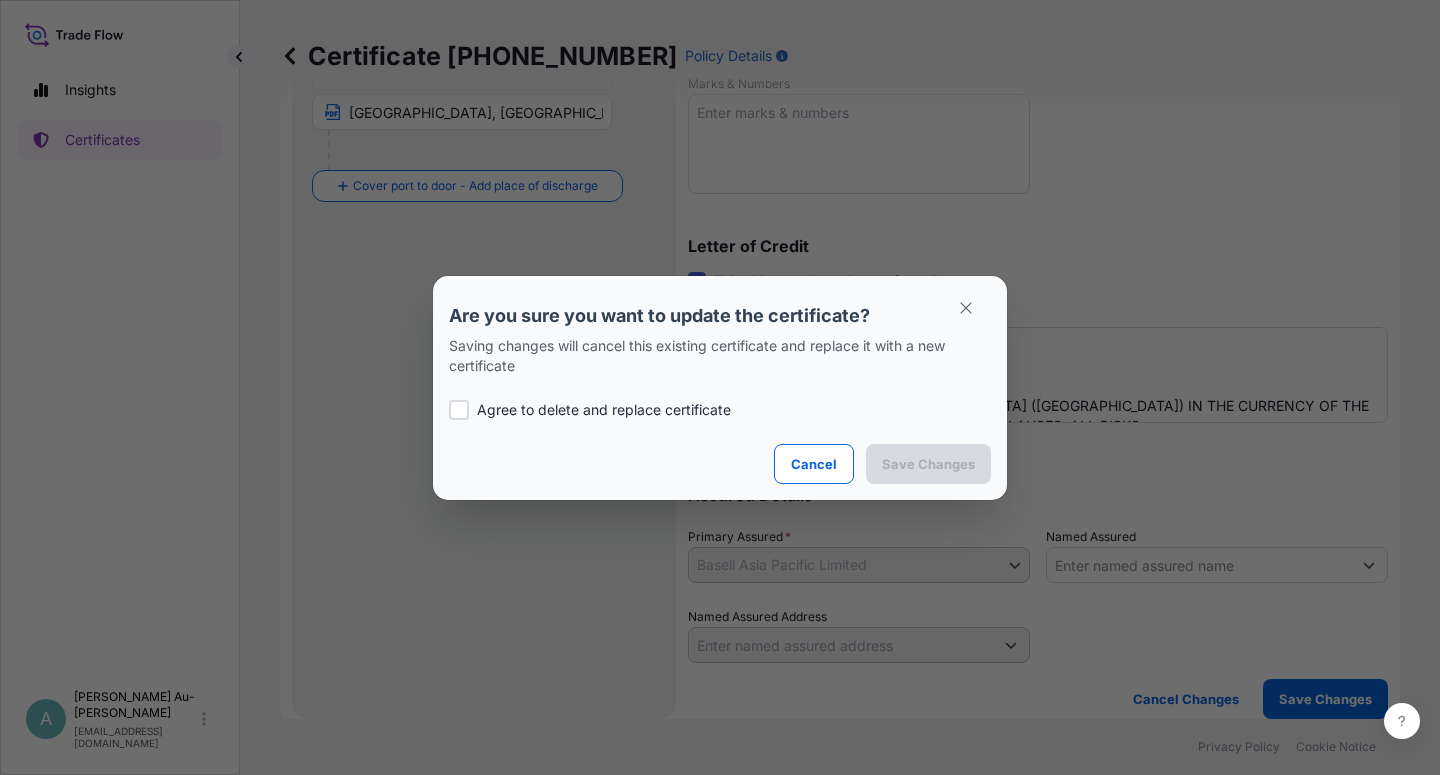 click at bounding box center (459, 410) 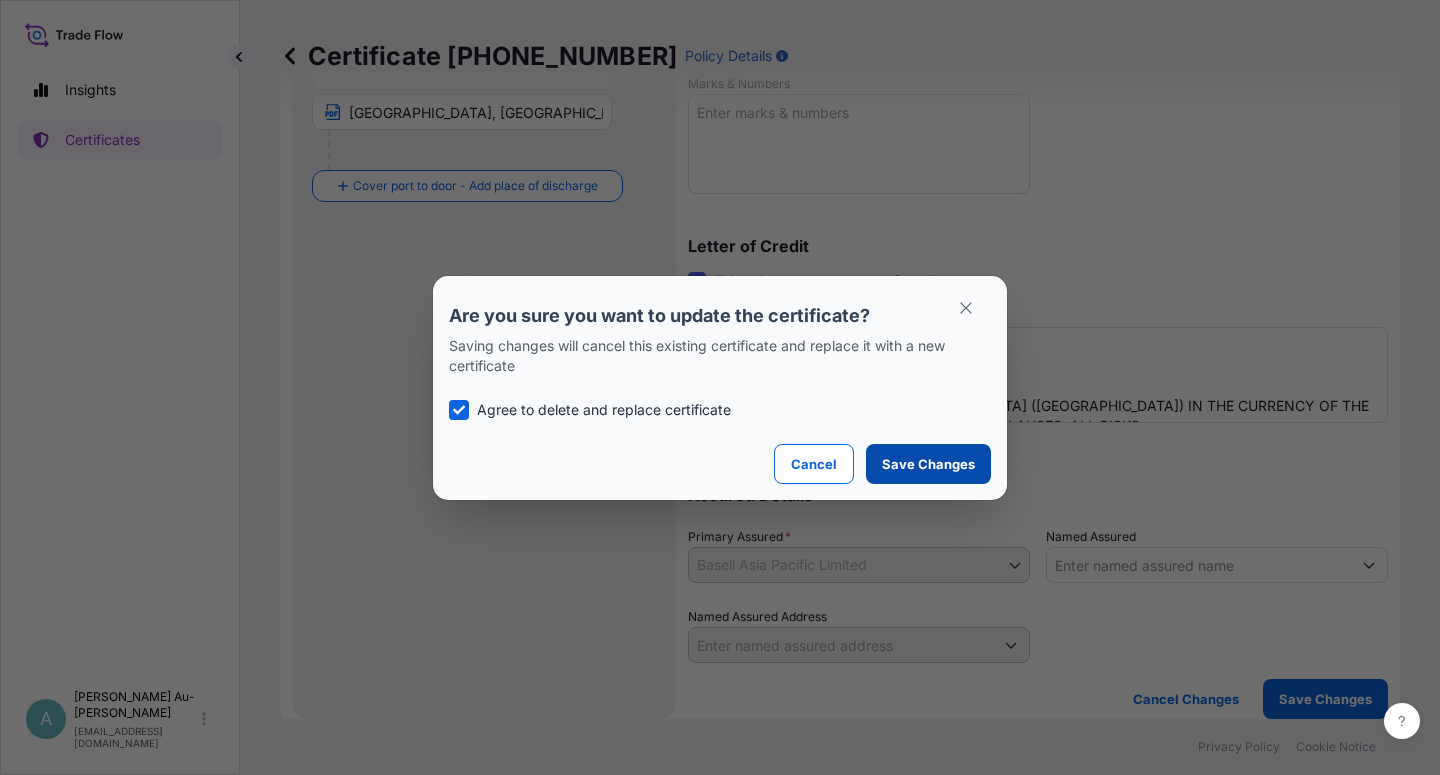 click on "Save Changes" at bounding box center [928, 464] 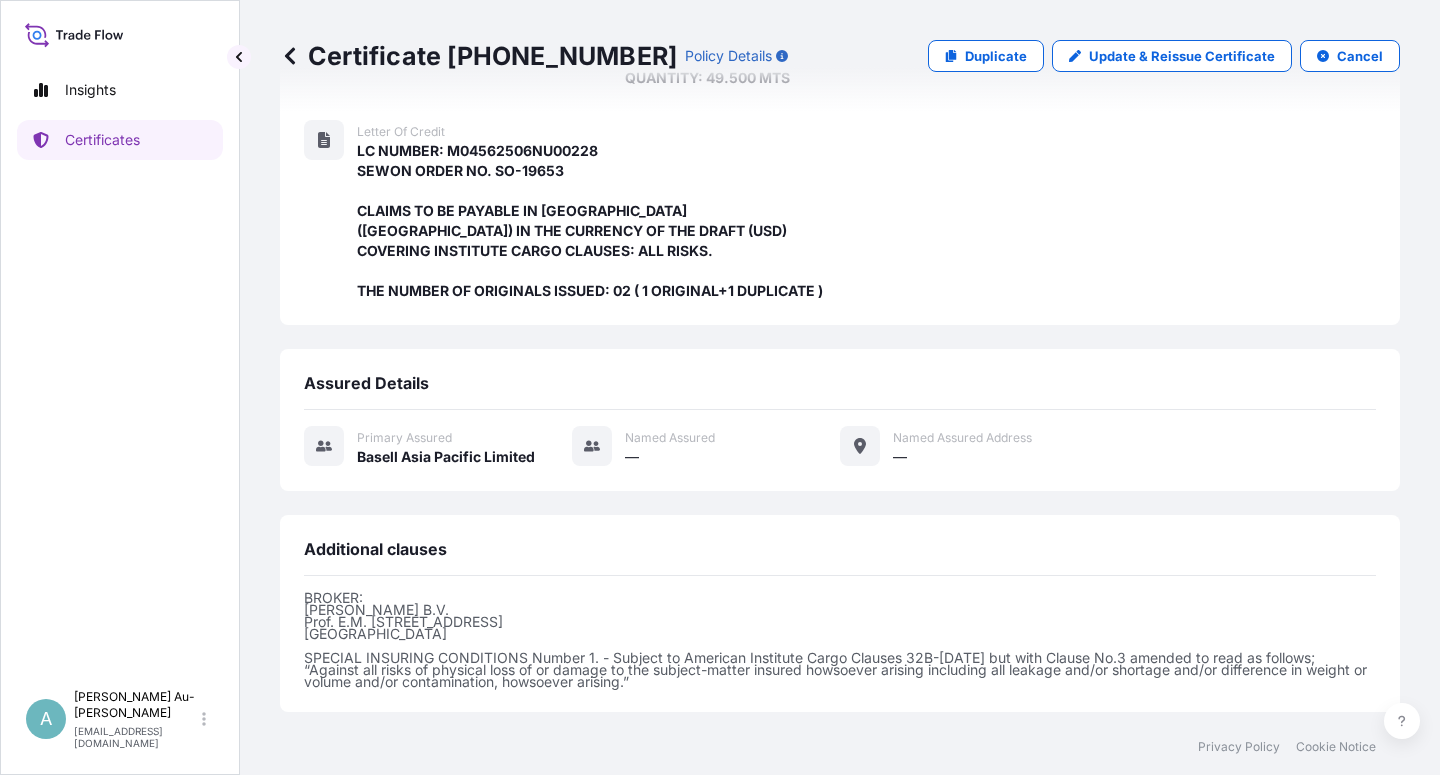 scroll, scrollTop: 554, scrollLeft: 0, axis: vertical 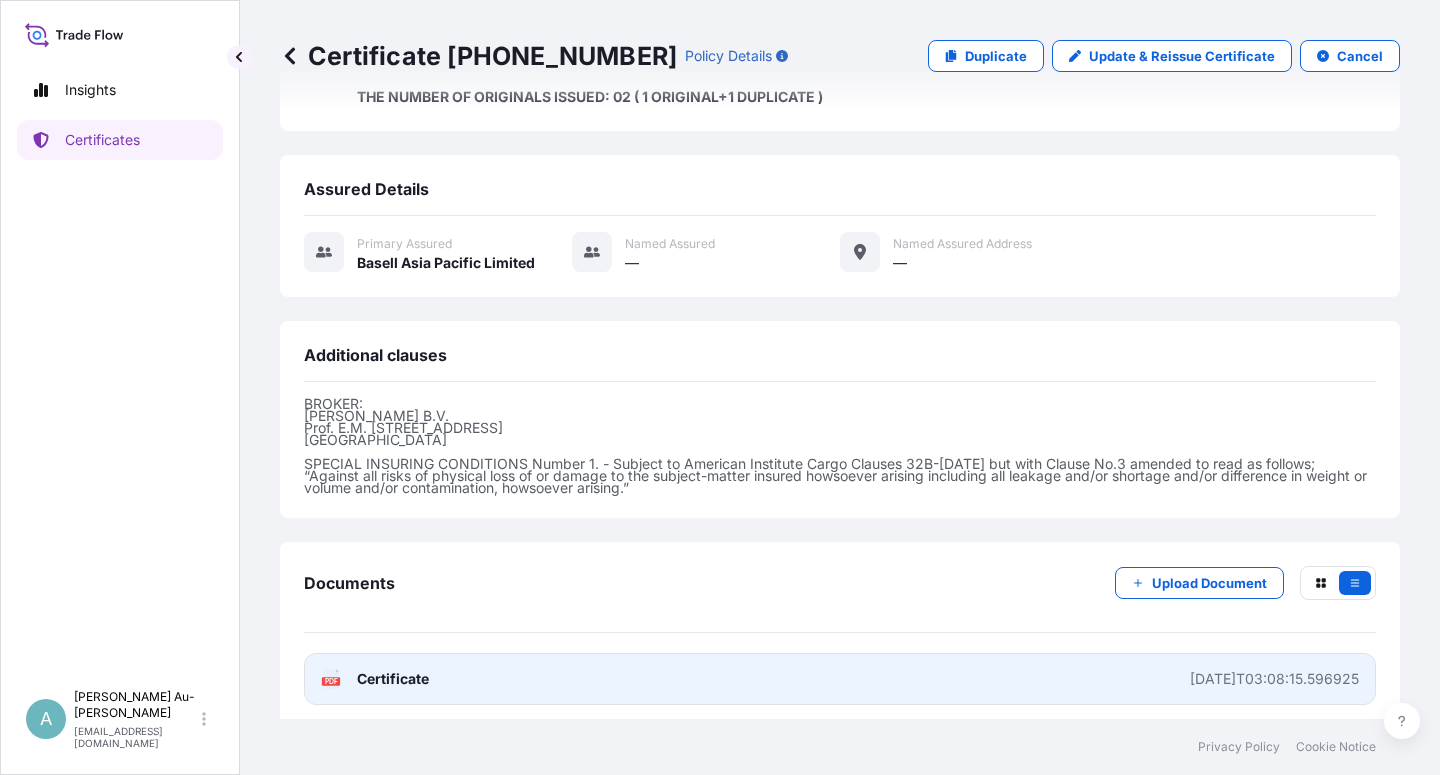 drag, startPoint x: 378, startPoint y: 671, endPoint x: 366, endPoint y: 671, distance: 12 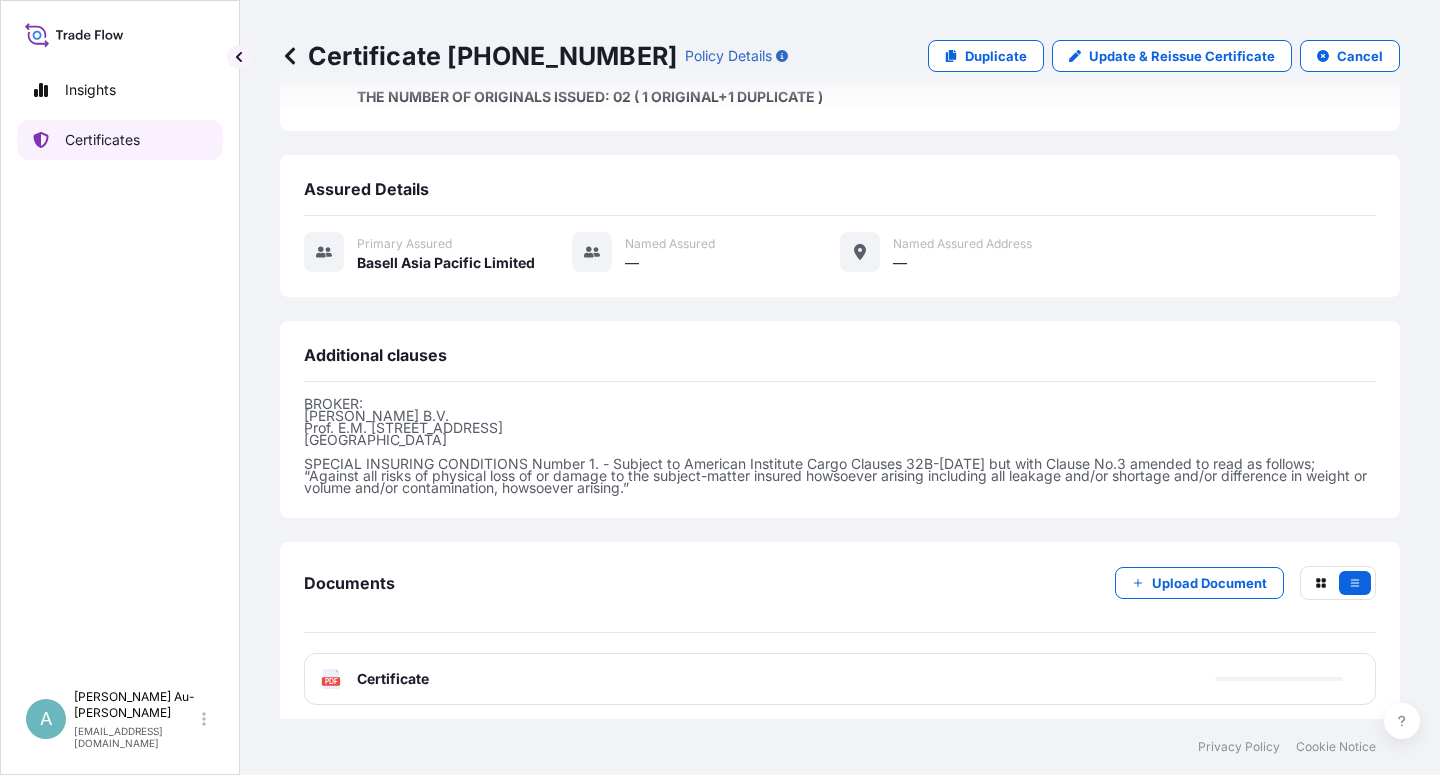 click on "Certificates" at bounding box center [120, 140] 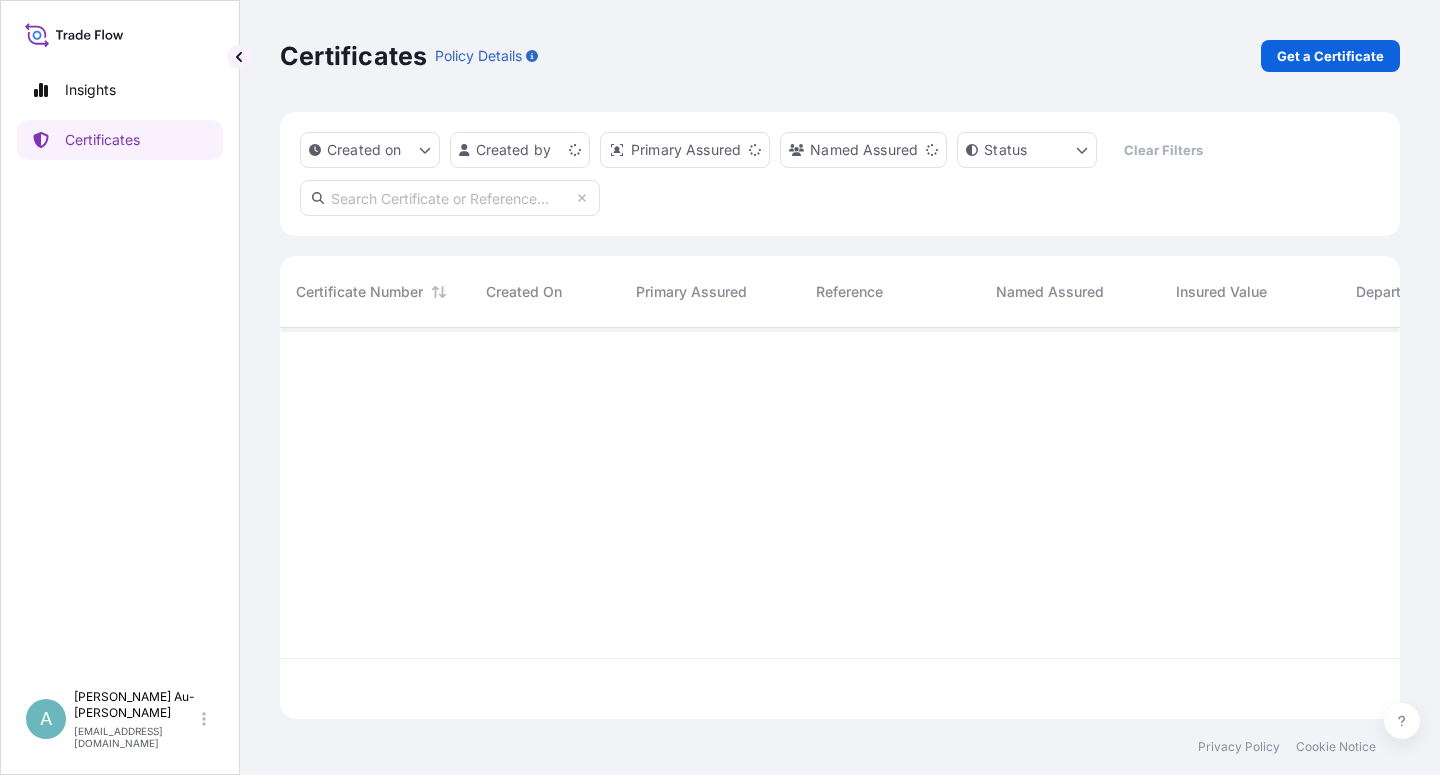 scroll, scrollTop: 18, scrollLeft: 18, axis: both 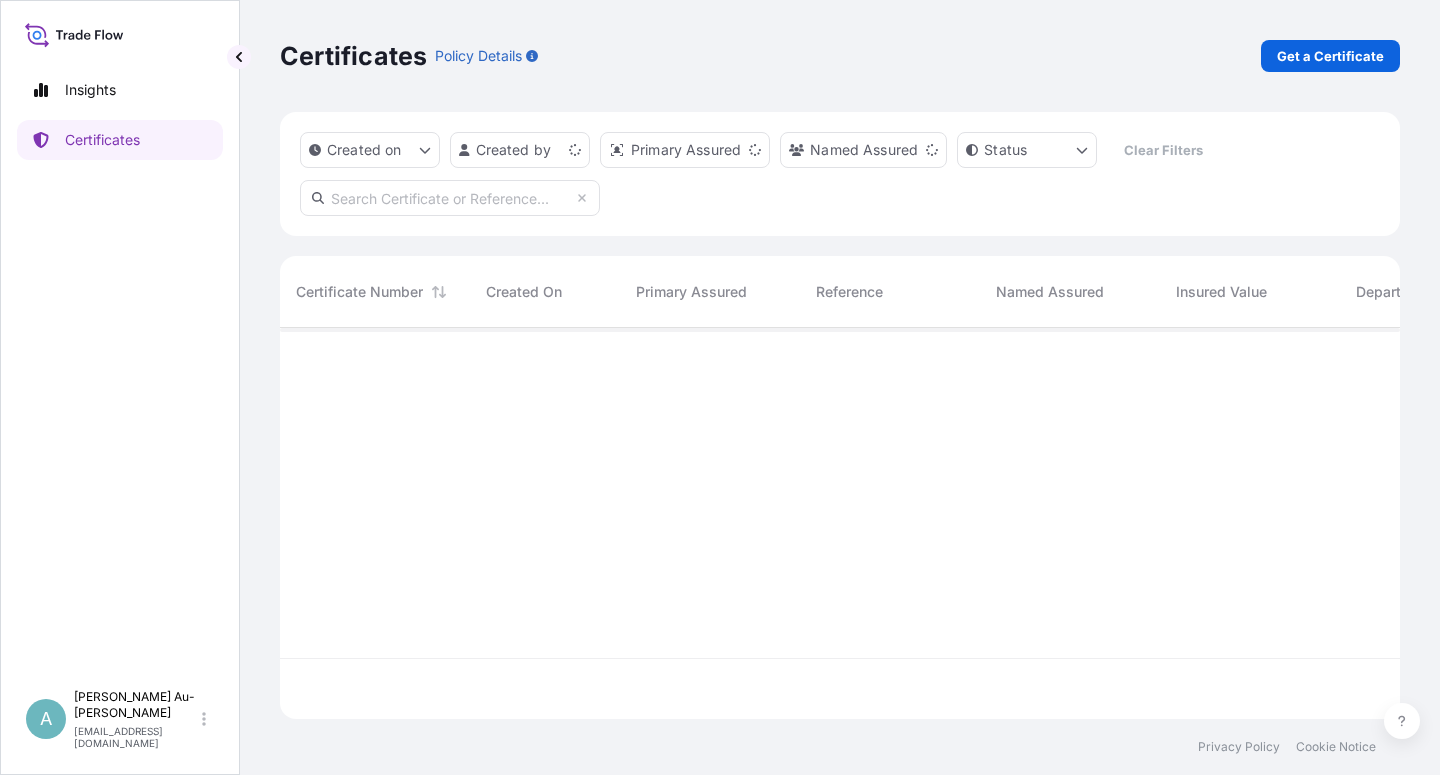 click at bounding box center [450, 198] 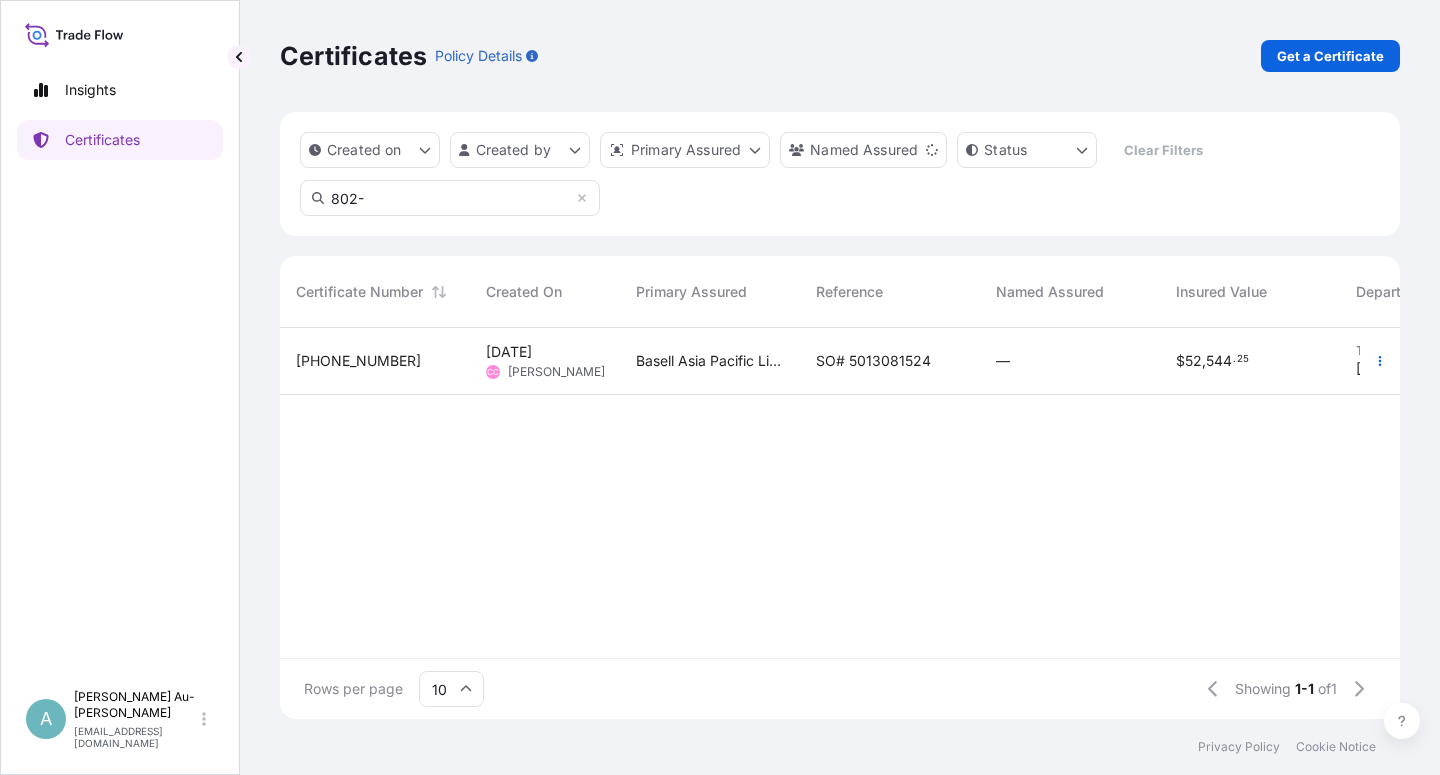 type on "802-" 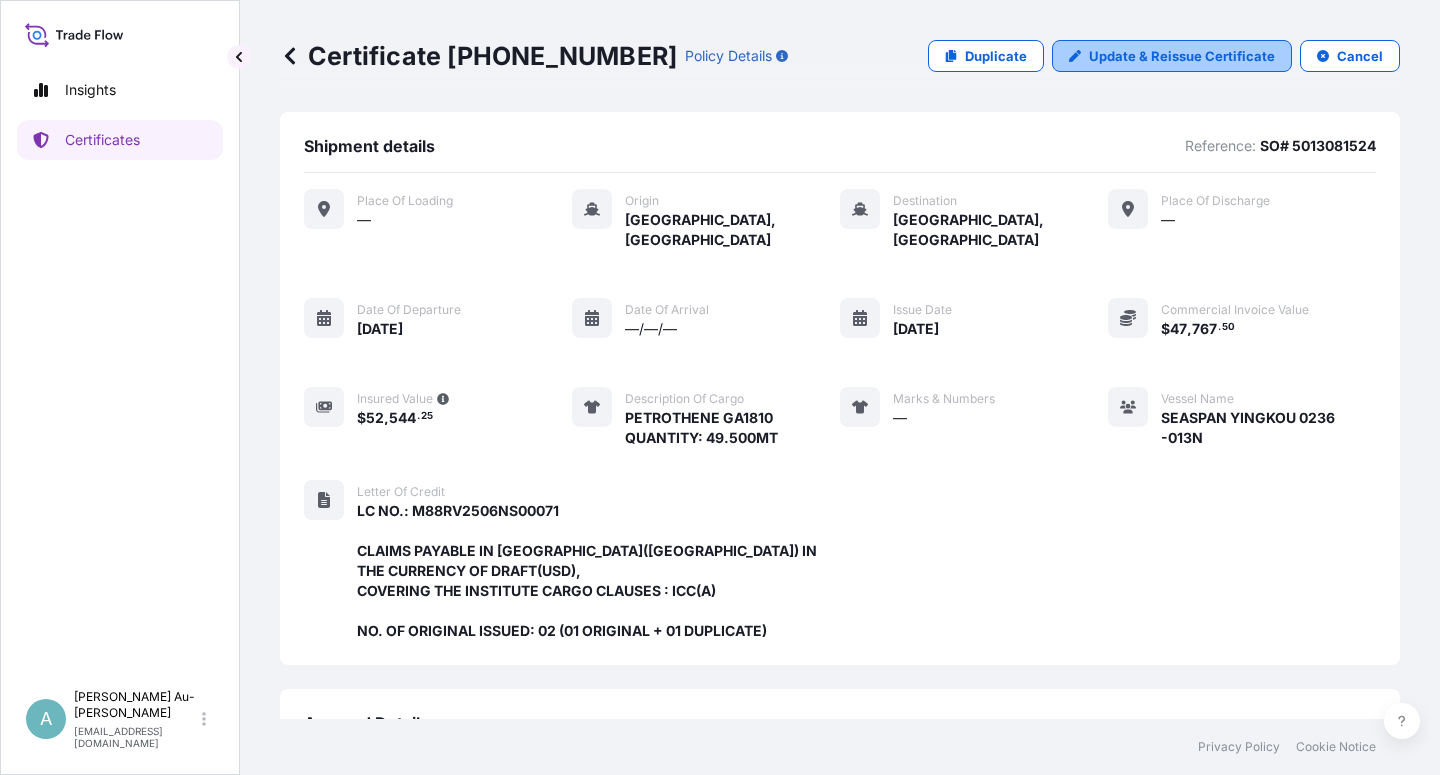 click on "Update & Reissue Certificate" at bounding box center (1182, 56) 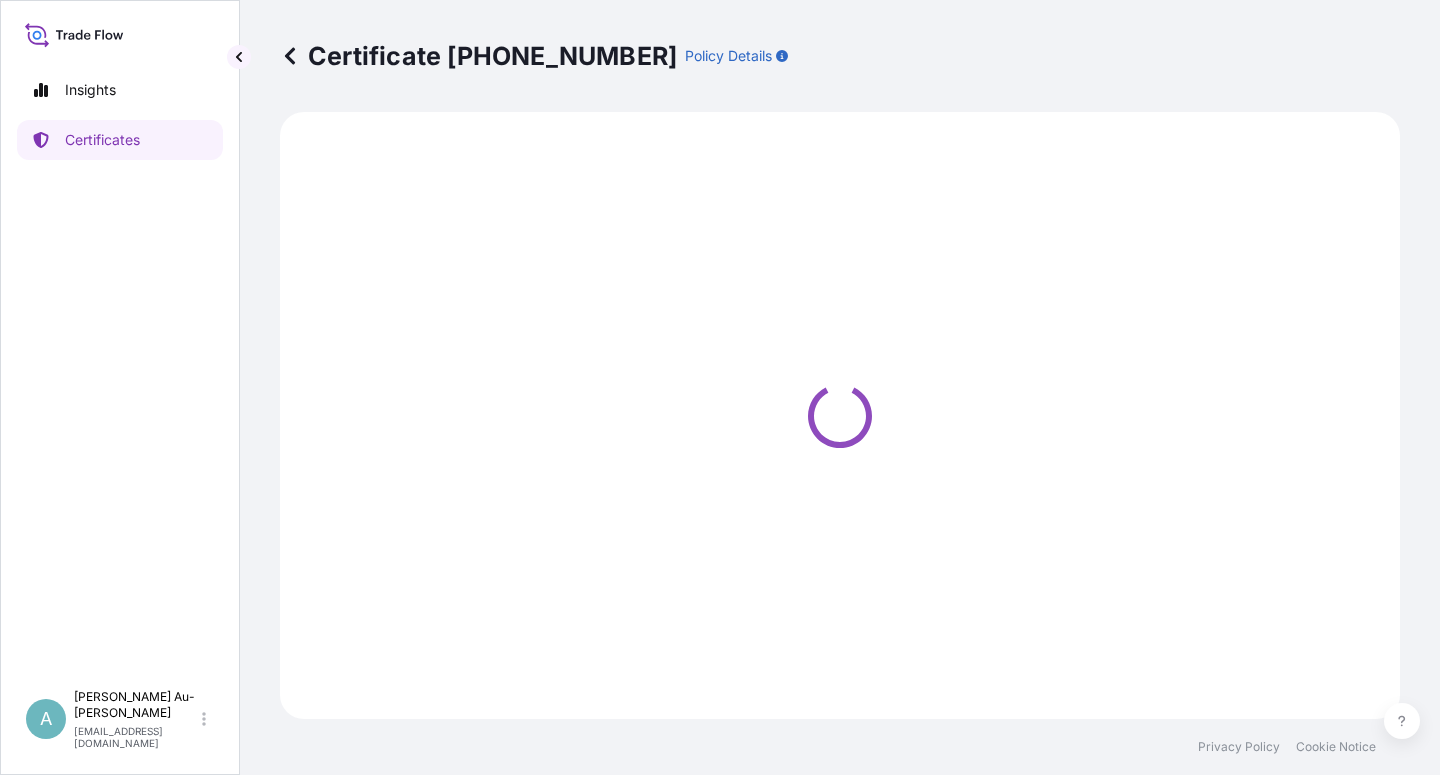 select on "Sea" 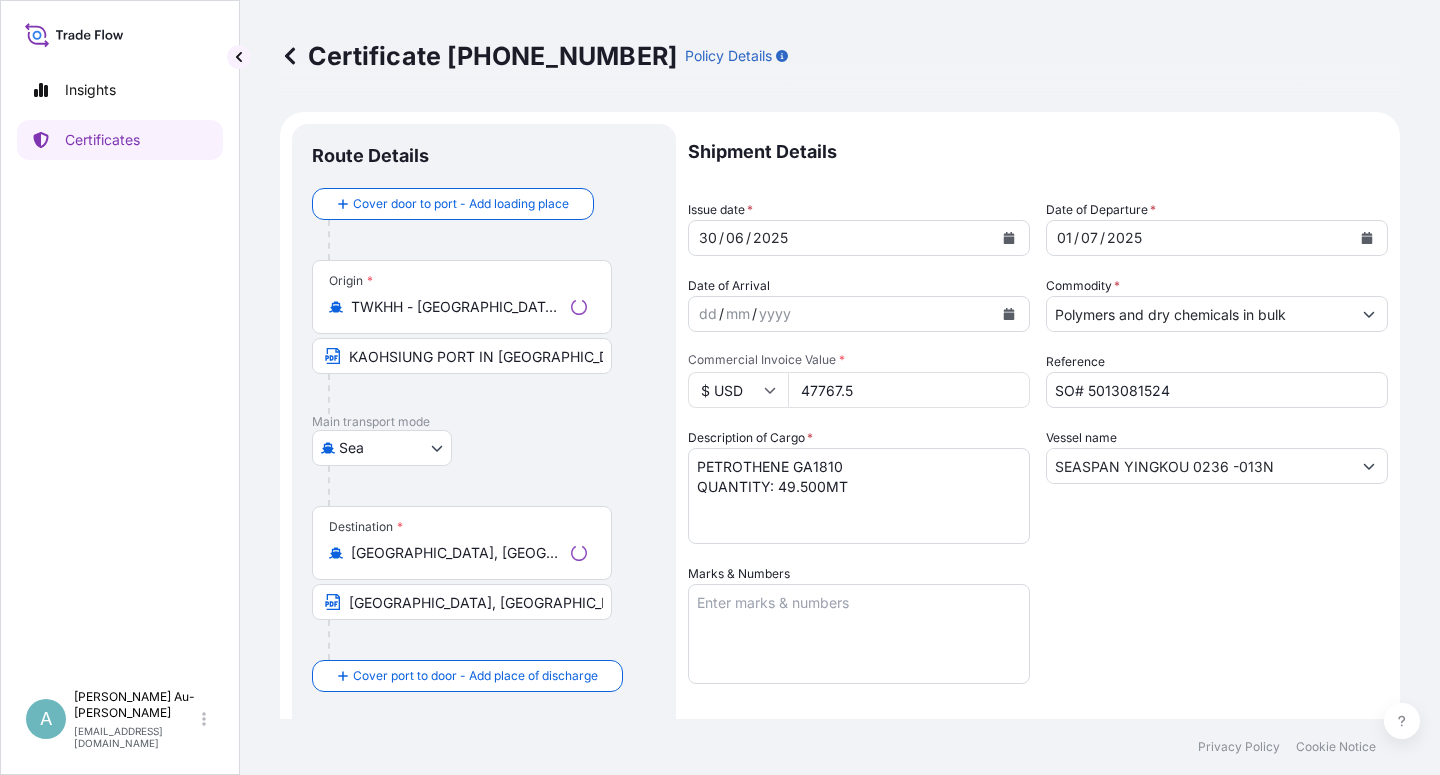 select on "32034" 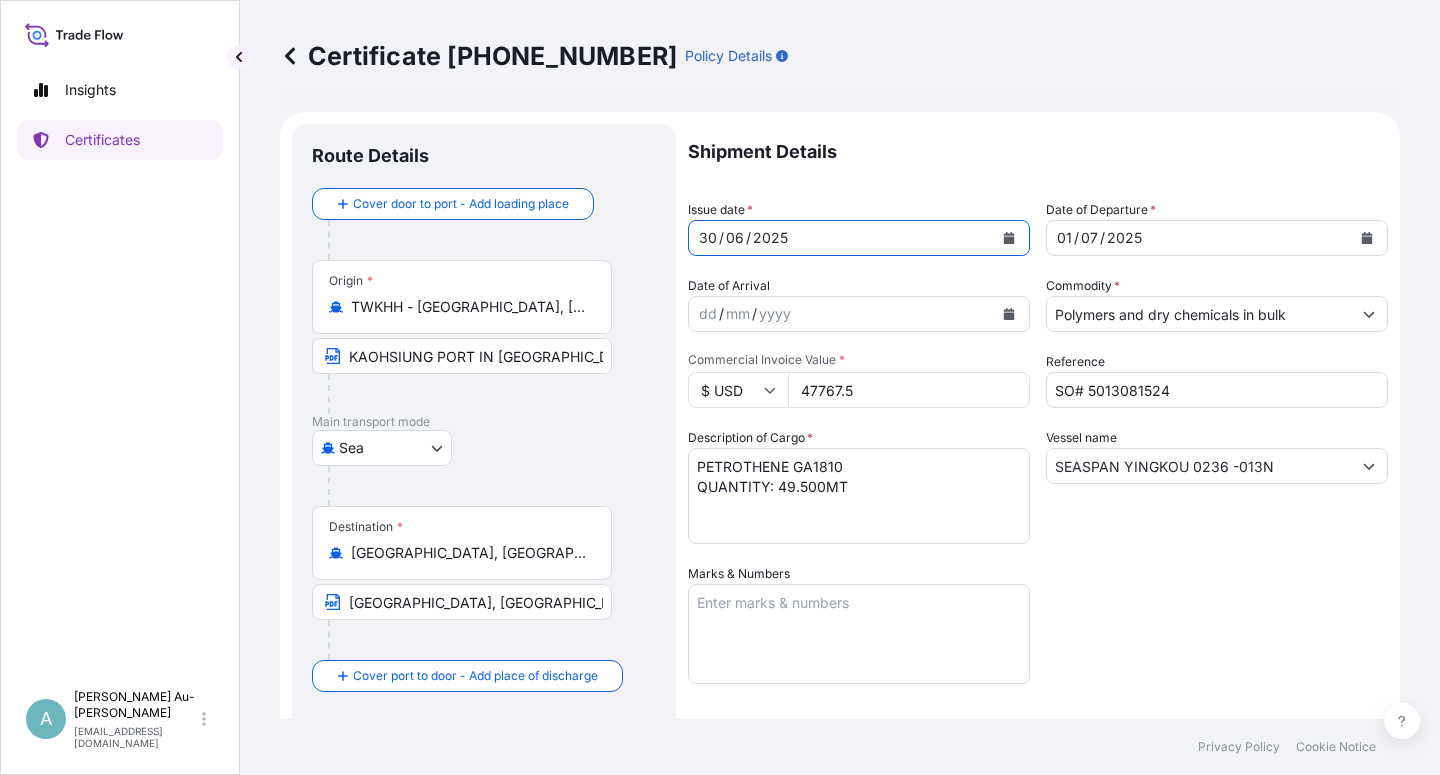 click 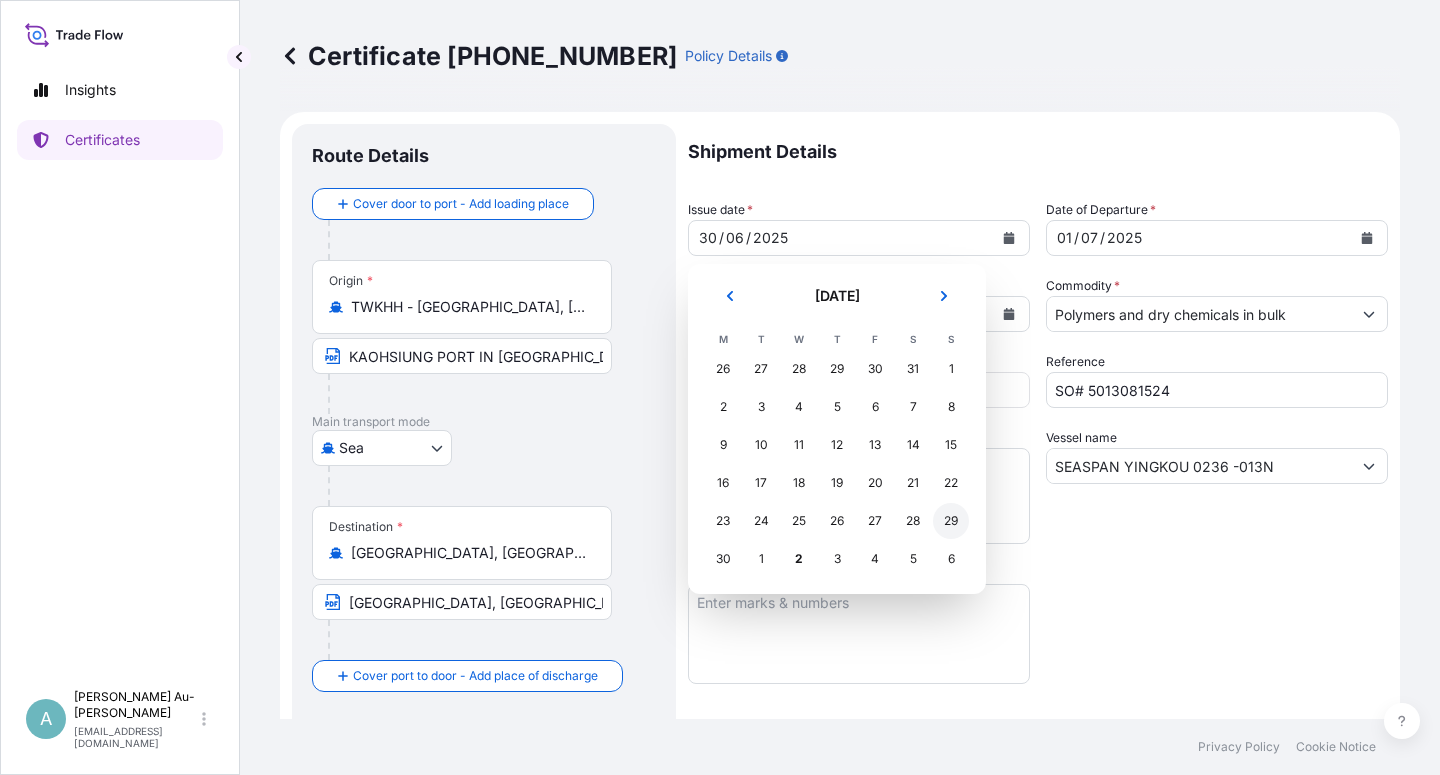 click on "29" at bounding box center (951, 521) 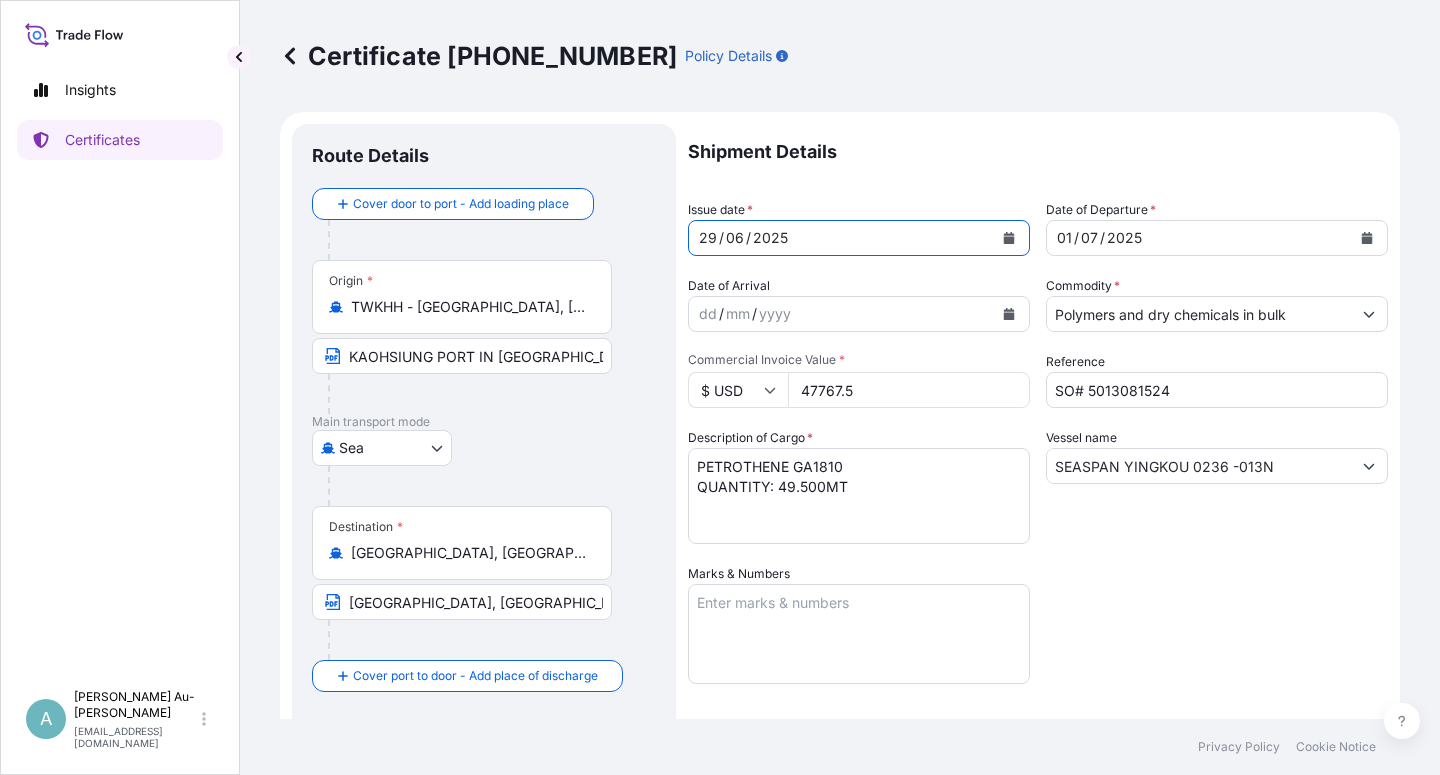 click 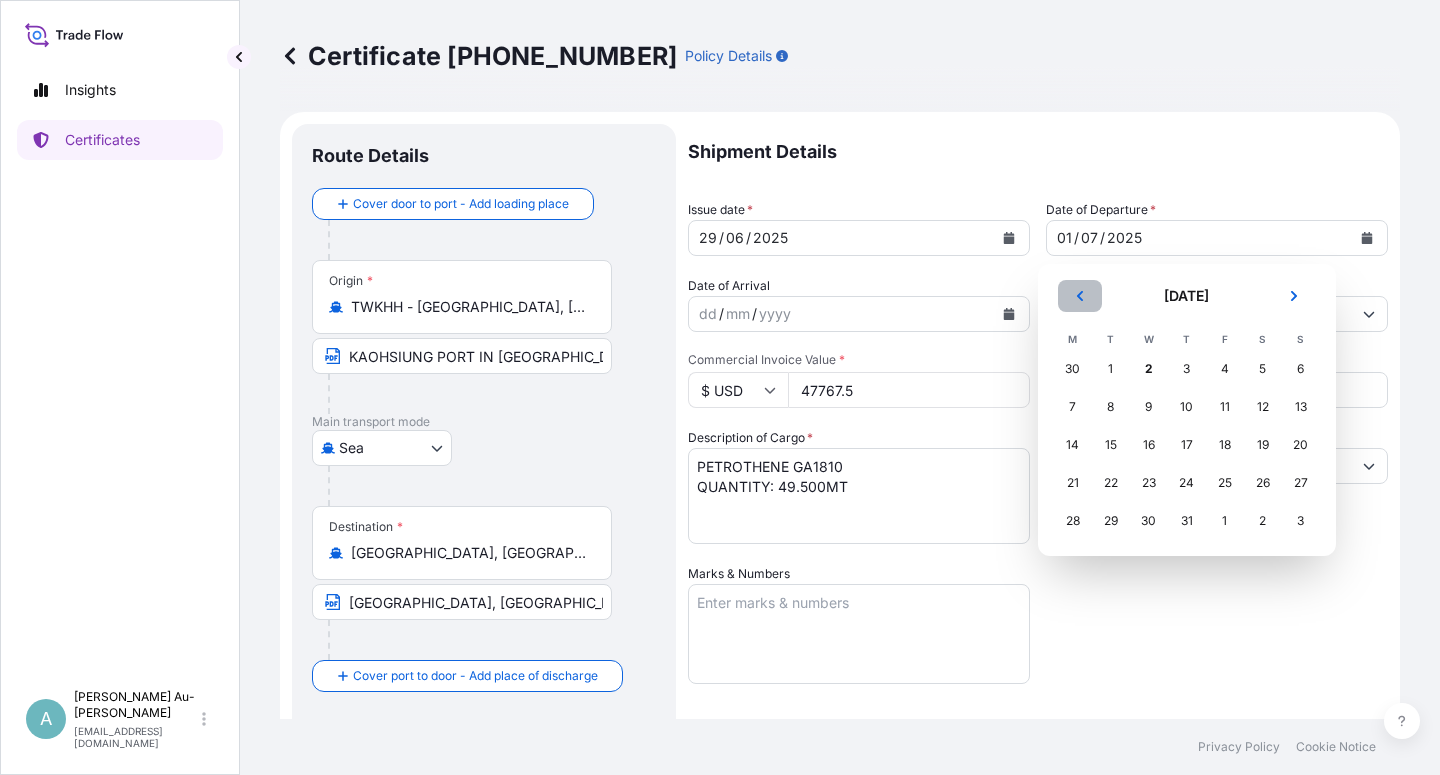 click 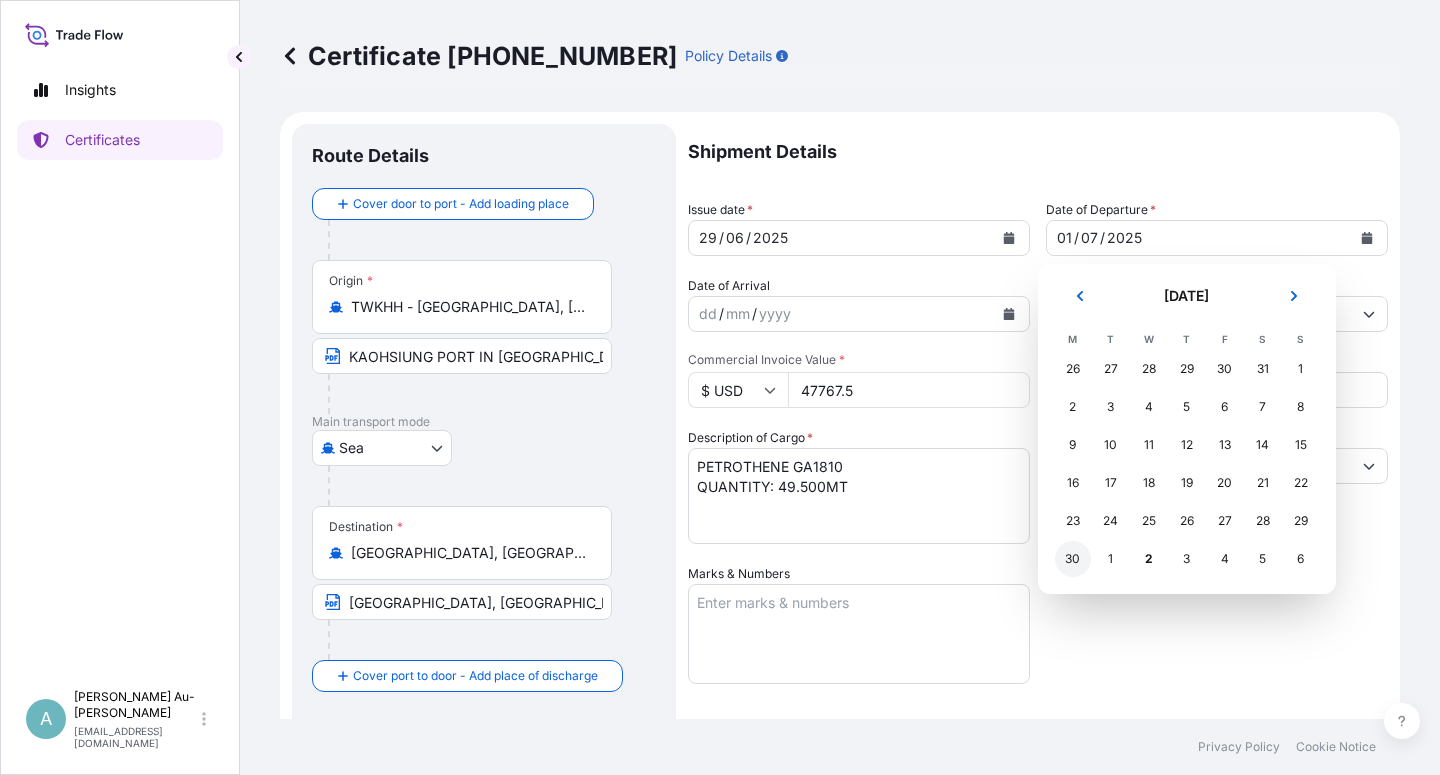 click on "30" at bounding box center [1073, 559] 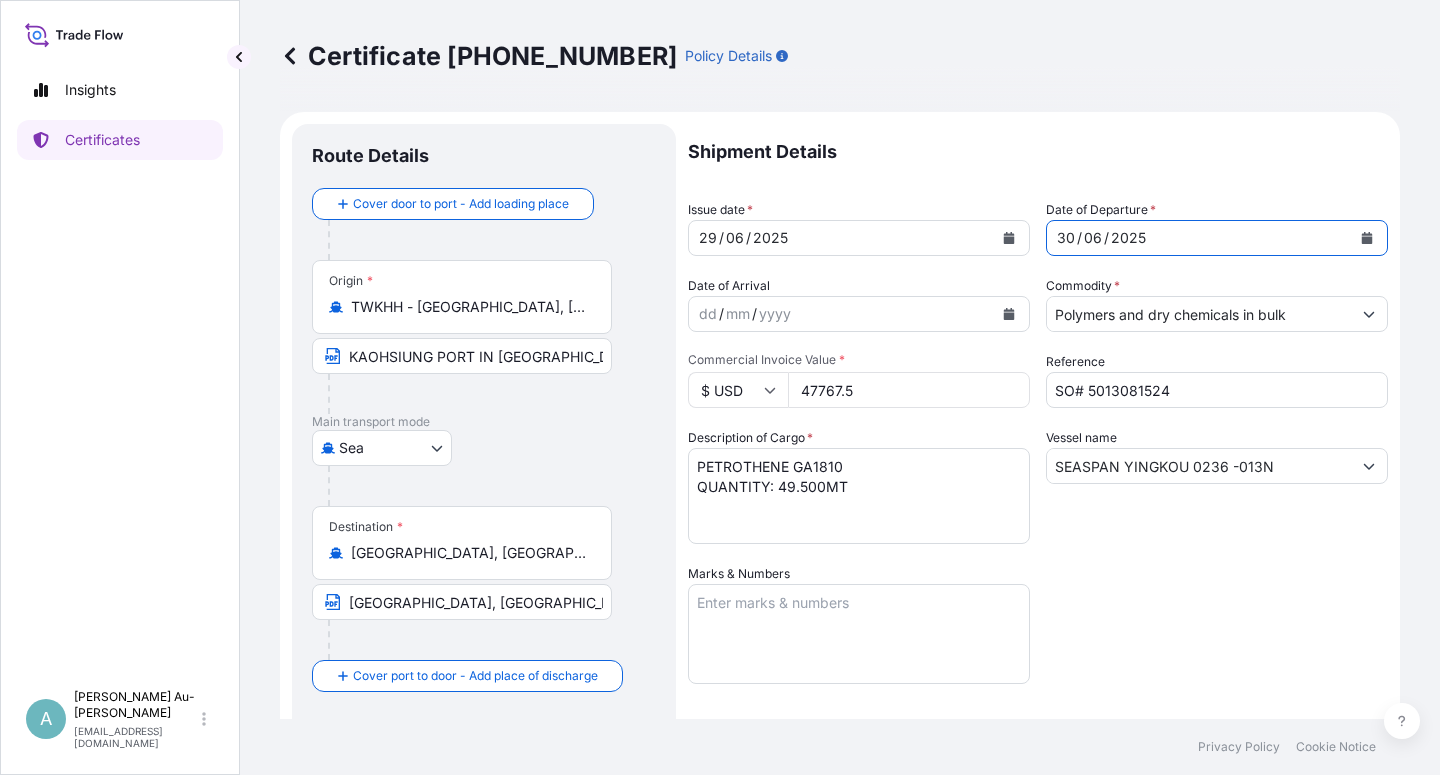 drag, startPoint x: 1195, startPoint y: 653, endPoint x: 1238, endPoint y: 639, distance: 45.221676 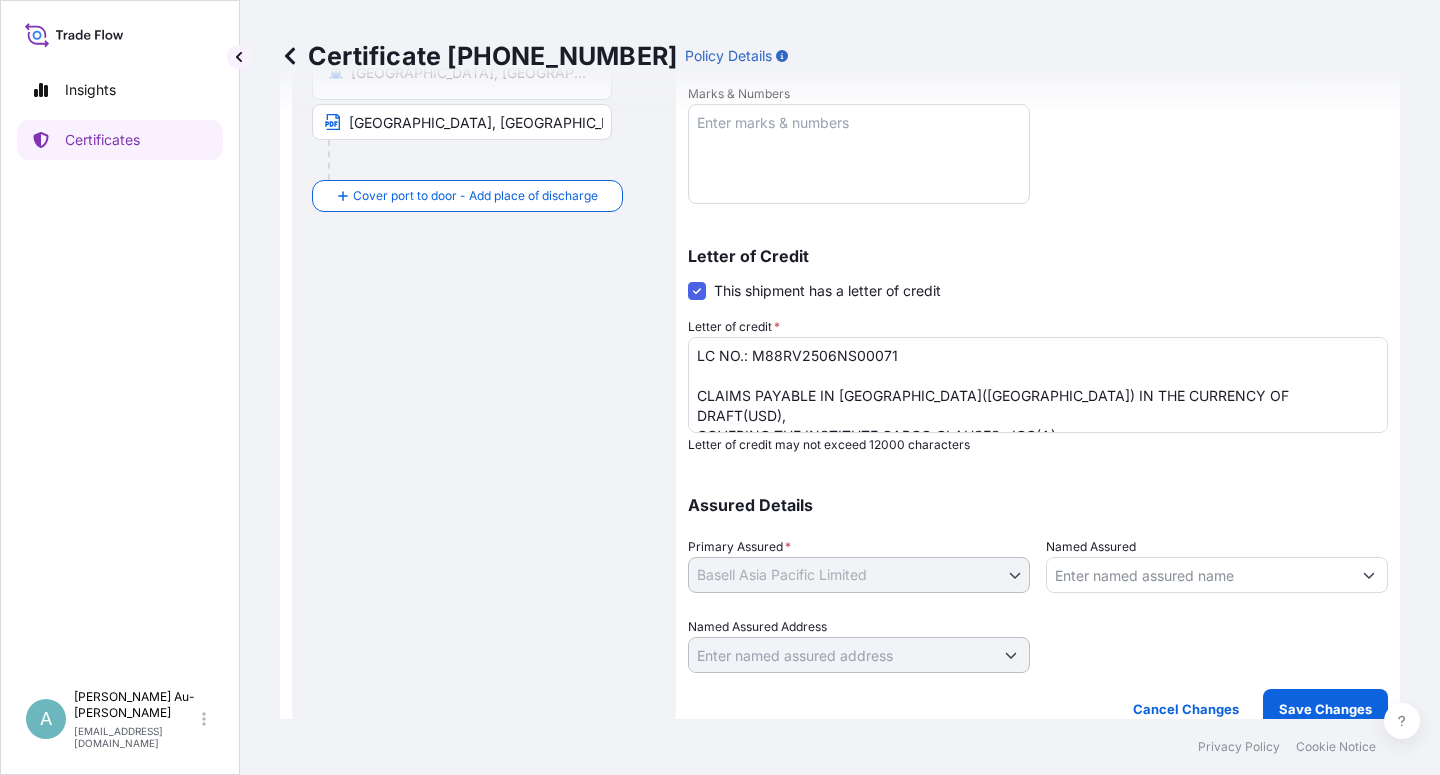 scroll, scrollTop: 490, scrollLeft: 0, axis: vertical 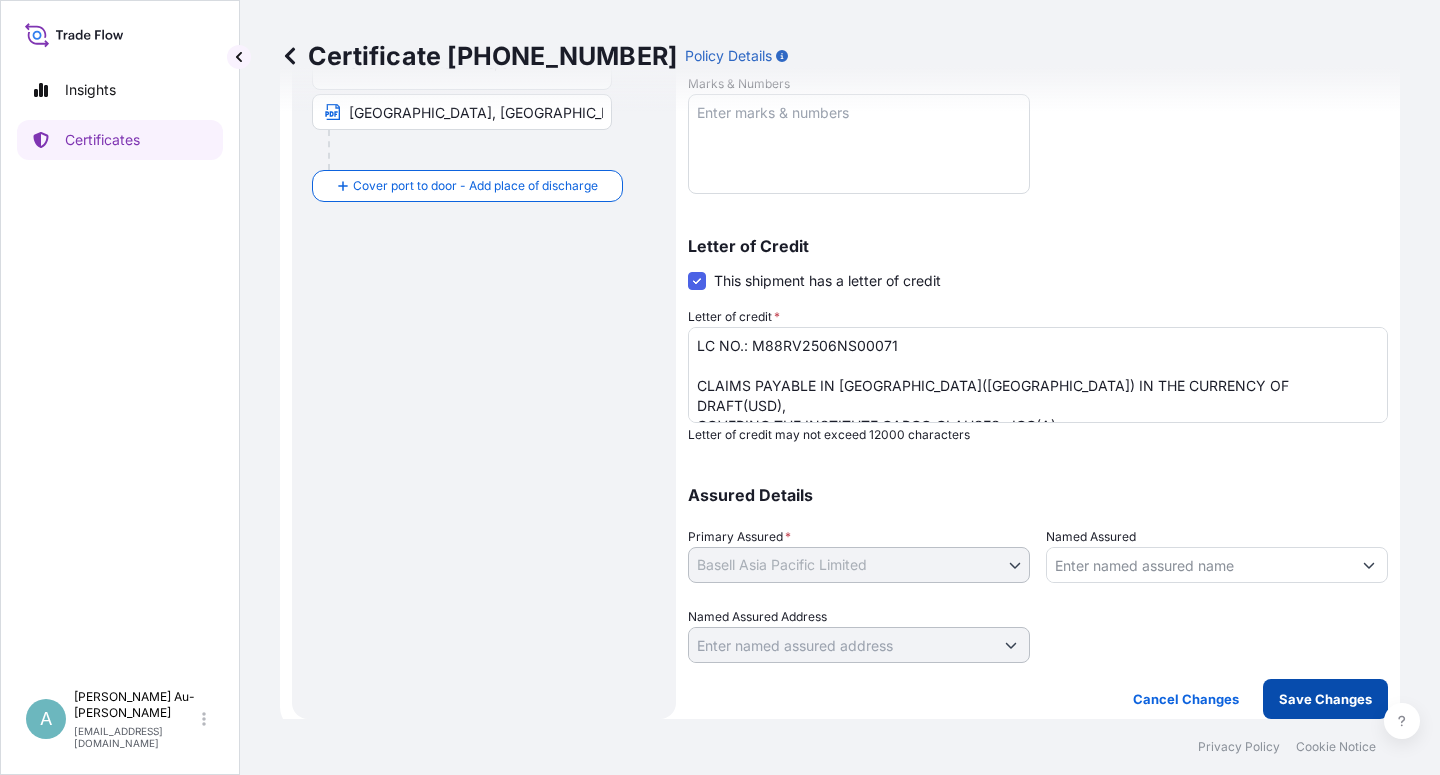 click on "Save Changes" at bounding box center (1325, 699) 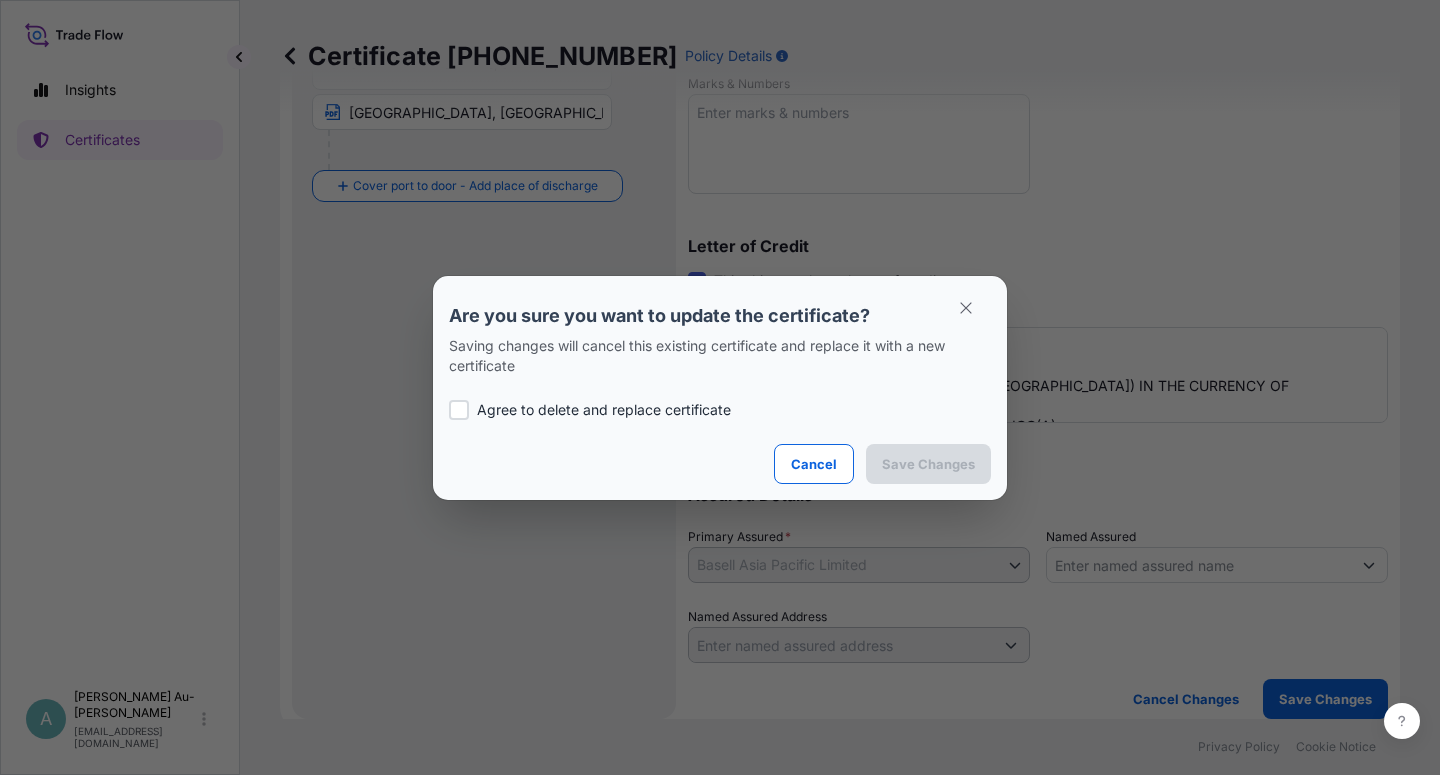 click on "Agree to delete and replace certificate" at bounding box center (604, 410) 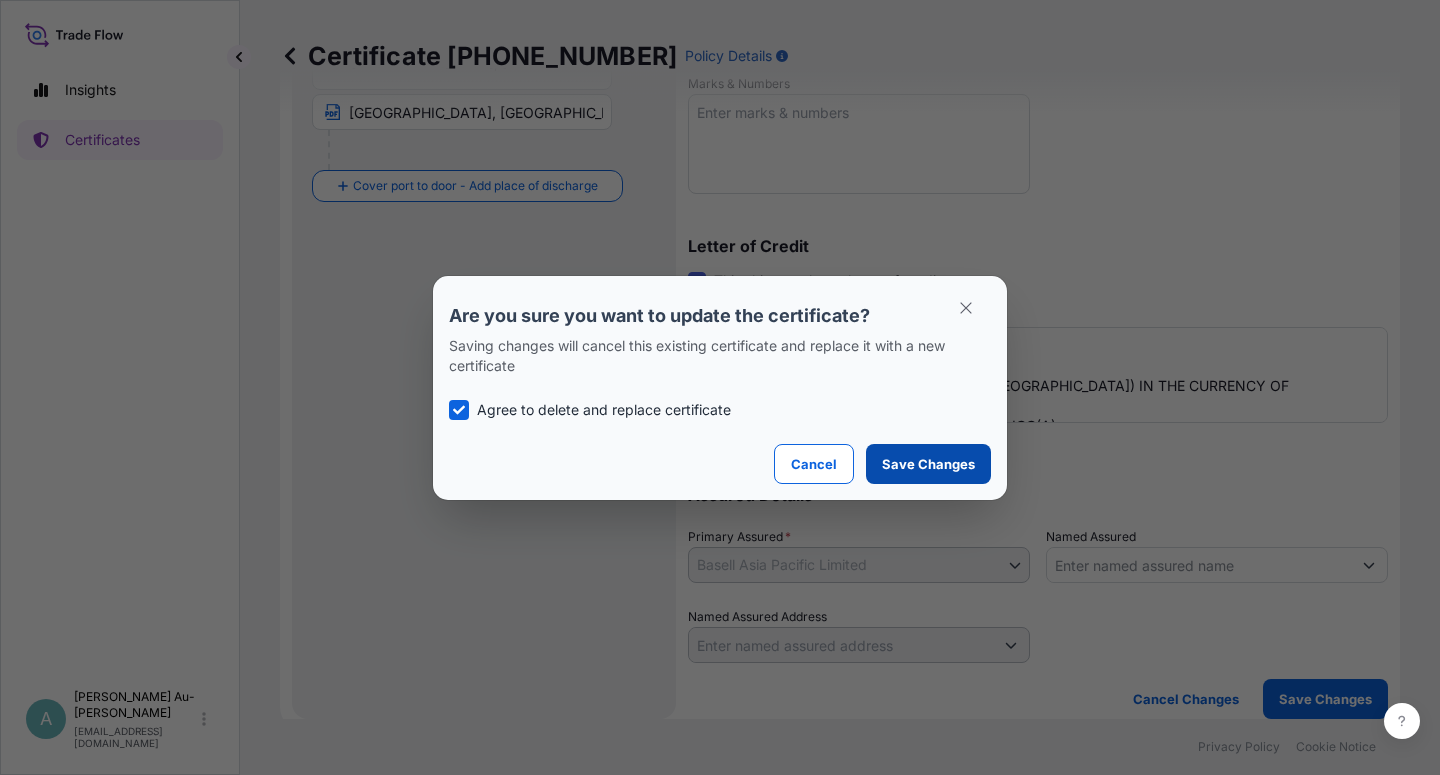 click on "Save Changes" at bounding box center [928, 464] 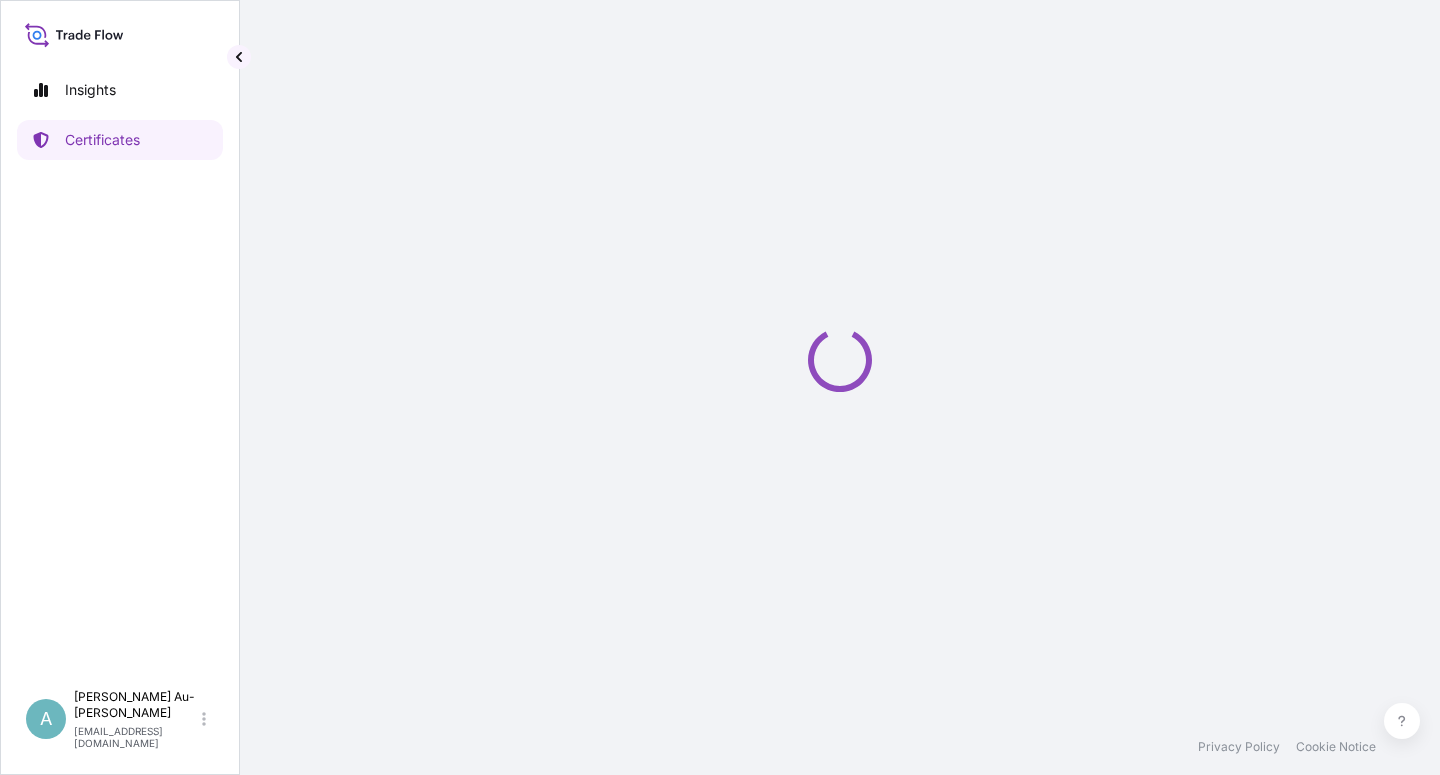 scroll, scrollTop: 0, scrollLeft: 0, axis: both 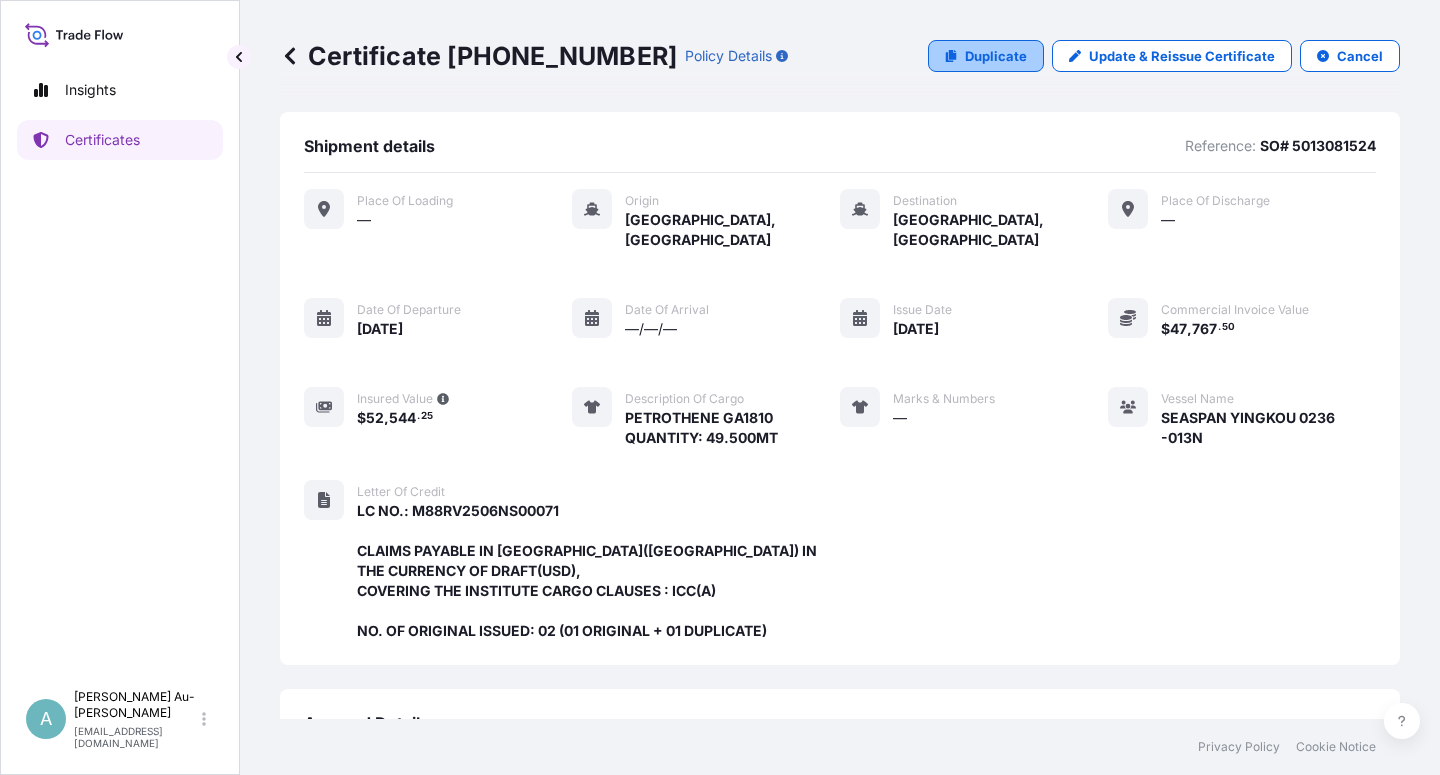click on "Duplicate" at bounding box center [996, 56] 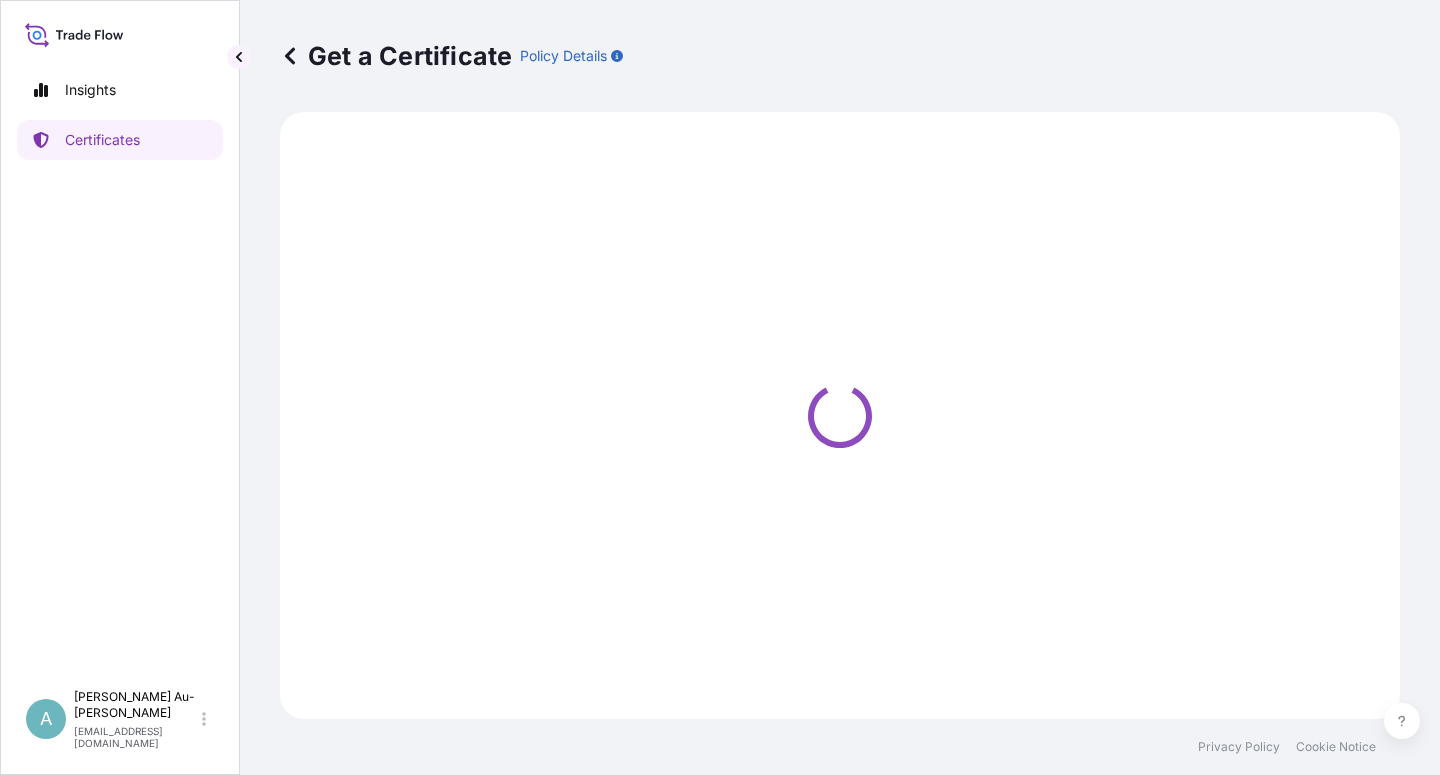 select on "Sea" 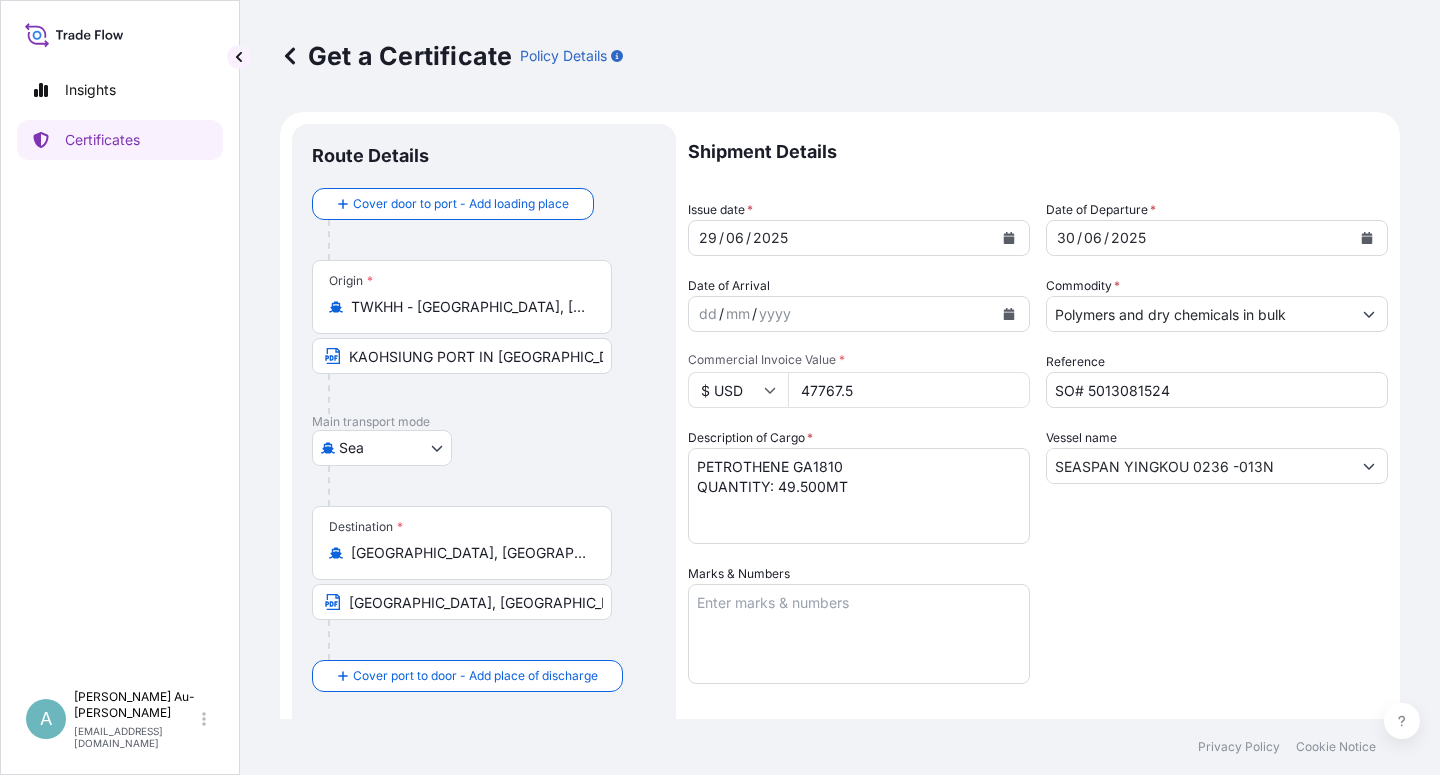 select on "32034" 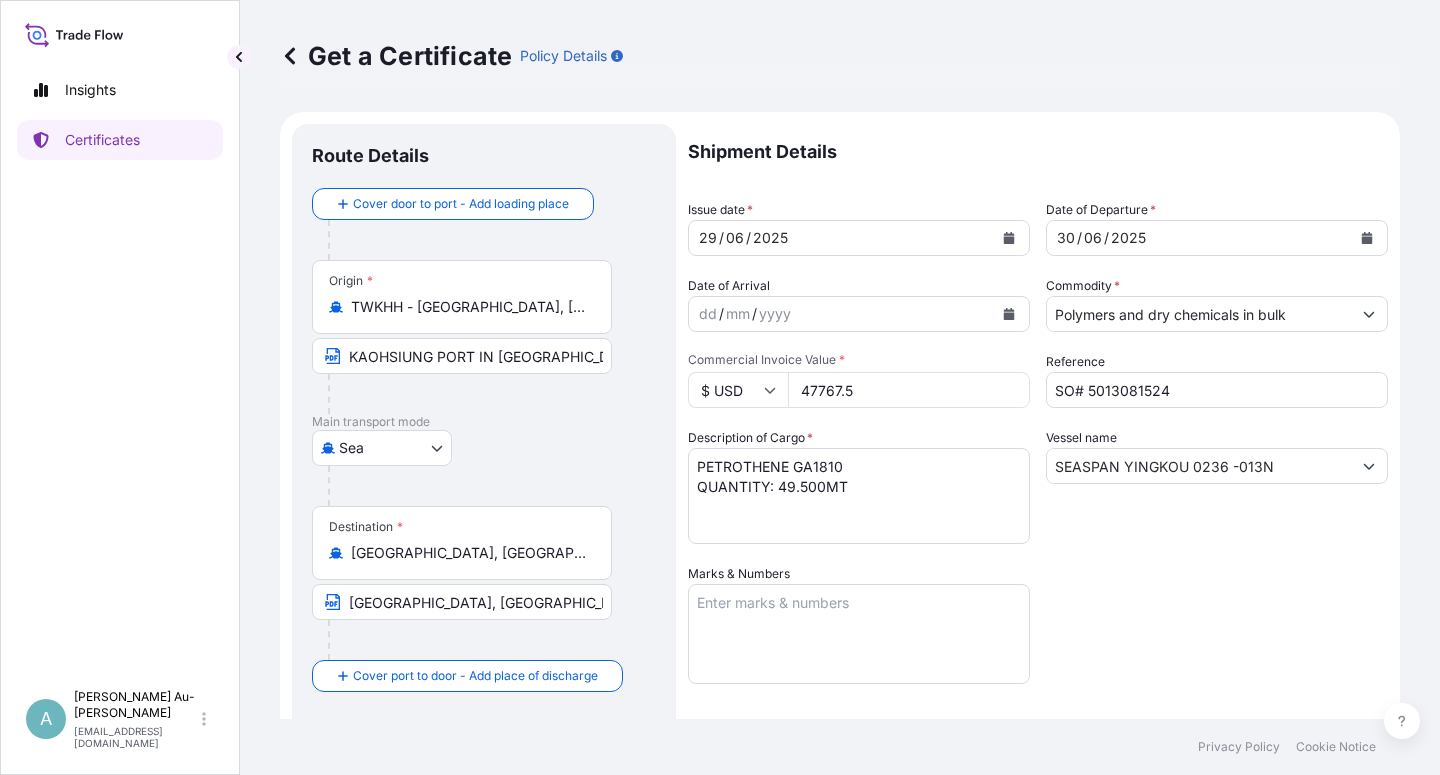 click 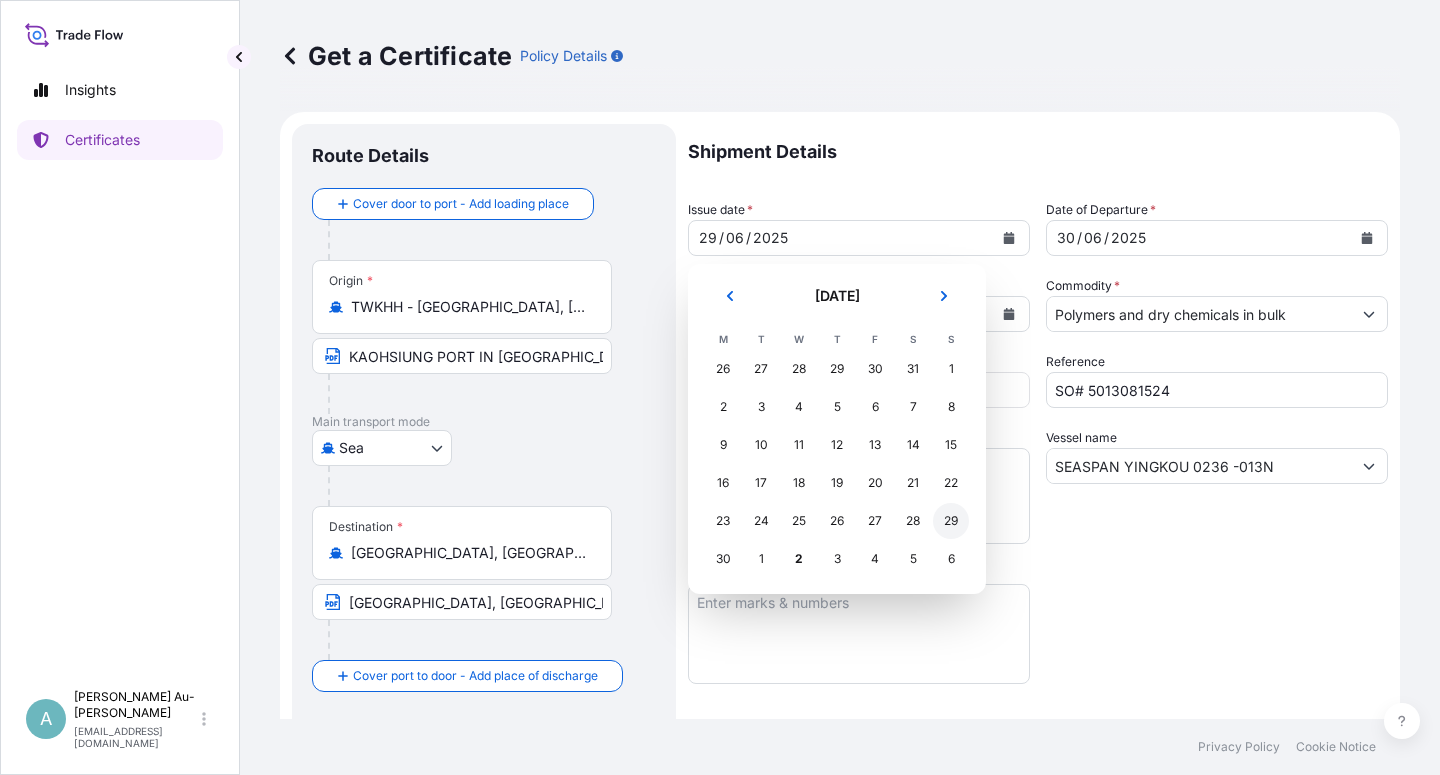 click on "29" at bounding box center [951, 521] 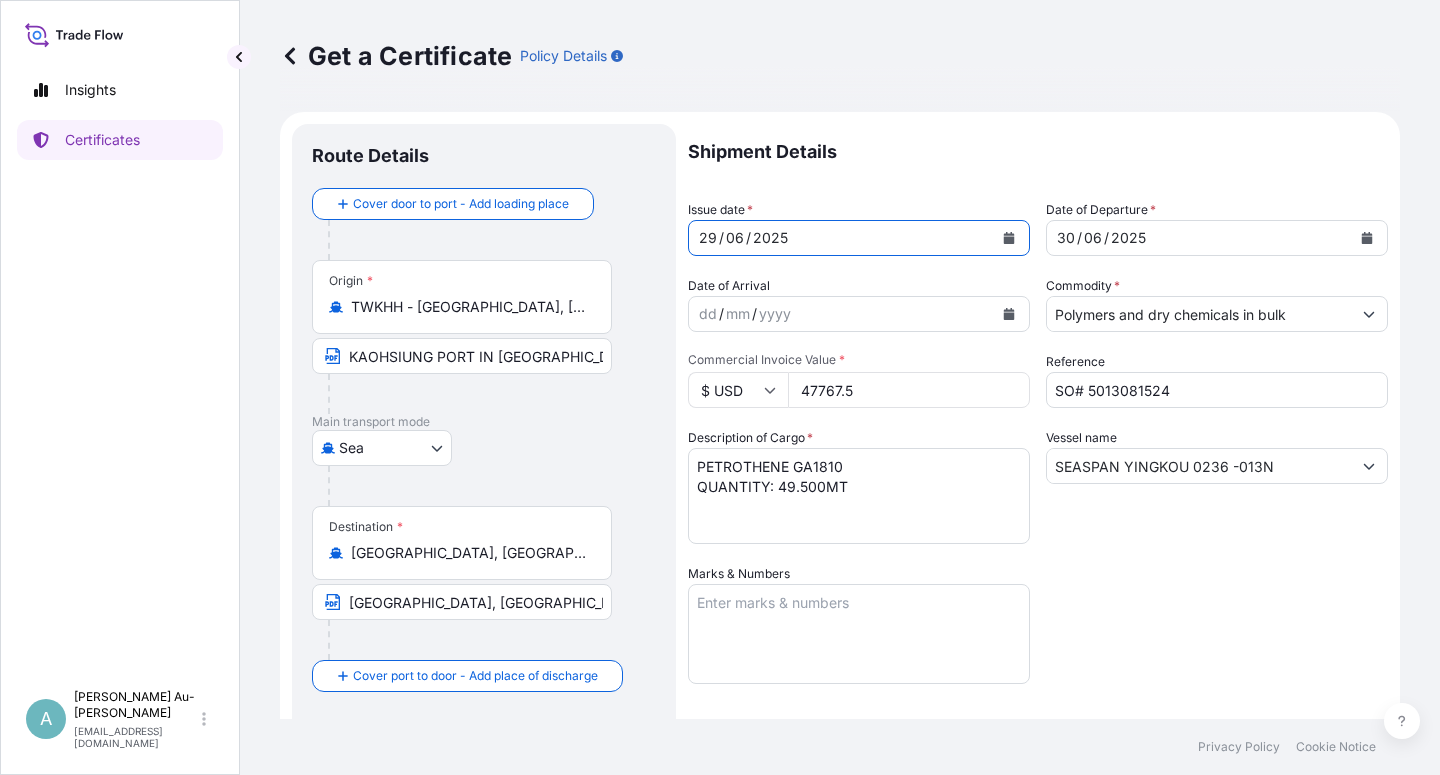 click on "Shipment Details Issue date * [DATE] Date of Departure * [DATE] Date of Arrival dd / mm / yyyy Commodity * Polymers and dry chemicals in bulk Packing Category Commercial Invoice Value    * $ USD 47767.5 Reference SO# 5013081524 Description of Cargo * PETROTHENE GA1810
QUANTITY: 49.500MT Vessel name SEASPAN YINGKOU 0236 -013N Marks & Numbers Letter of Credit This shipment has a letter of credit Letter of credit * LC NO.: M88RV2506NS00071
CLAIMS PAYABLE IN [GEOGRAPHIC_DATA]([GEOGRAPHIC_DATA]) IN THE CURRENCY OF DRAFT(USD),
COVERING THE INSTITUTE CARGO CLAUSES : ICC(A)
NO. OF ORIGINAL ISSUED: 02 (01 ORIGINAL + 01 DUPLICATE)
Letter of credit may not exceed 12000 characters Assured Details Primary Assured * Basell Asia Pacific Limited Basell Asia Pacific Limited Named Assured Named Assured Address" at bounding box center [1038, 638] 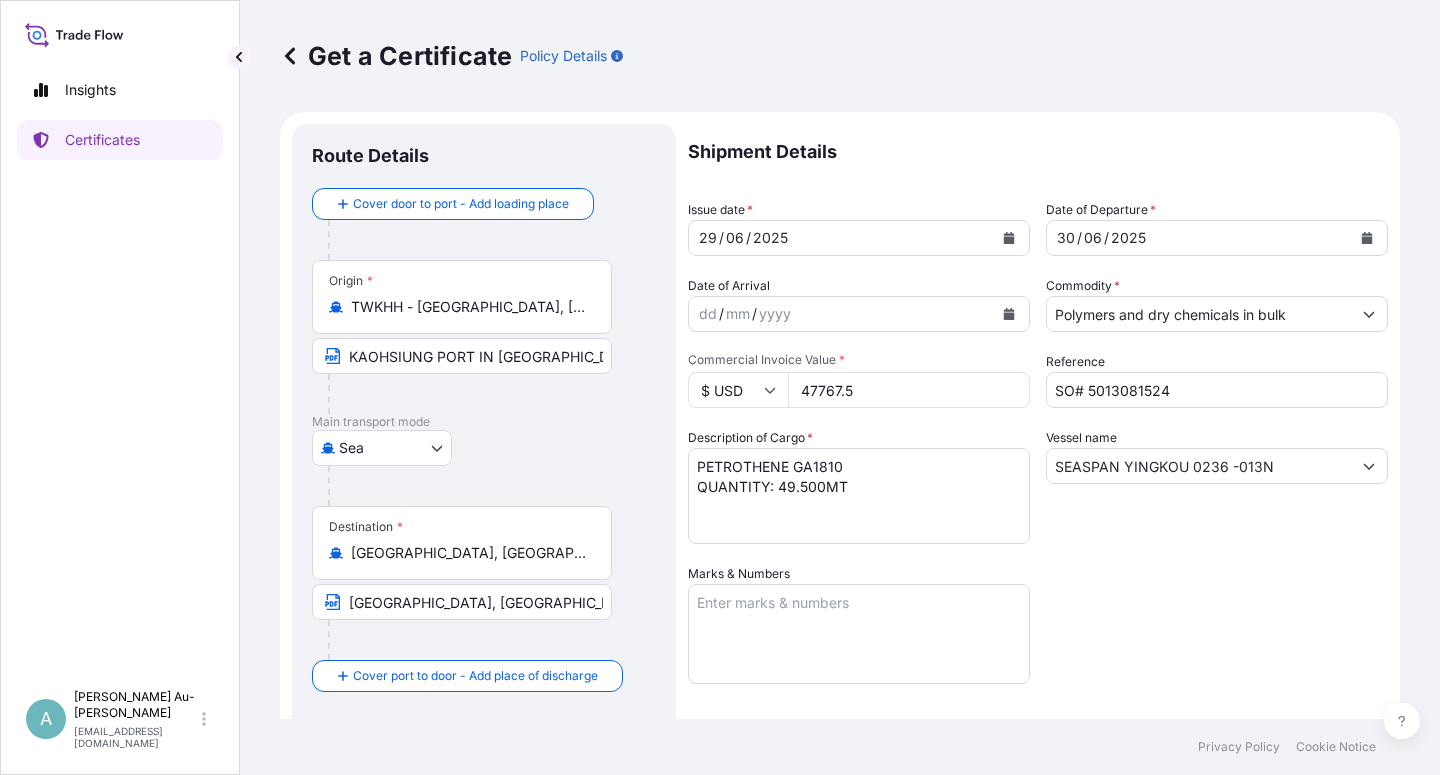 click on "Shipment Details Issue date * [DATE] Date of Departure * [DATE] Date of Arrival dd / mm / yyyy Commodity * Polymers and dry chemicals in bulk Packing Category Commercial Invoice Value    * $ USD 47767.5 Reference SO# 5013081524 Description of Cargo * PETROTHENE GA1810
QUANTITY: 49.500MT Vessel name SEASPAN YINGKOU 0236 -013N Marks & Numbers Letter of Credit This shipment has a letter of credit Letter of credit * LC NO.: M88RV2506NS00071
CLAIMS PAYABLE IN [GEOGRAPHIC_DATA]([GEOGRAPHIC_DATA]) IN THE CURRENCY OF DRAFT(USD),
COVERING THE INSTITUTE CARGO CLAUSES : ICC(A)
NO. OF ORIGINAL ISSUED: 02 (01 ORIGINAL + 01 DUPLICATE)
Letter of credit may not exceed 12000 characters Assured Details Primary Assured * Basell Asia Pacific Limited Basell Asia Pacific Limited Named Assured Named Assured Address" at bounding box center (1038, 638) 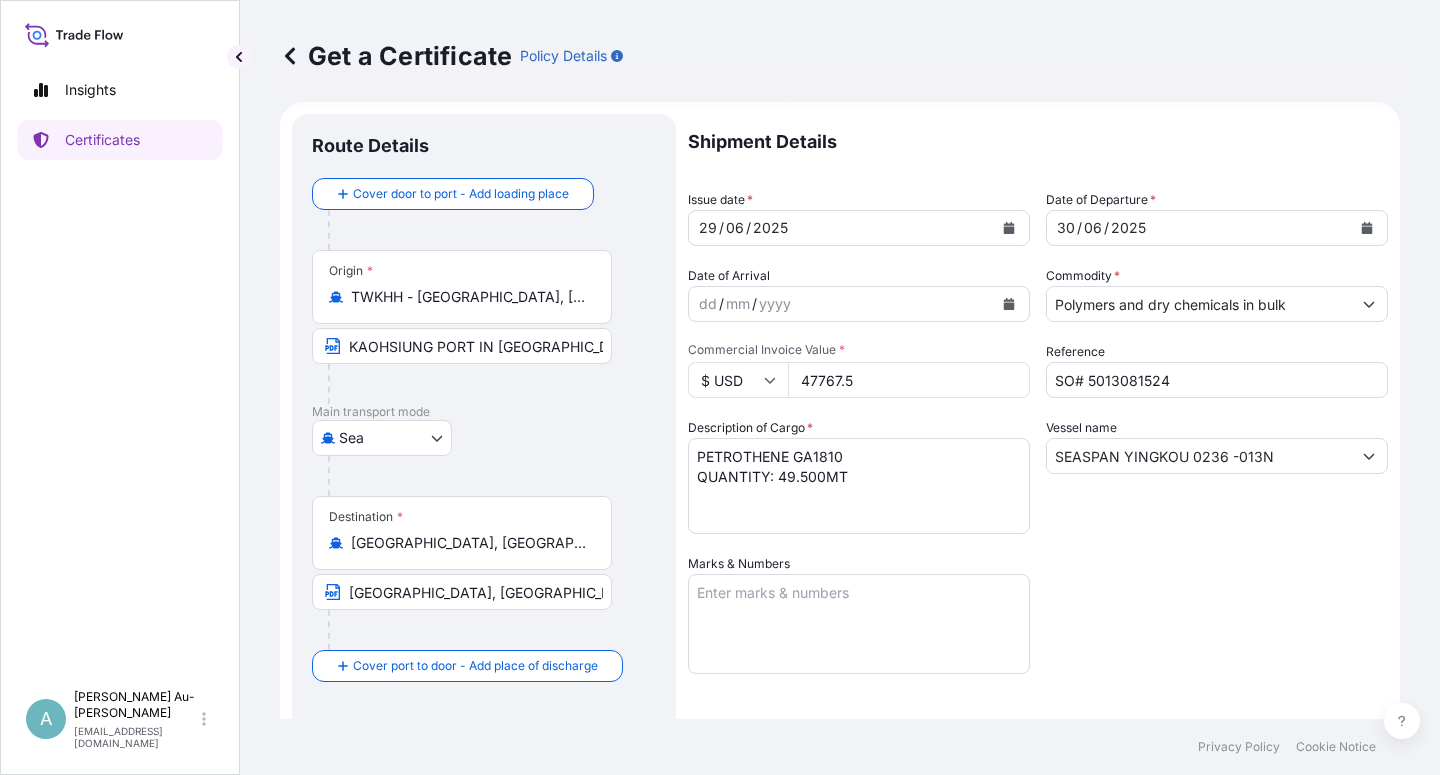 scroll, scrollTop: 0, scrollLeft: 0, axis: both 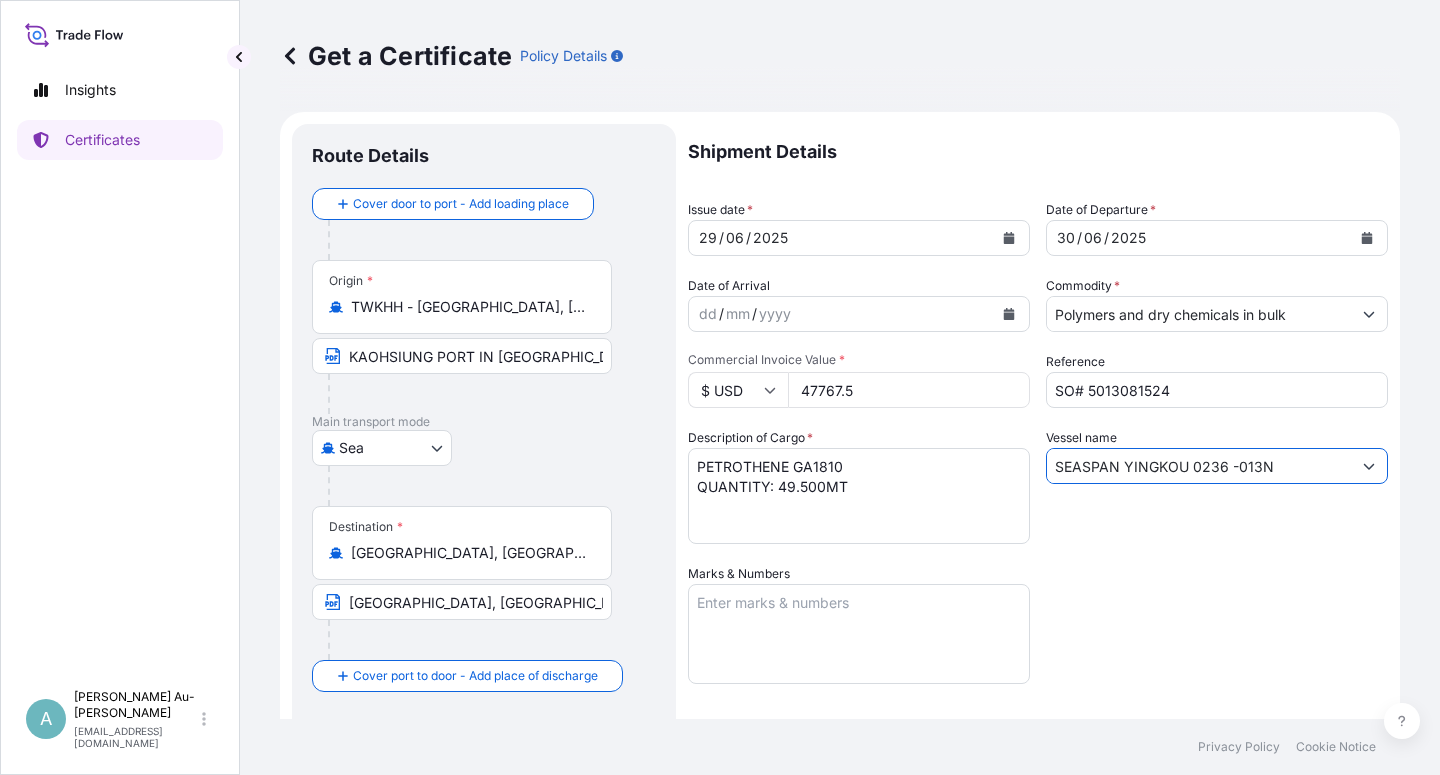 drag, startPoint x: 1270, startPoint y: 462, endPoint x: 985, endPoint y: 476, distance: 285.34366 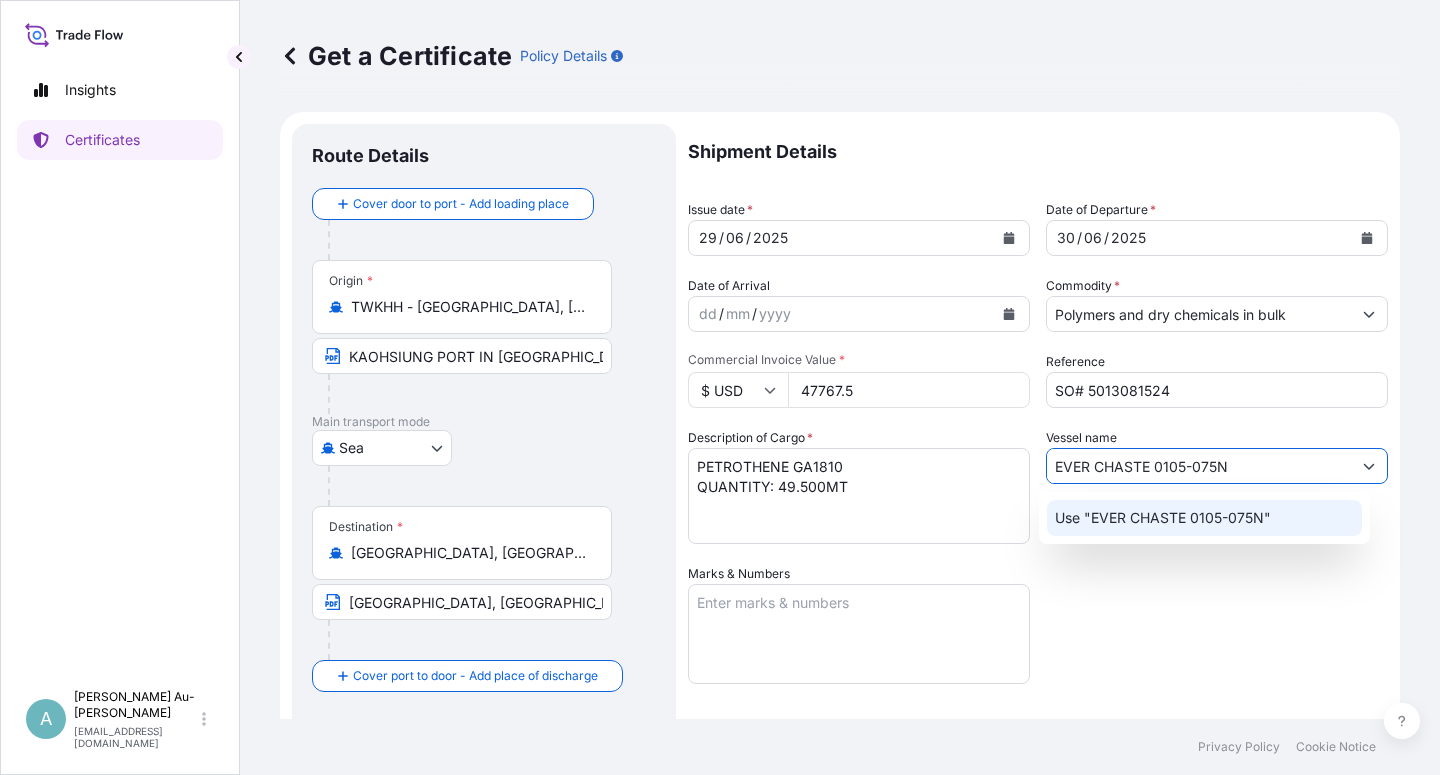 type on "EVER CHASTE 0105-075N" 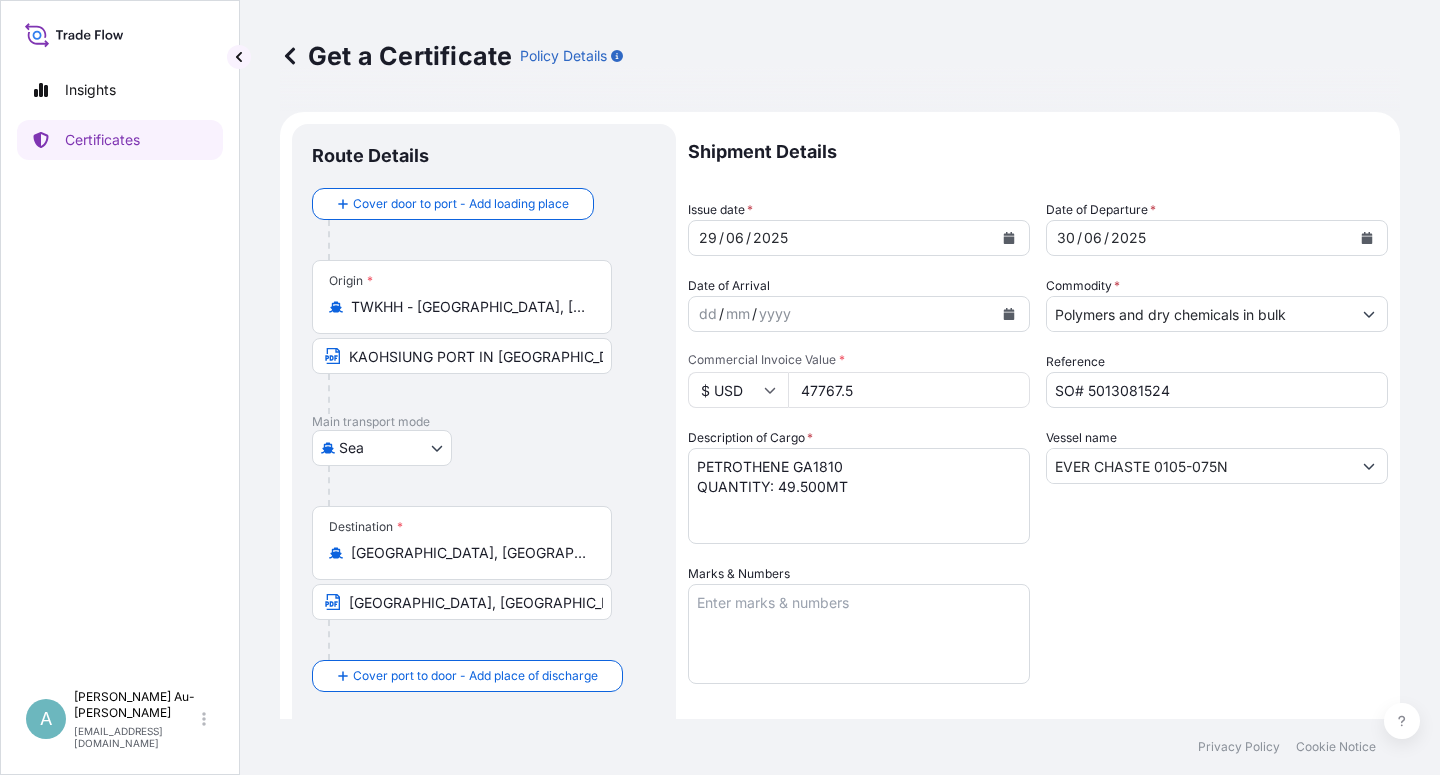 drag, startPoint x: 1220, startPoint y: 628, endPoint x: 1184, endPoint y: 629, distance: 36.013885 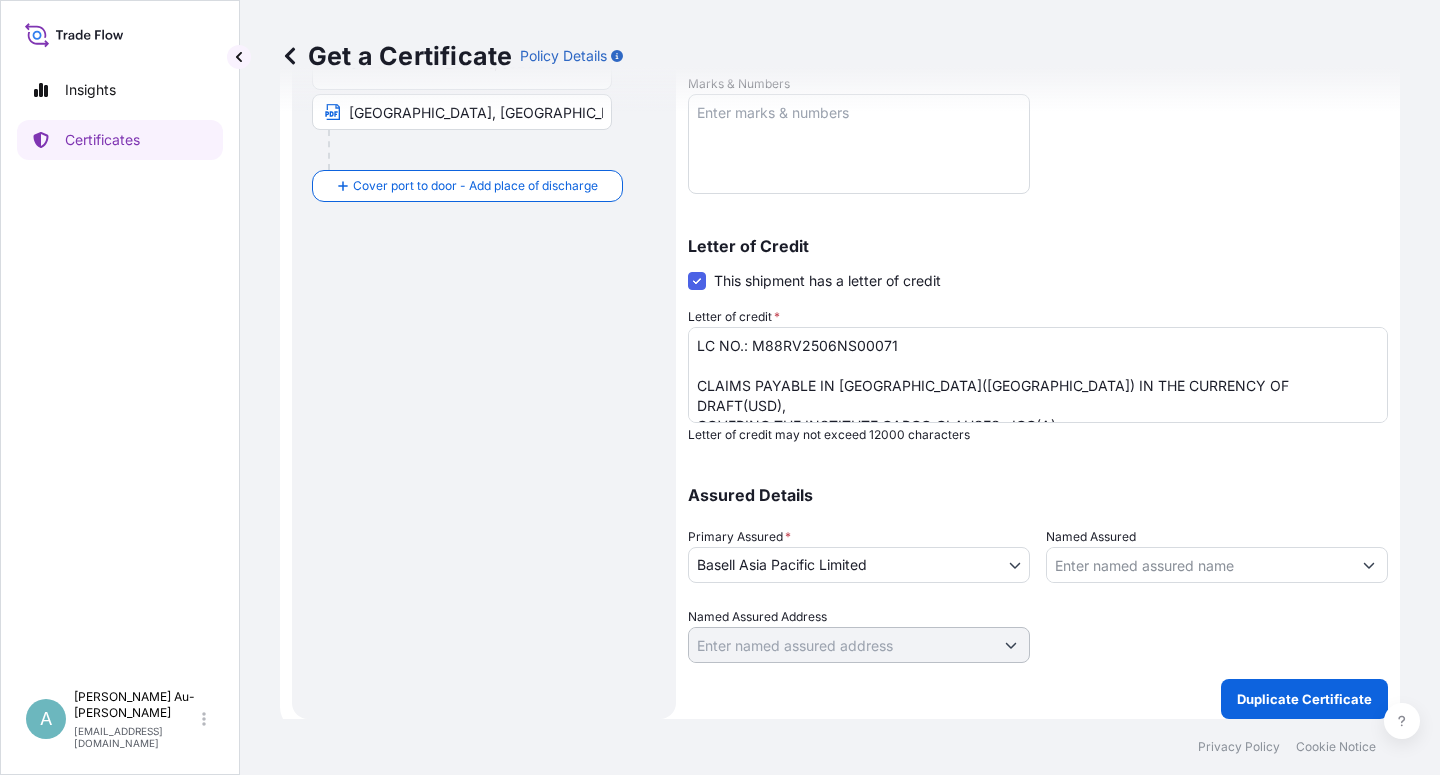 scroll, scrollTop: 10, scrollLeft: 0, axis: vertical 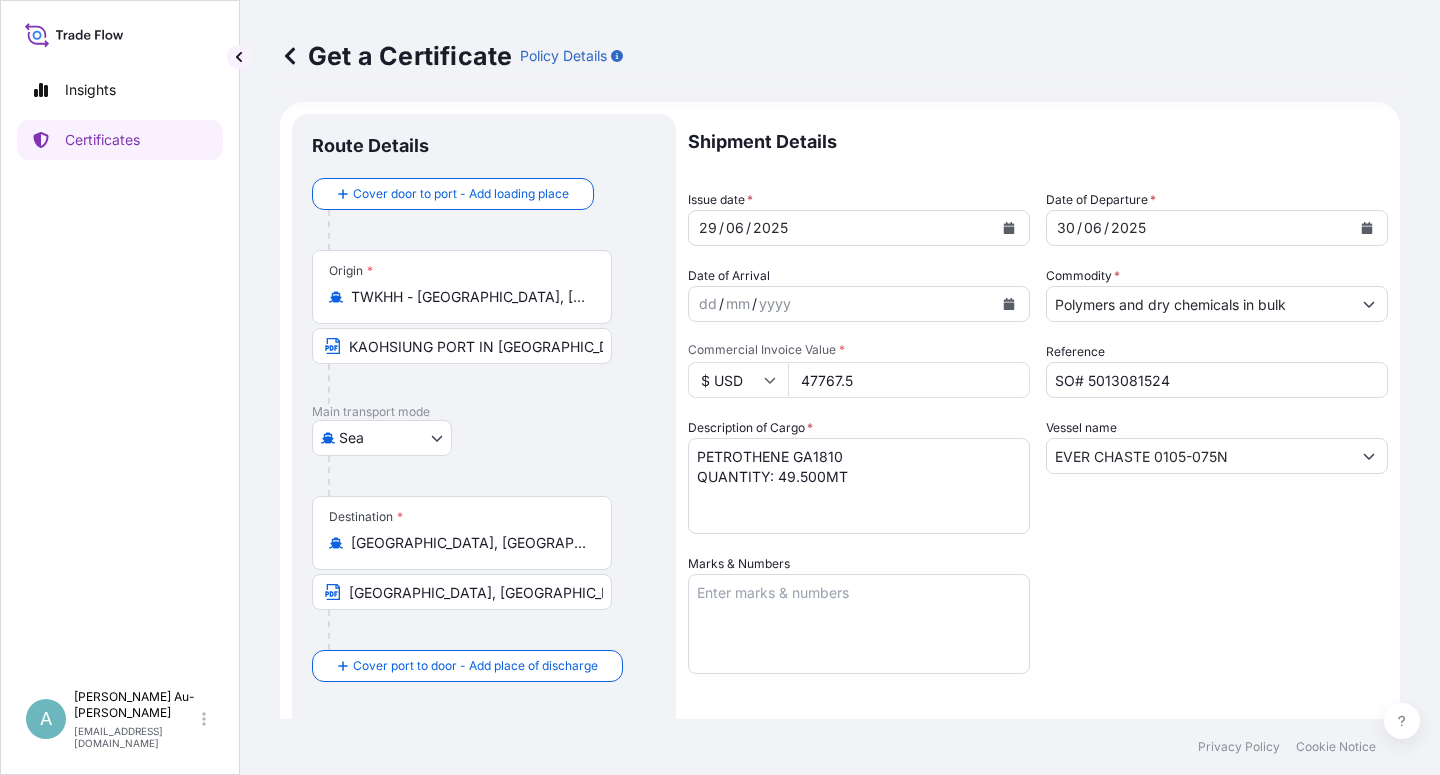 click at bounding box center (1009, 228) 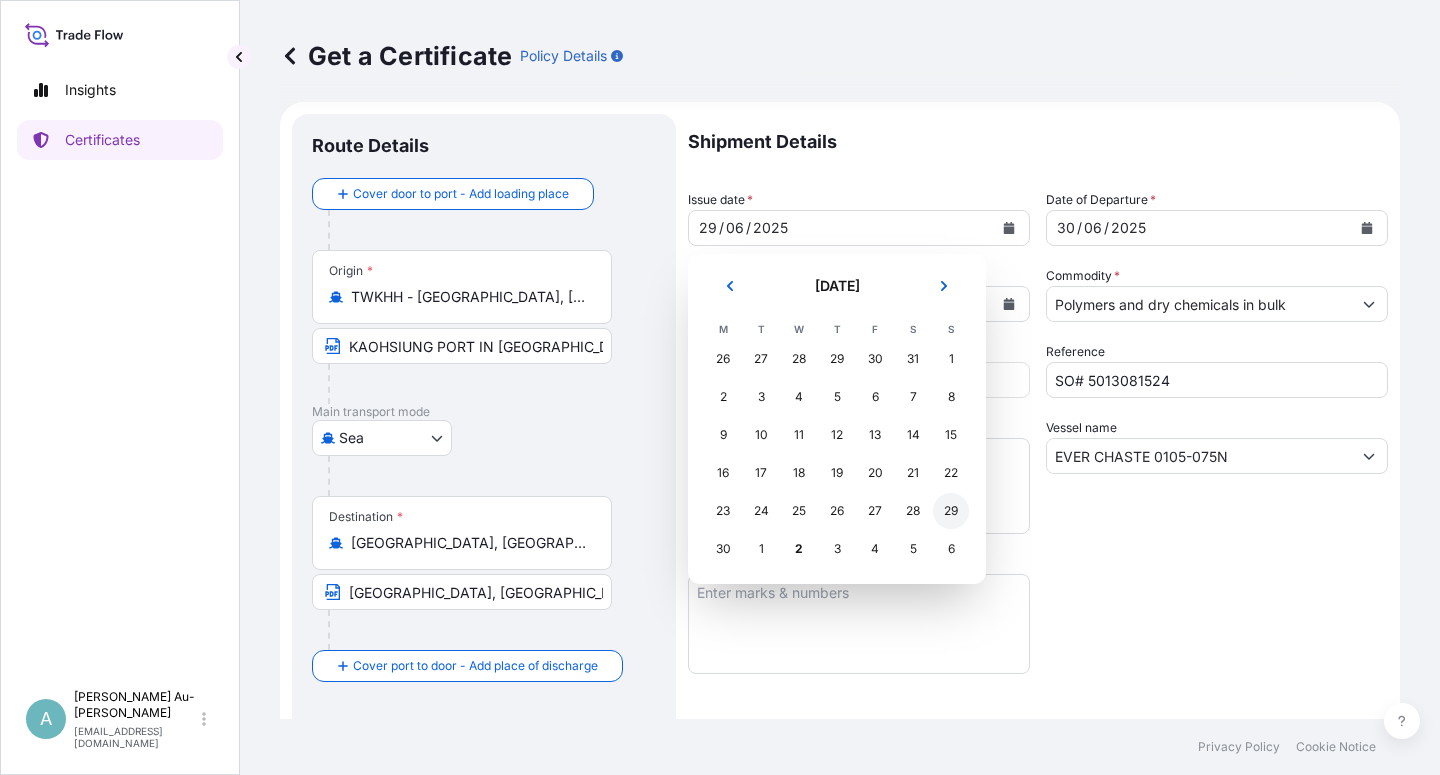 click on "29" at bounding box center (951, 511) 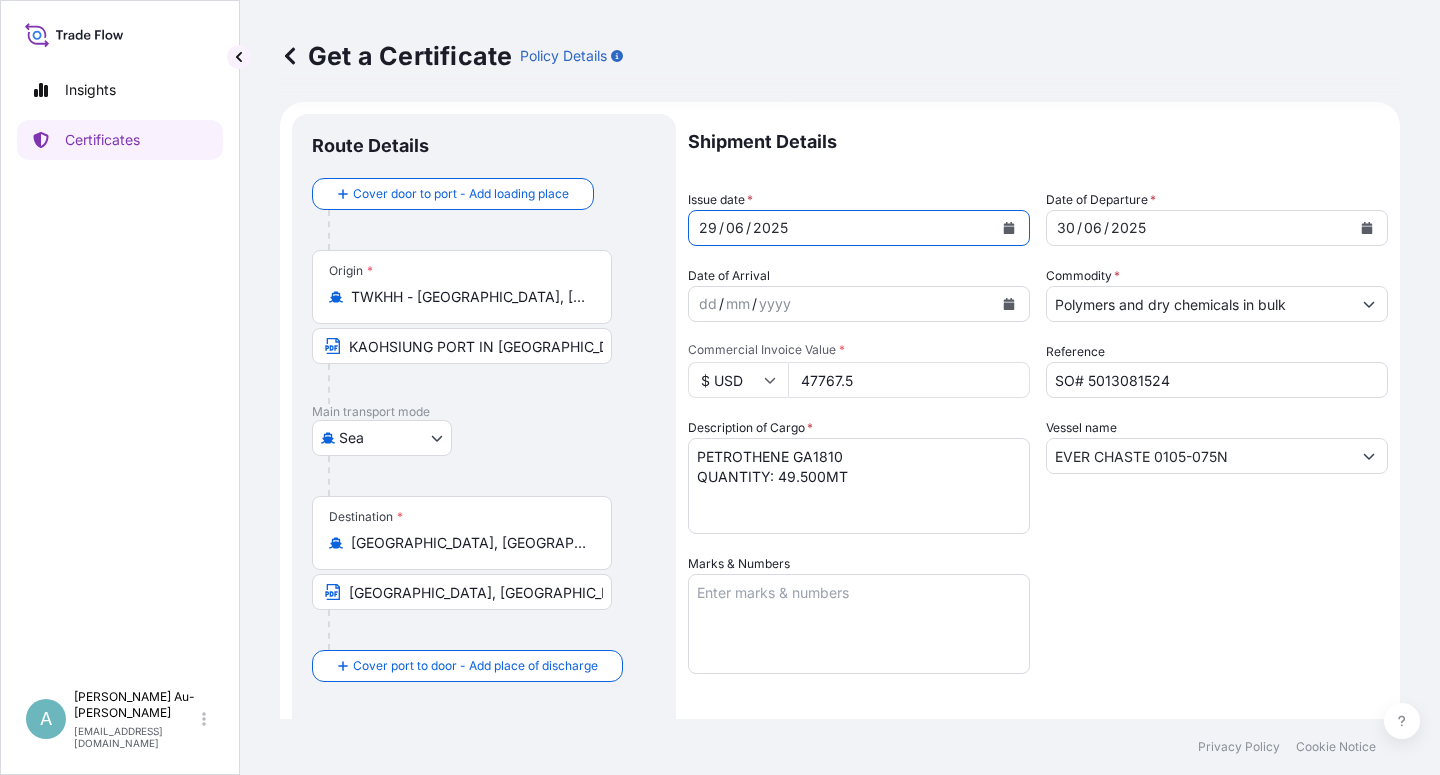 click on "Shipment Details Issue date * [DATE] Date of Departure * [DATE] Date of Arrival dd / mm / yyyy Commodity * Polymers and dry chemicals in bulk Packing Category Commercial Invoice Value    * $ USD 47767.5 Reference SO# 5013081524 Description of Cargo * PETROTHENE GA1810
QUANTITY: 49.500MT Vessel name EVER CHASTE 0105-075N Marks & Numbers Letter of Credit This shipment has a letter of credit Letter of credit * LC NO.: M88RV2506NS00071
CLAIMS PAYABLE IN [GEOGRAPHIC_DATA]([GEOGRAPHIC_DATA]) IN THE CURRENCY OF DRAFT(USD),
COVERING THE INSTITUTE CARGO CLAUSES : ICC(A)
NO. OF ORIGINAL ISSUED: 02 (01 ORIGINAL + 01 DUPLICATE)
Letter of credit may not exceed 12000 characters Assured Details Primary Assured * Basell Asia Pacific Limited Basell Asia Pacific Limited Named Assured Named Assured Address" at bounding box center [1038, 628] 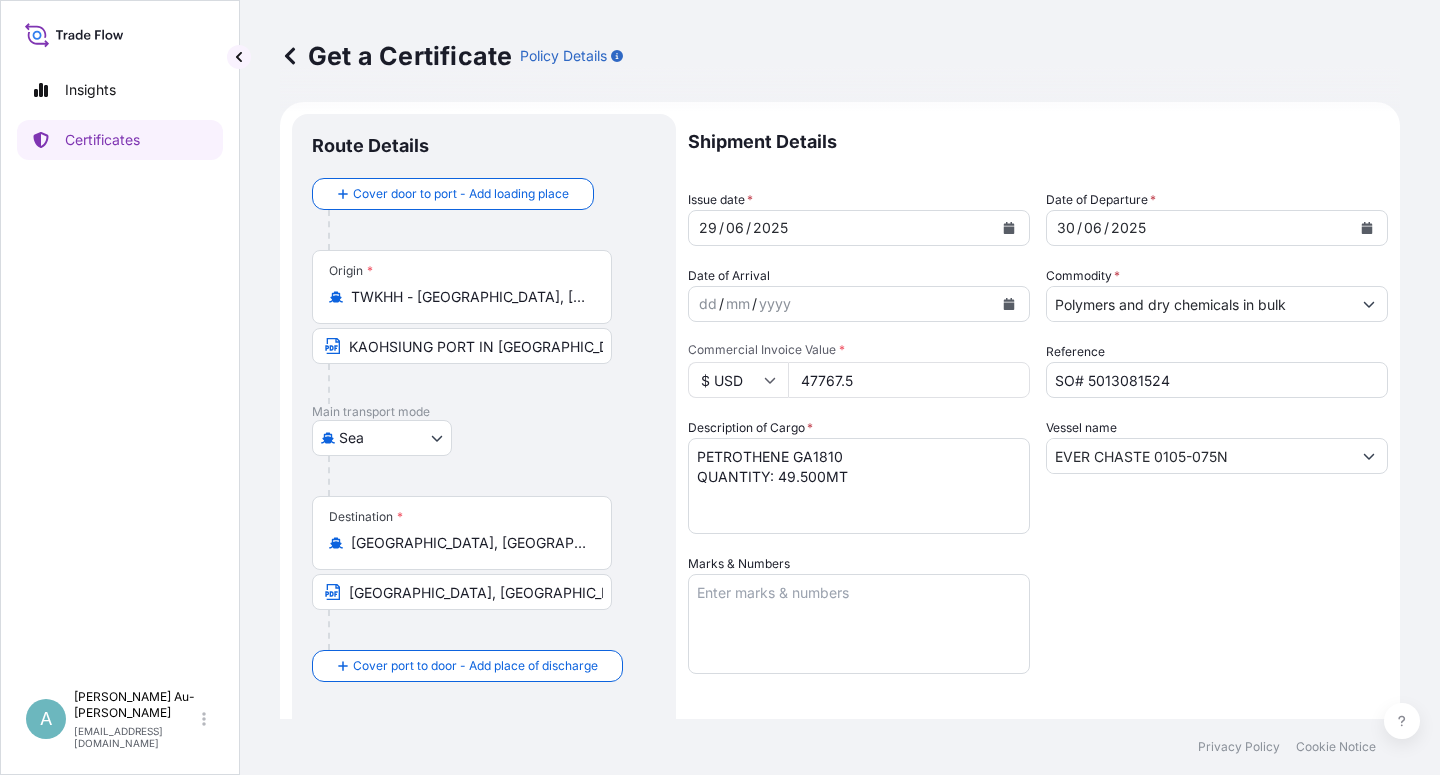 scroll, scrollTop: 490, scrollLeft: 0, axis: vertical 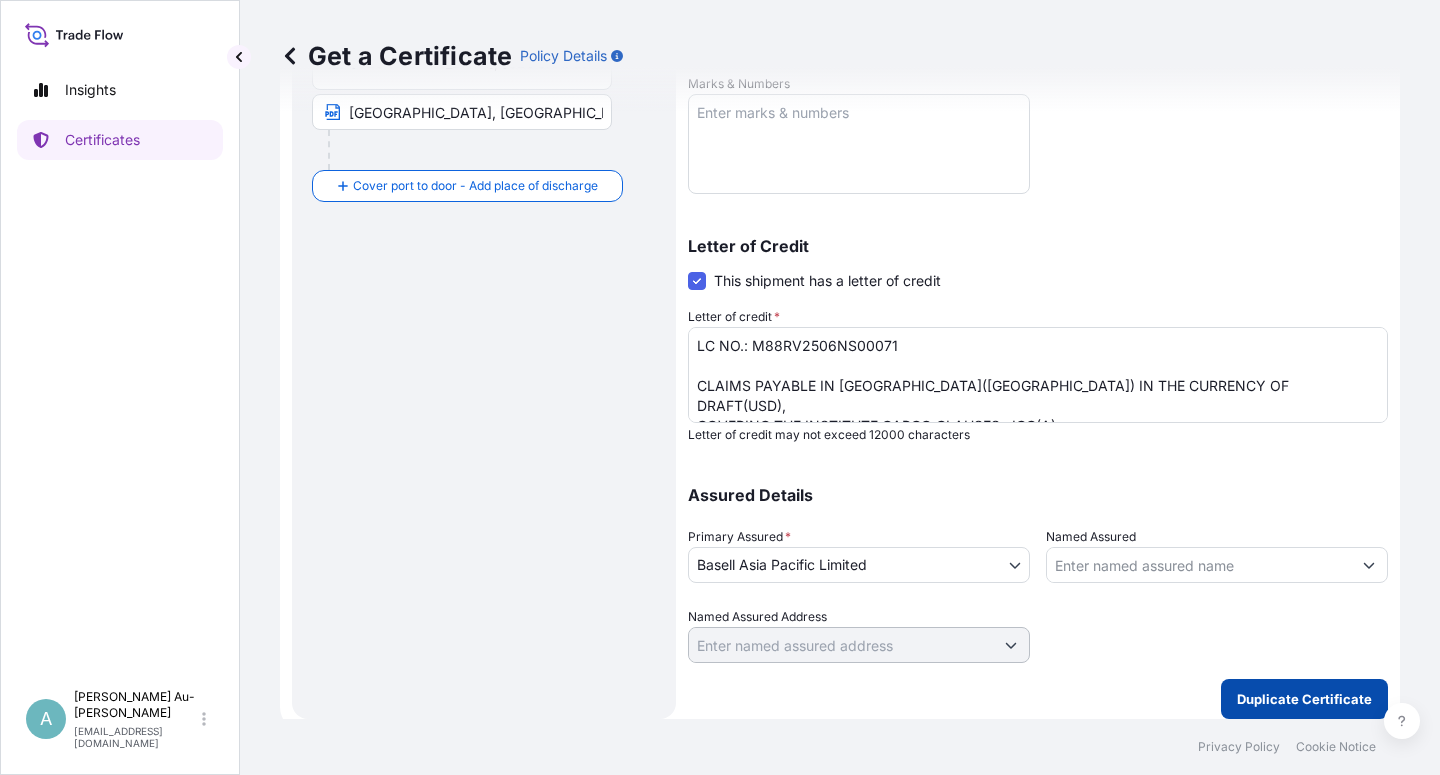 click on "Duplicate Certificate" at bounding box center (1304, 699) 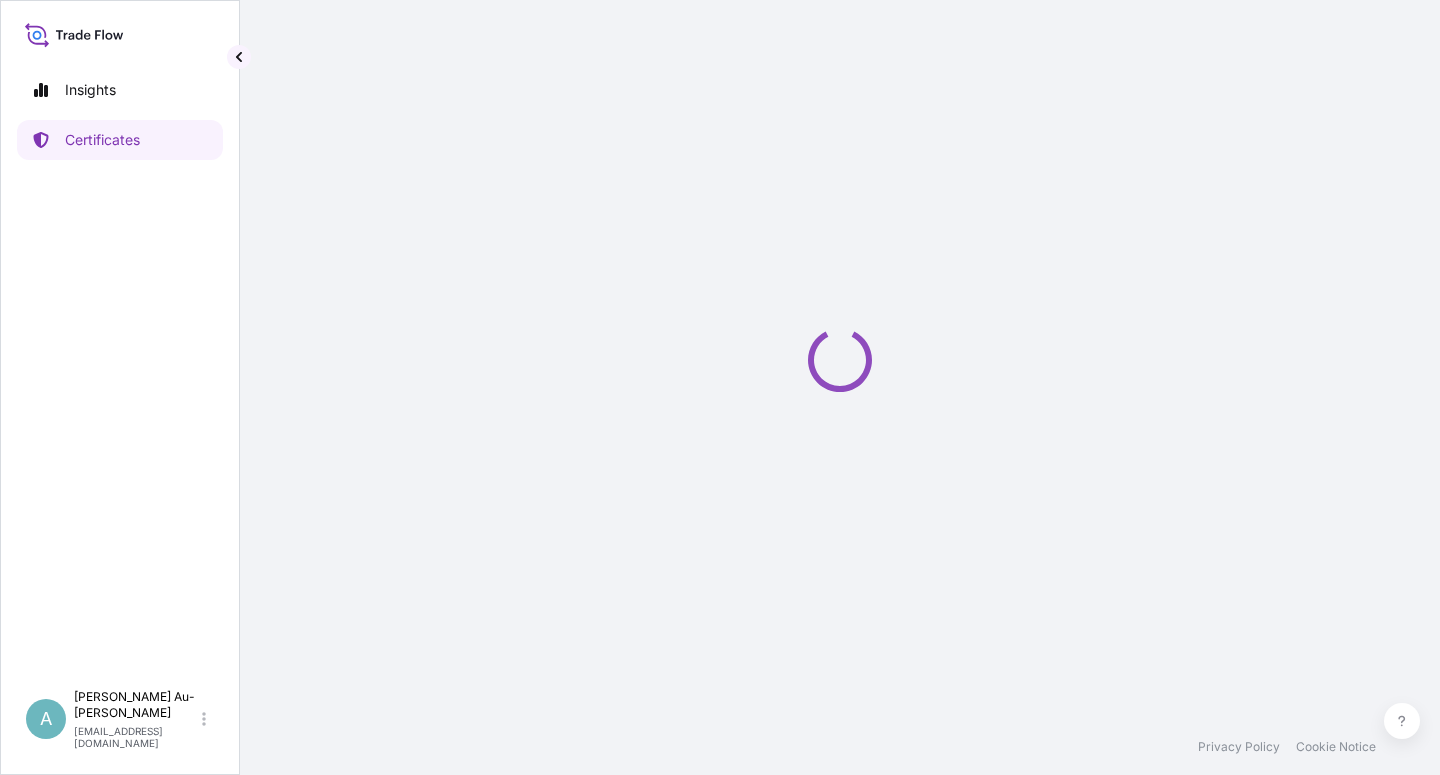 scroll, scrollTop: 0, scrollLeft: 0, axis: both 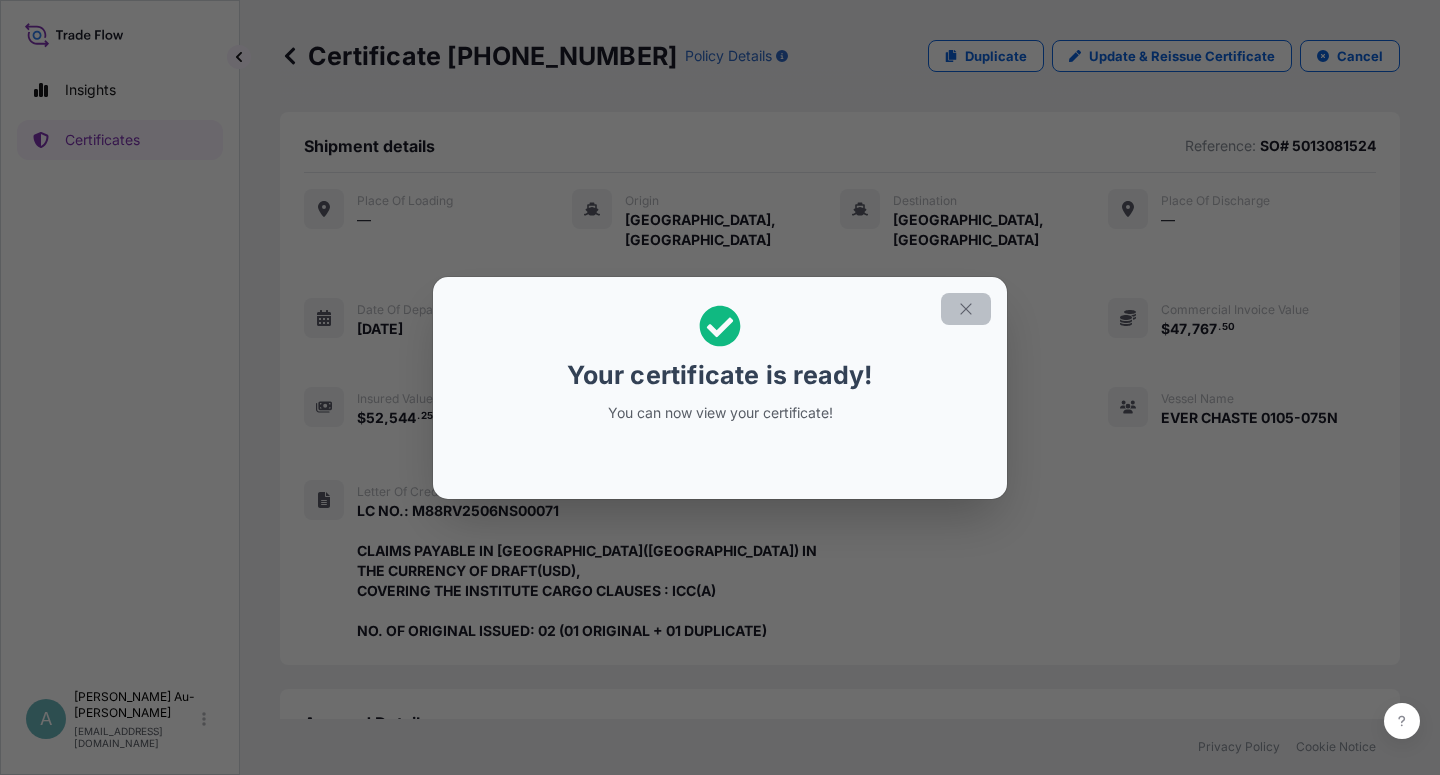 click 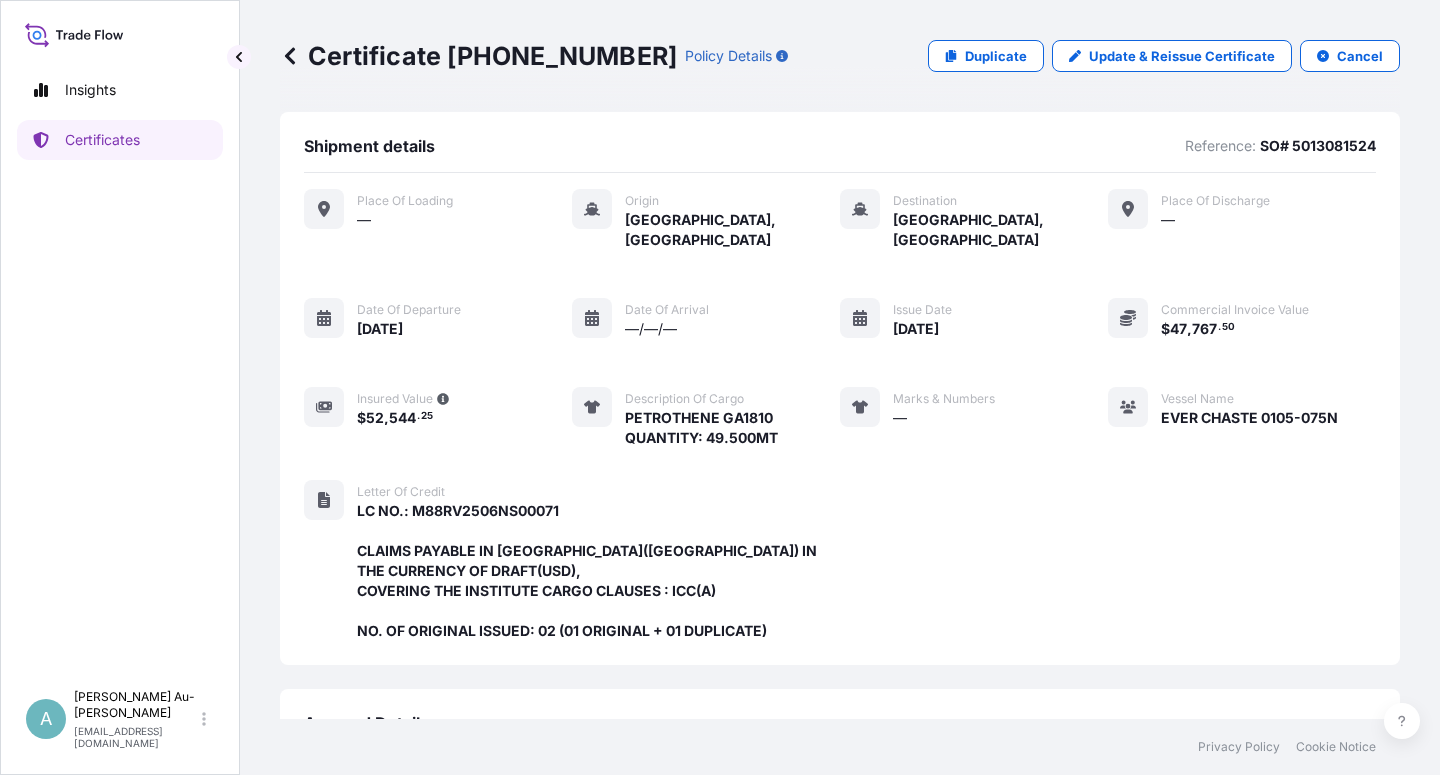 scroll, scrollTop: 534, scrollLeft: 0, axis: vertical 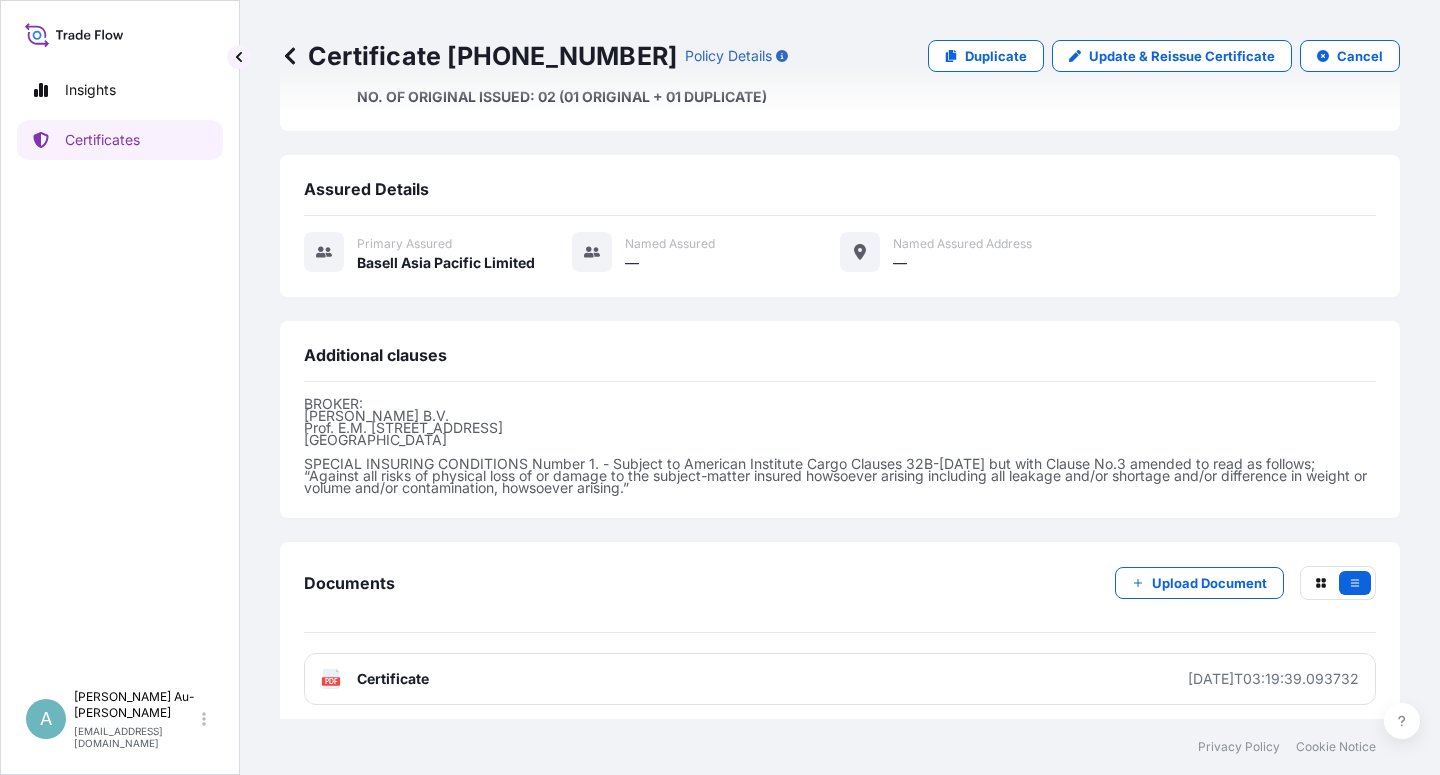 click on "Certificate" at bounding box center [393, 679] 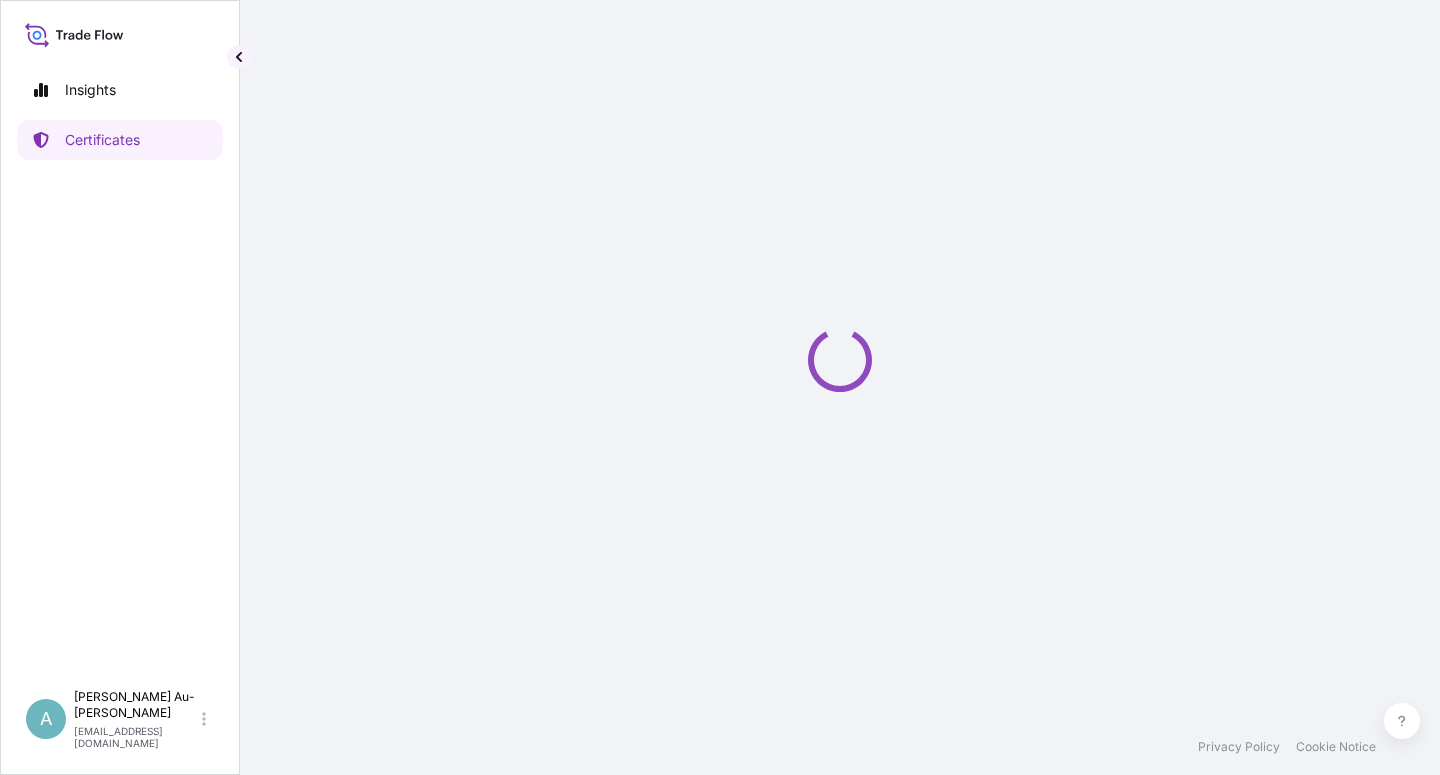 scroll, scrollTop: 0, scrollLeft: 0, axis: both 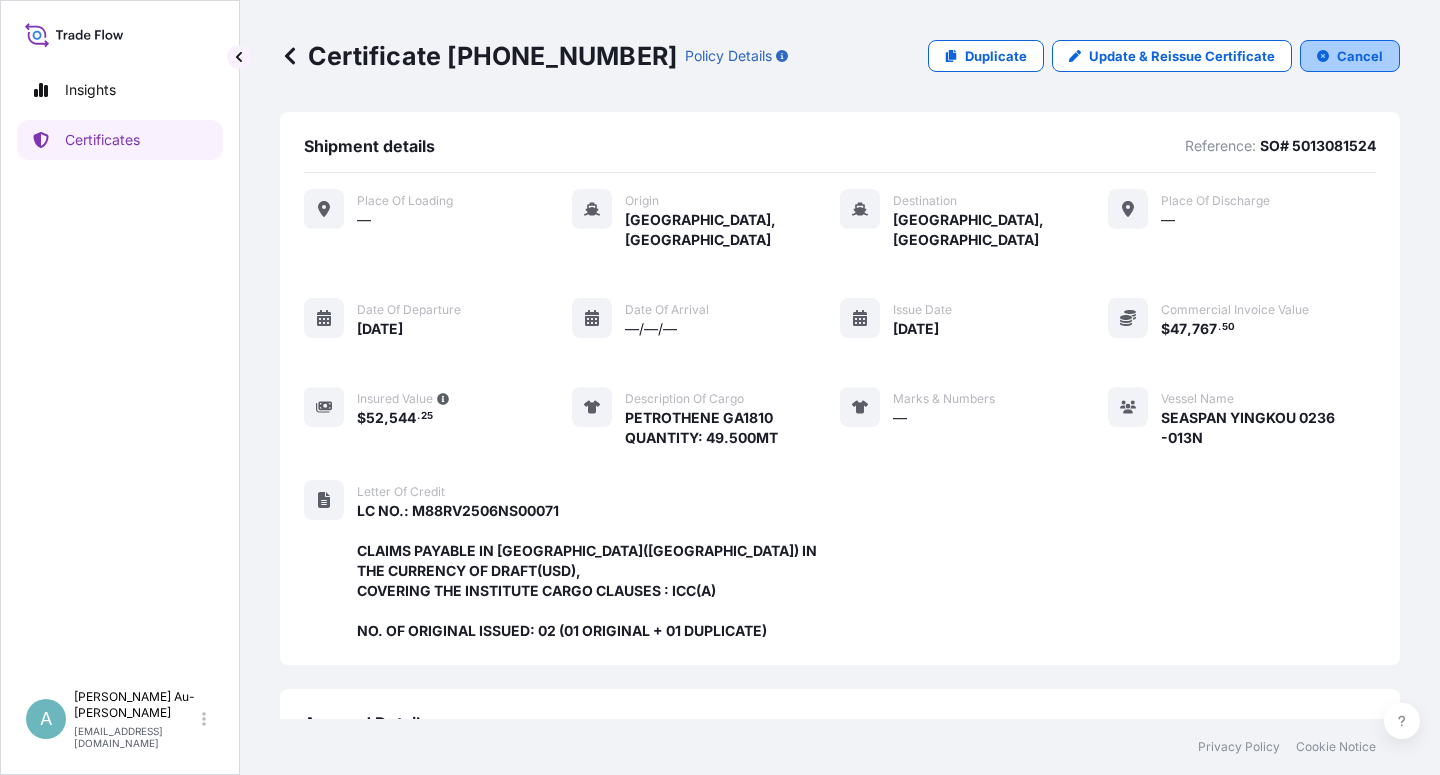 click on "Cancel" at bounding box center (1360, 56) 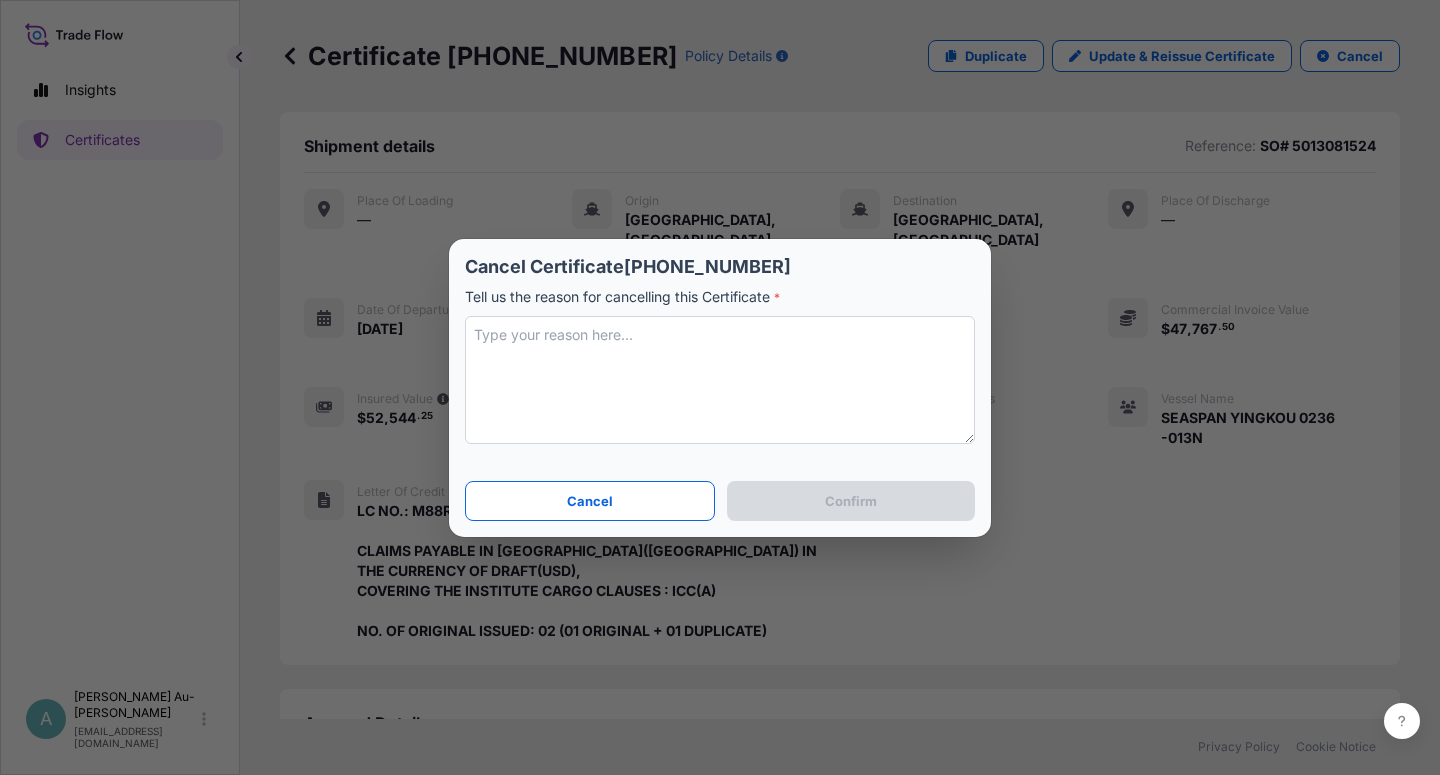 click at bounding box center (720, 380) 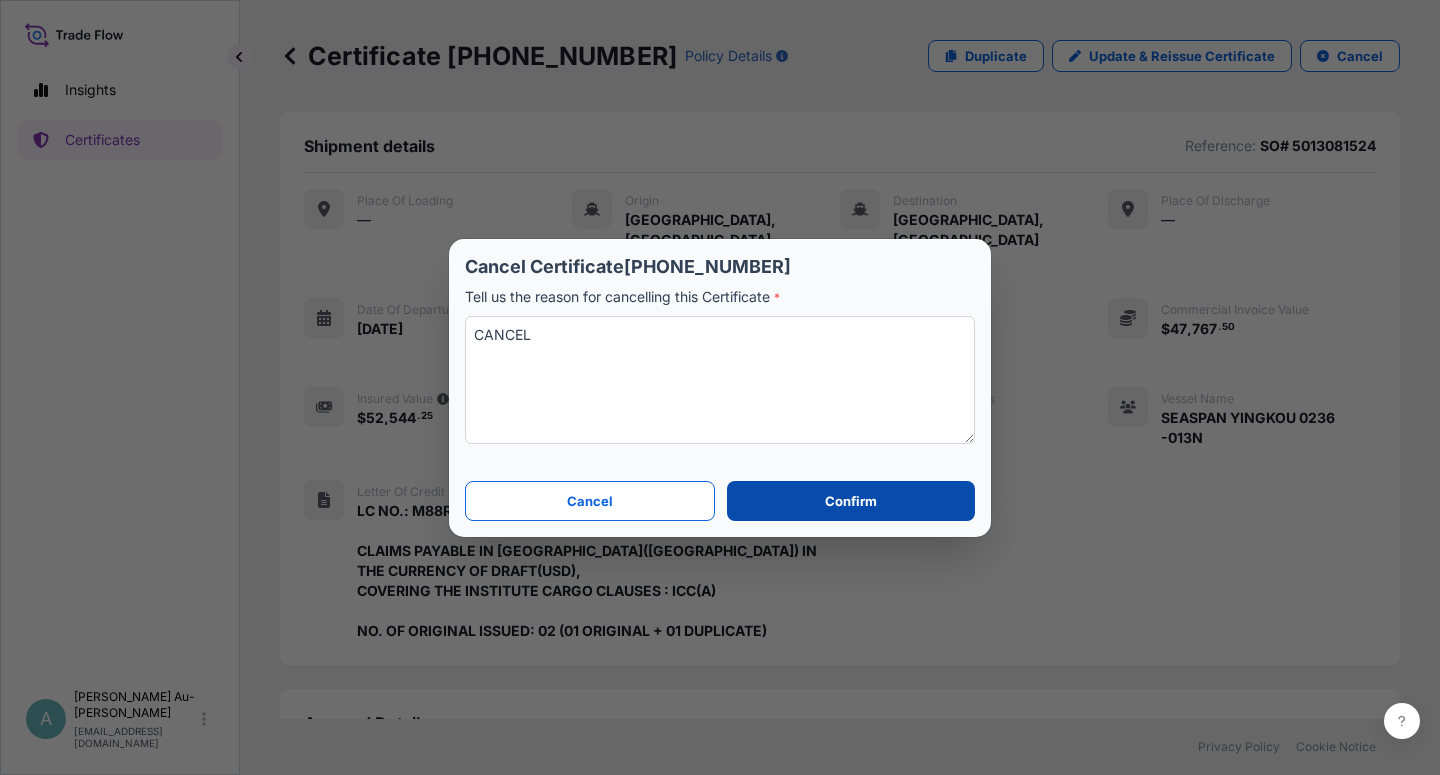 type on "CANCEL" 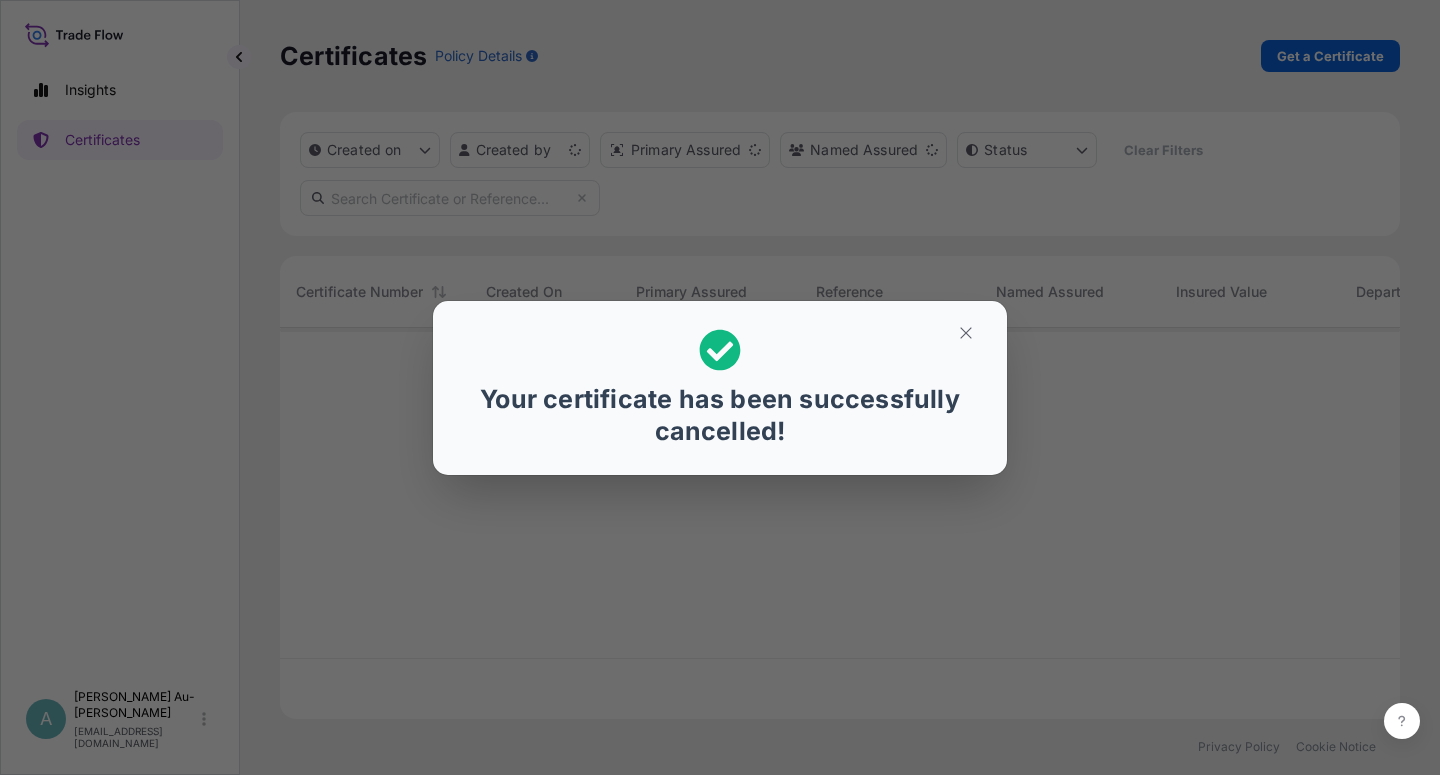 scroll, scrollTop: 18, scrollLeft: 18, axis: both 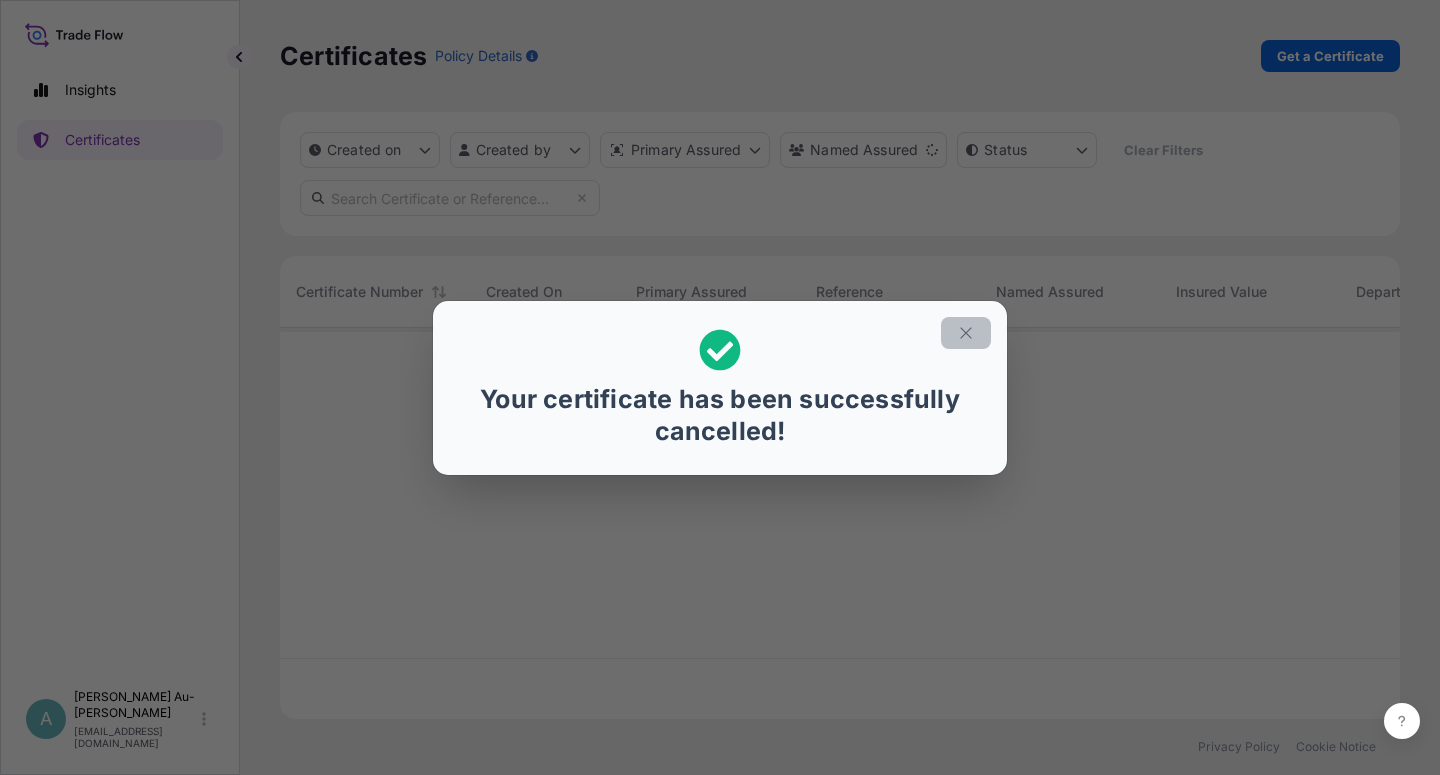 click 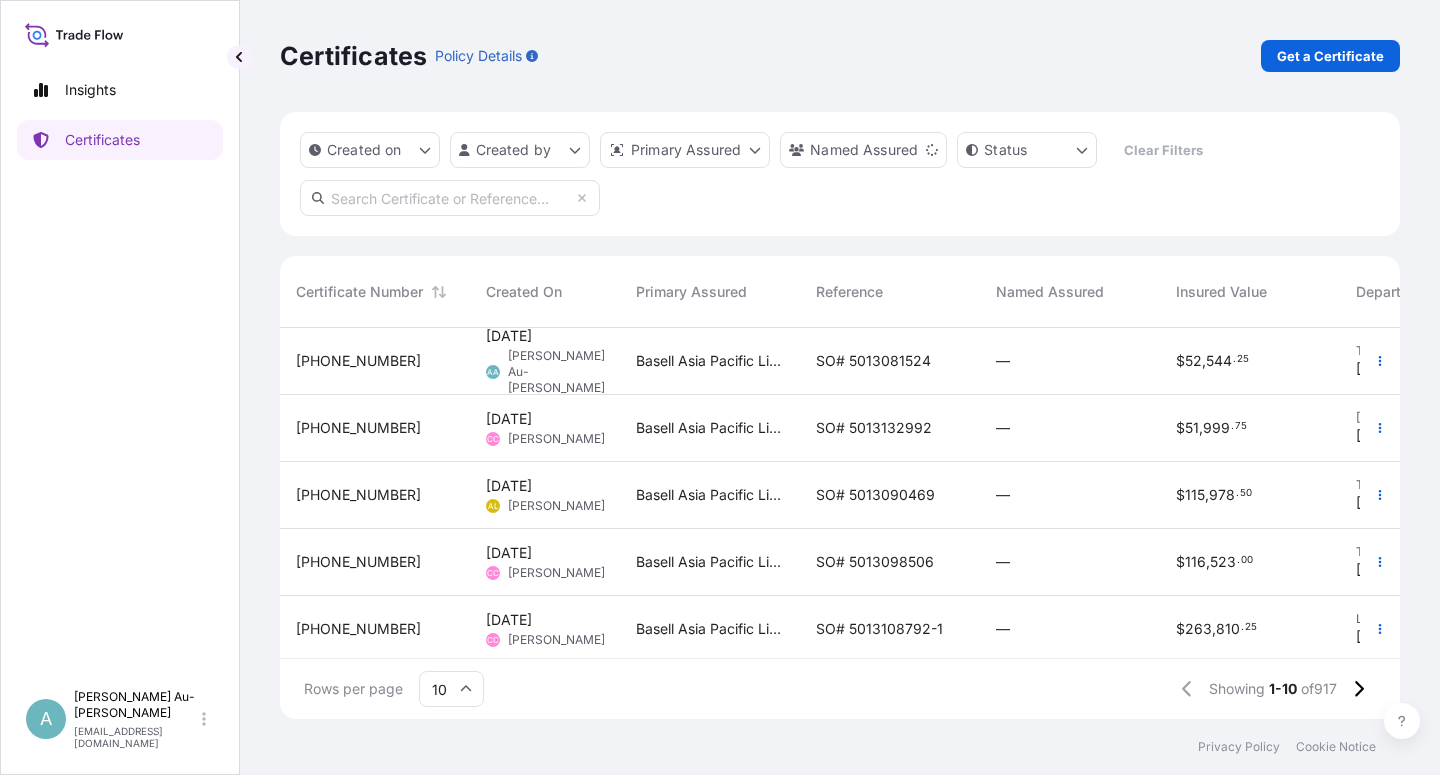 click at bounding box center [450, 198] 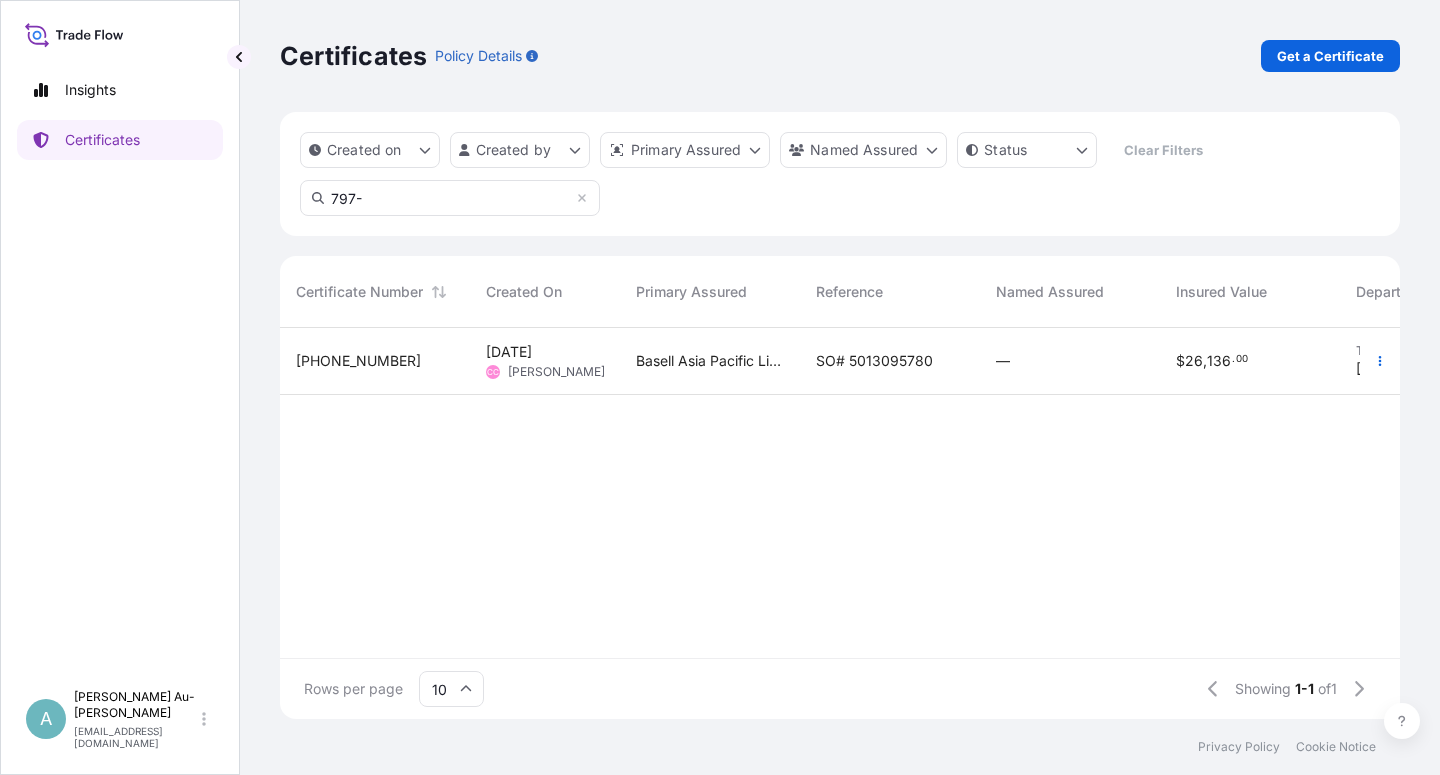 type on "797-" 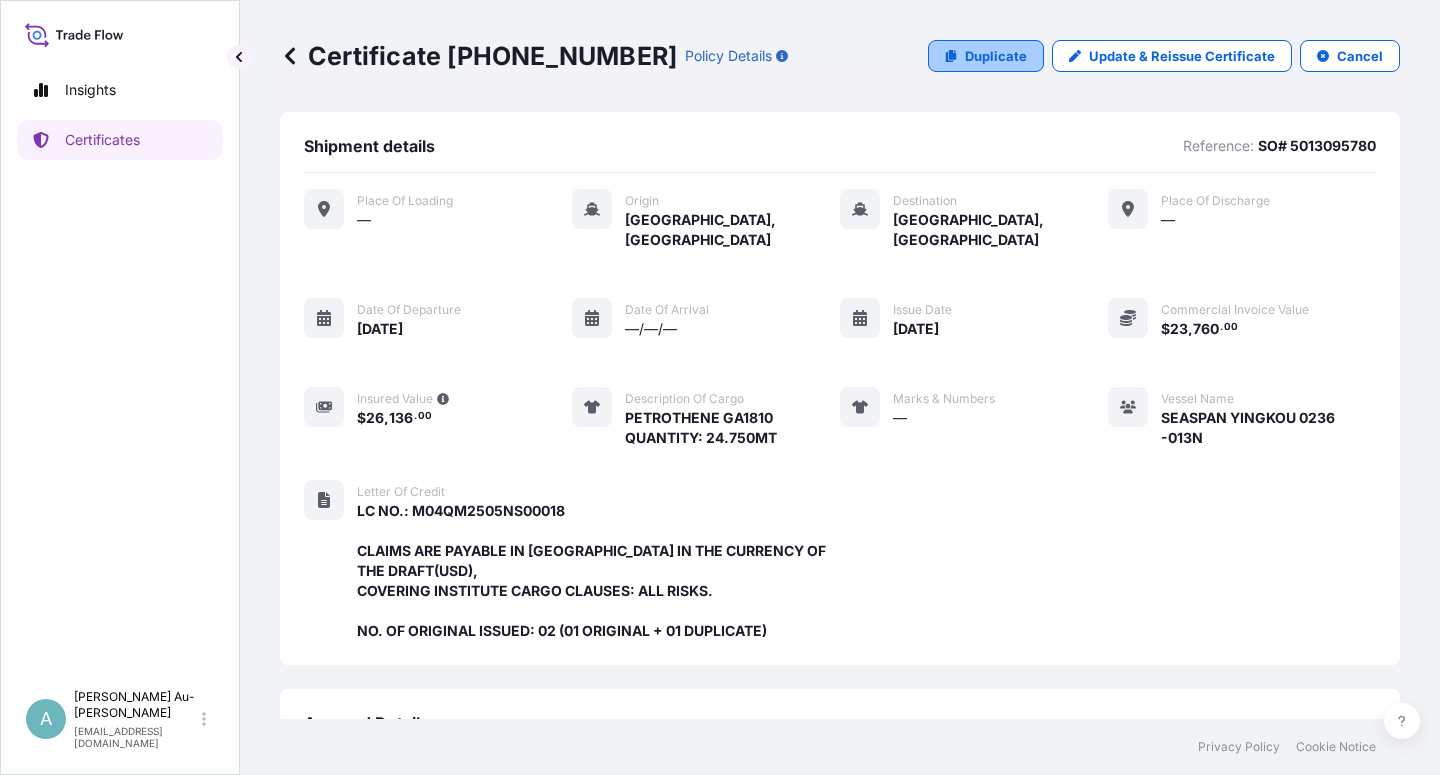 click on "Duplicate" at bounding box center [996, 56] 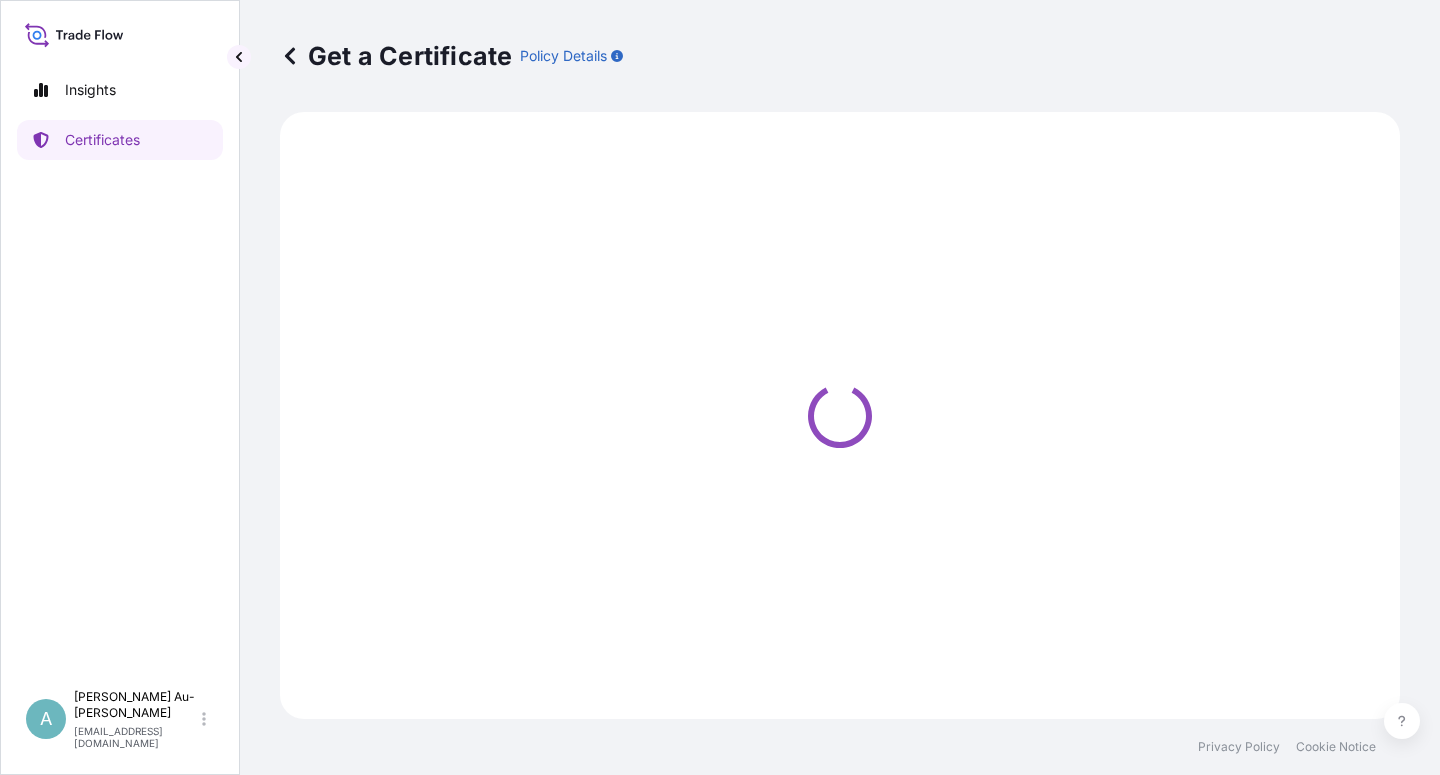select on "Sea" 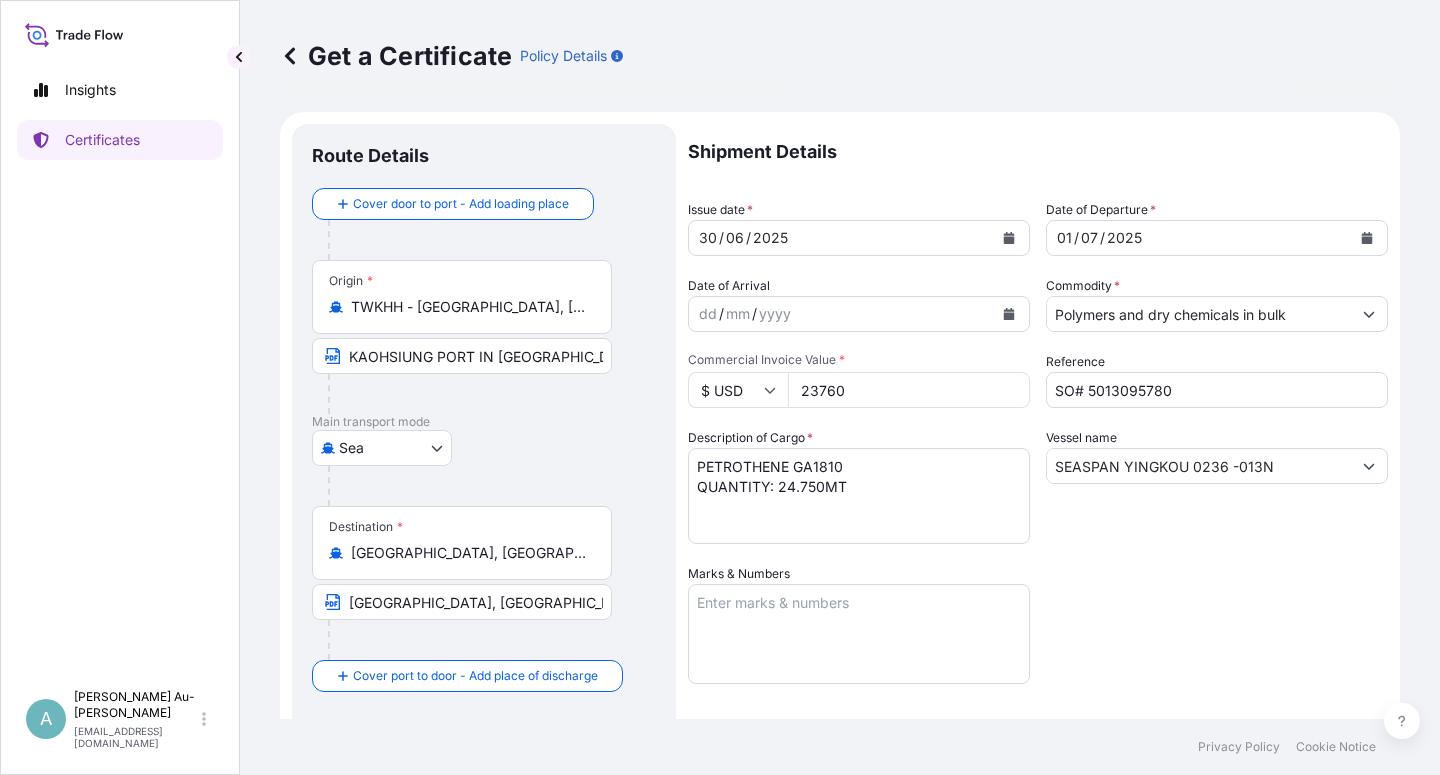 scroll, scrollTop: 360, scrollLeft: 0, axis: vertical 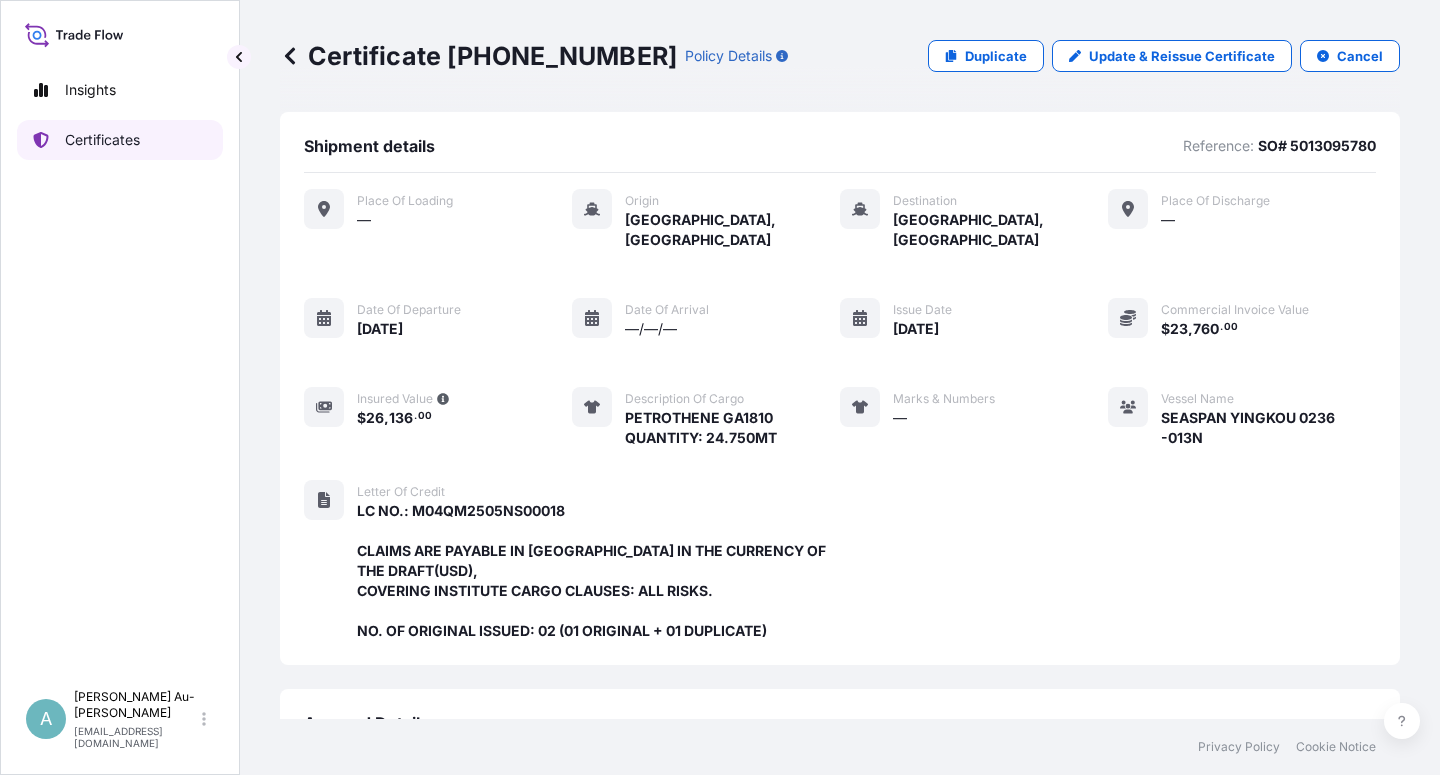 click on "Certificates" at bounding box center [120, 140] 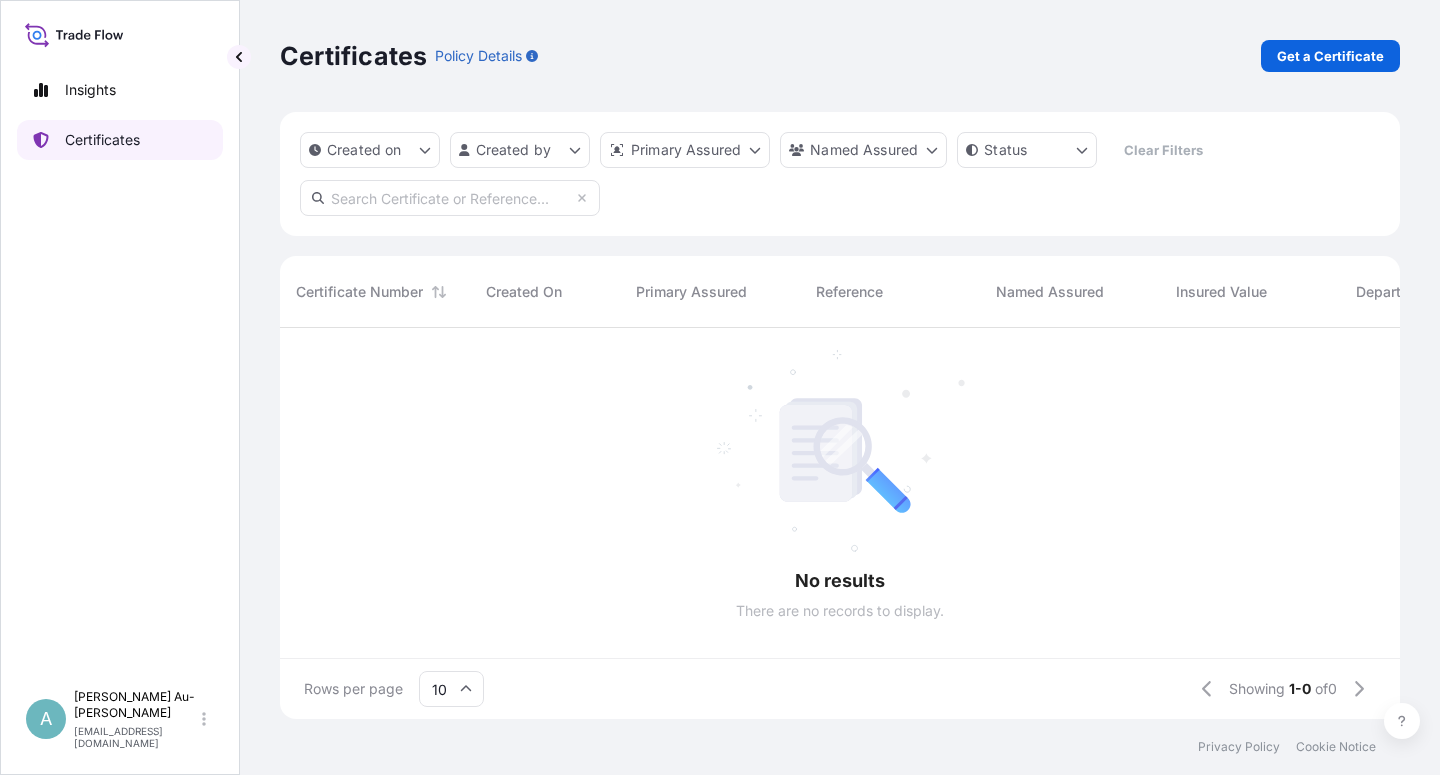 scroll, scrollTop: 18, scrollLeft: 18, axis: both 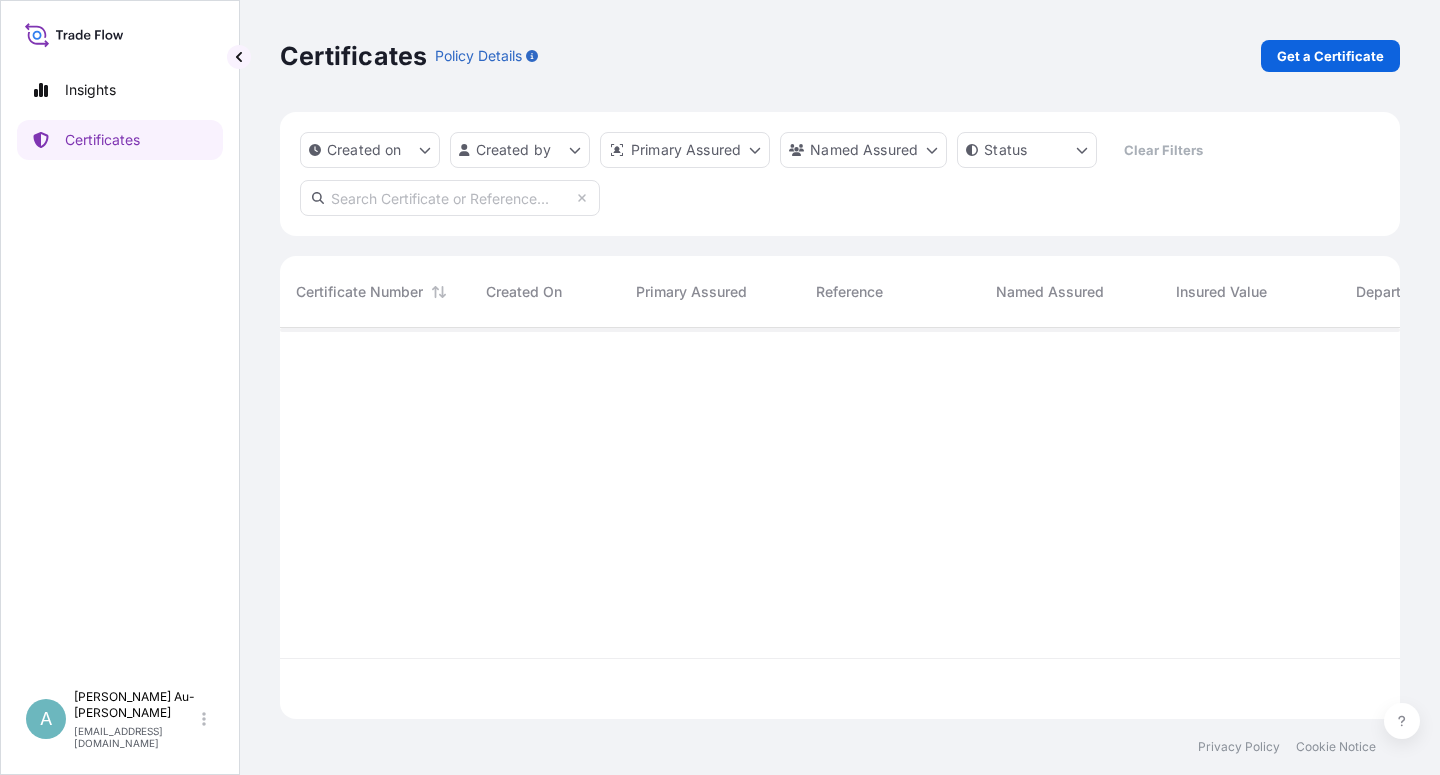 click at bounding box center [450, 198] 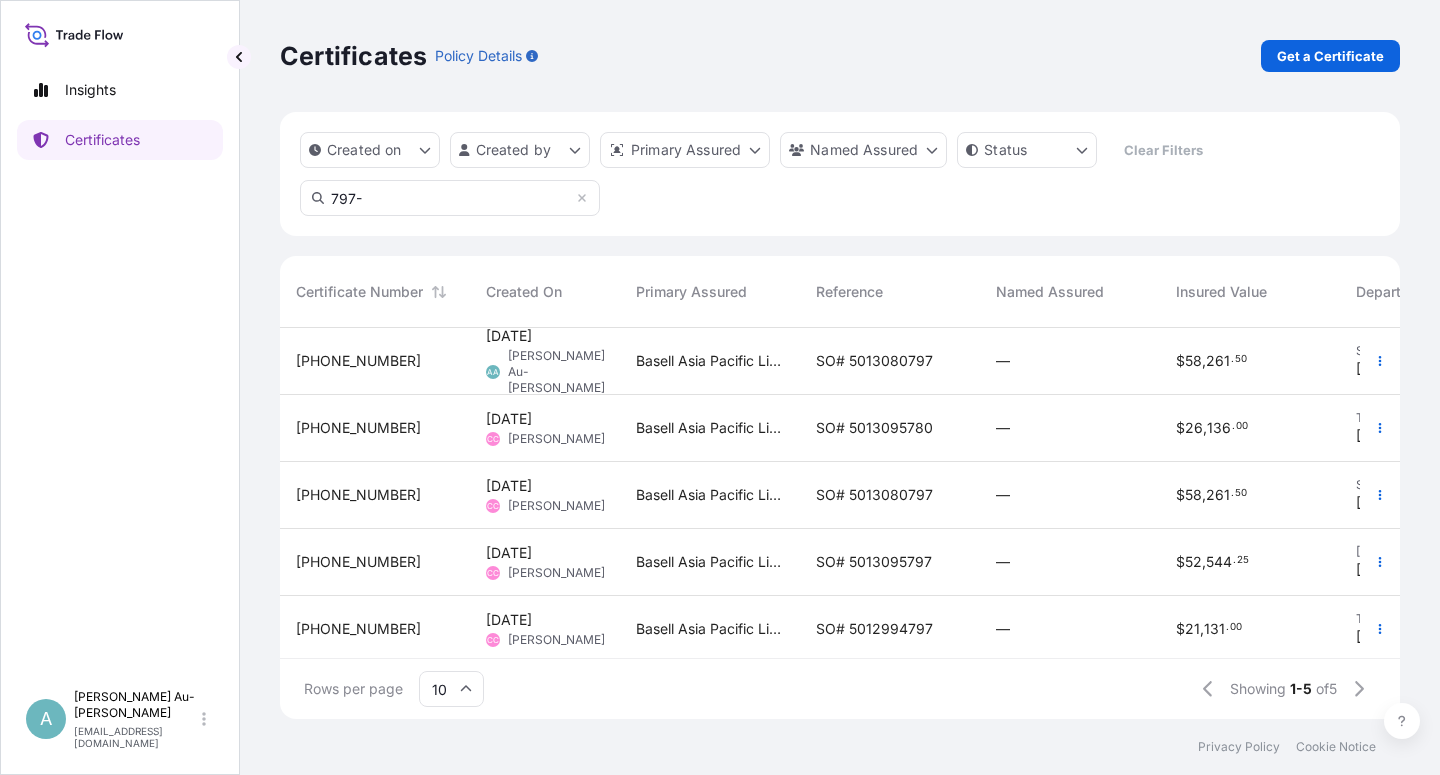 type on "797-" 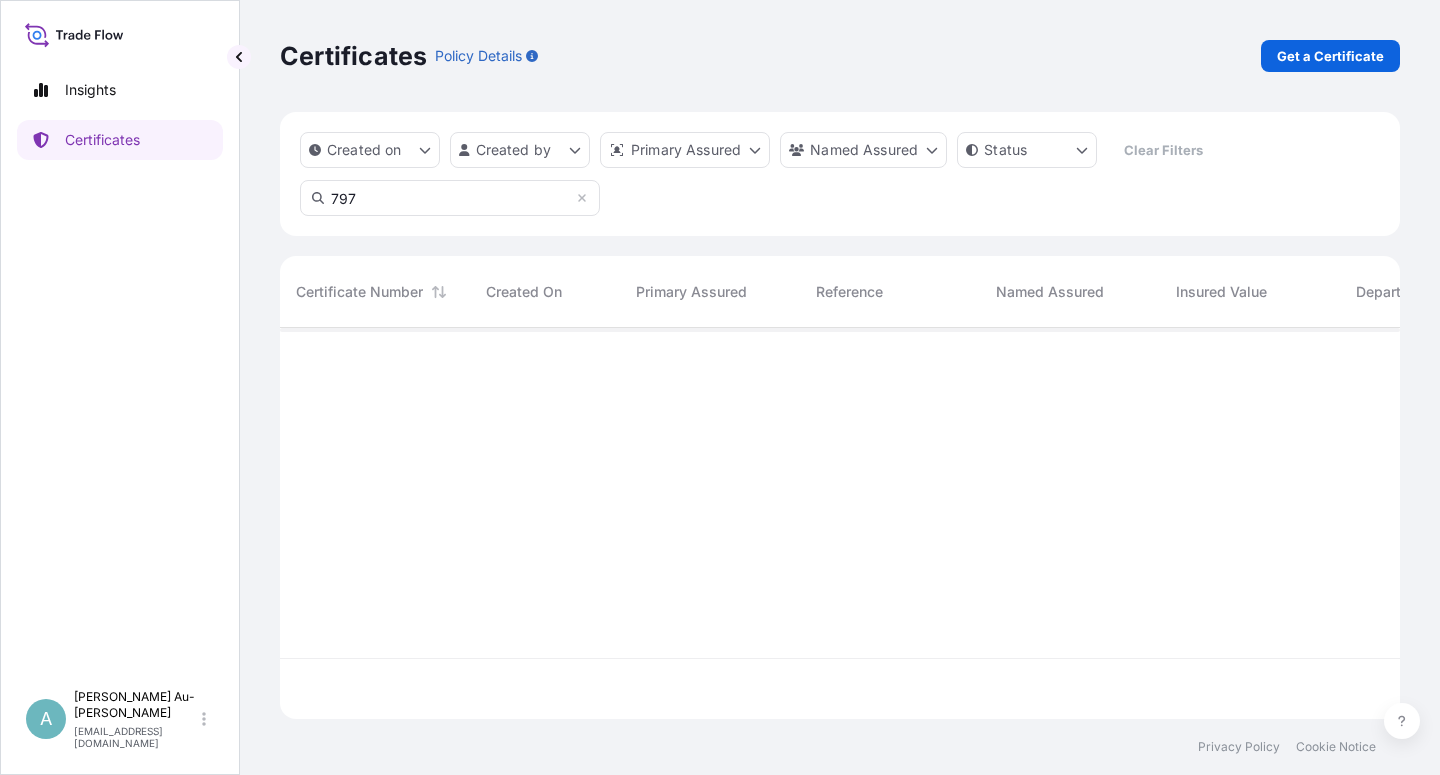 type on "797-" 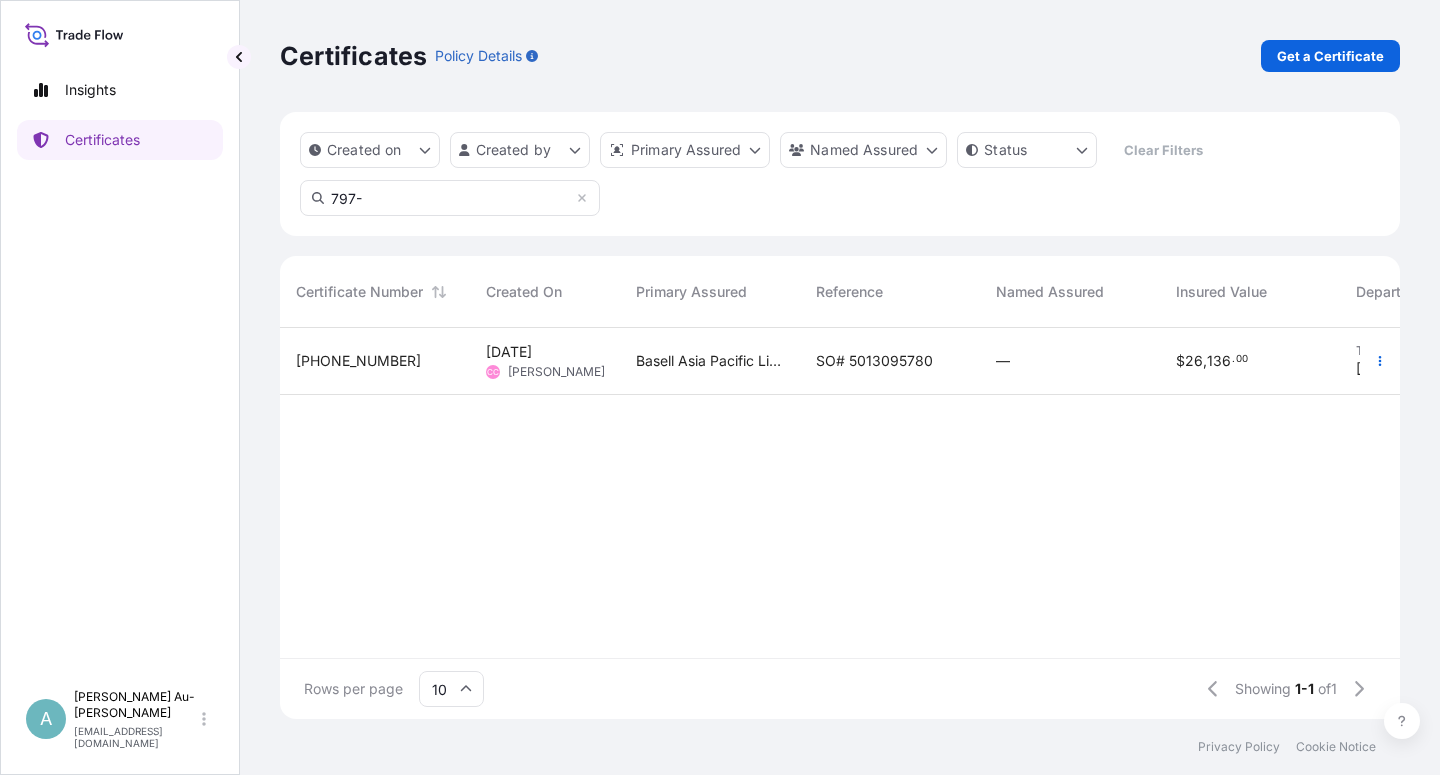 click on "SO# 5013095780" at bounding box center [874, 361] 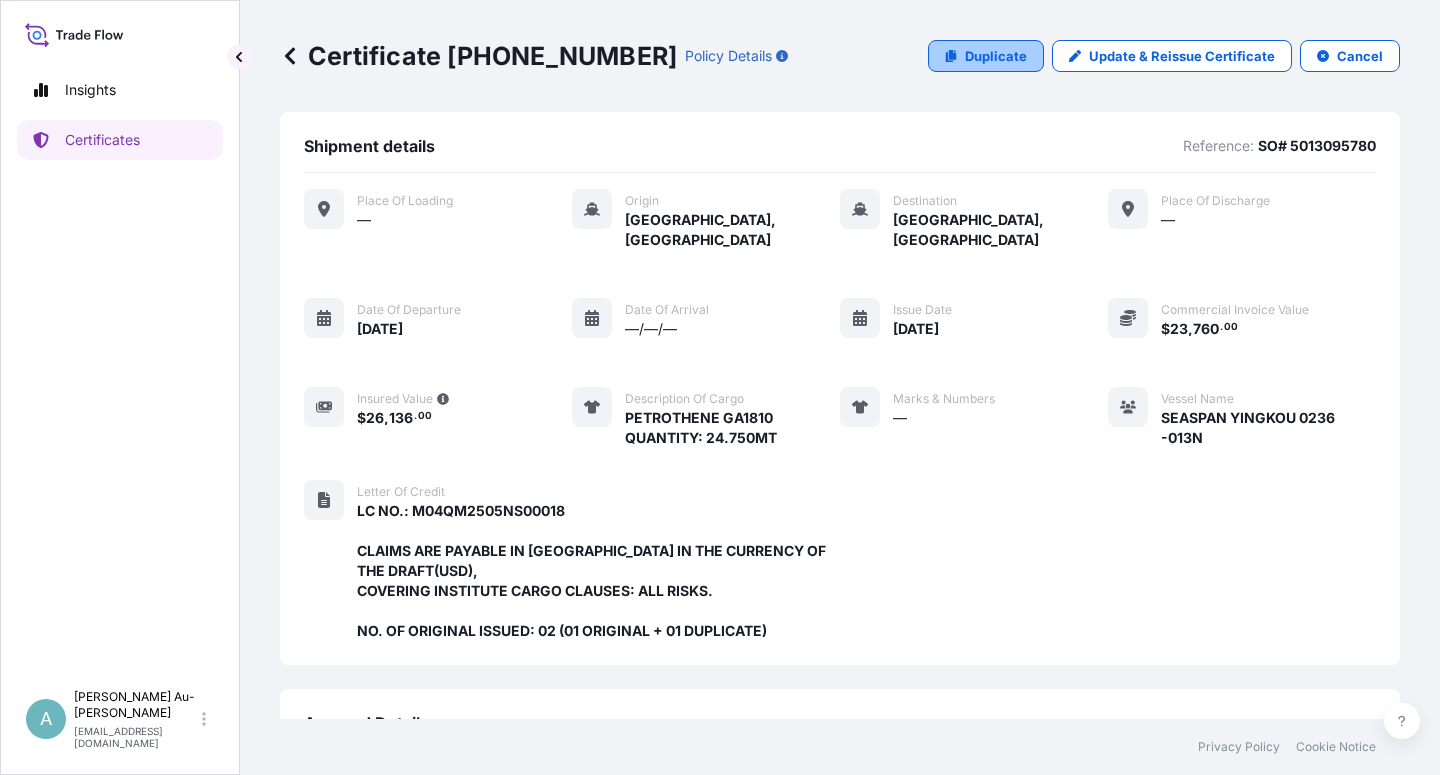 click on "Duplicate" at bounding box center (996, 56) 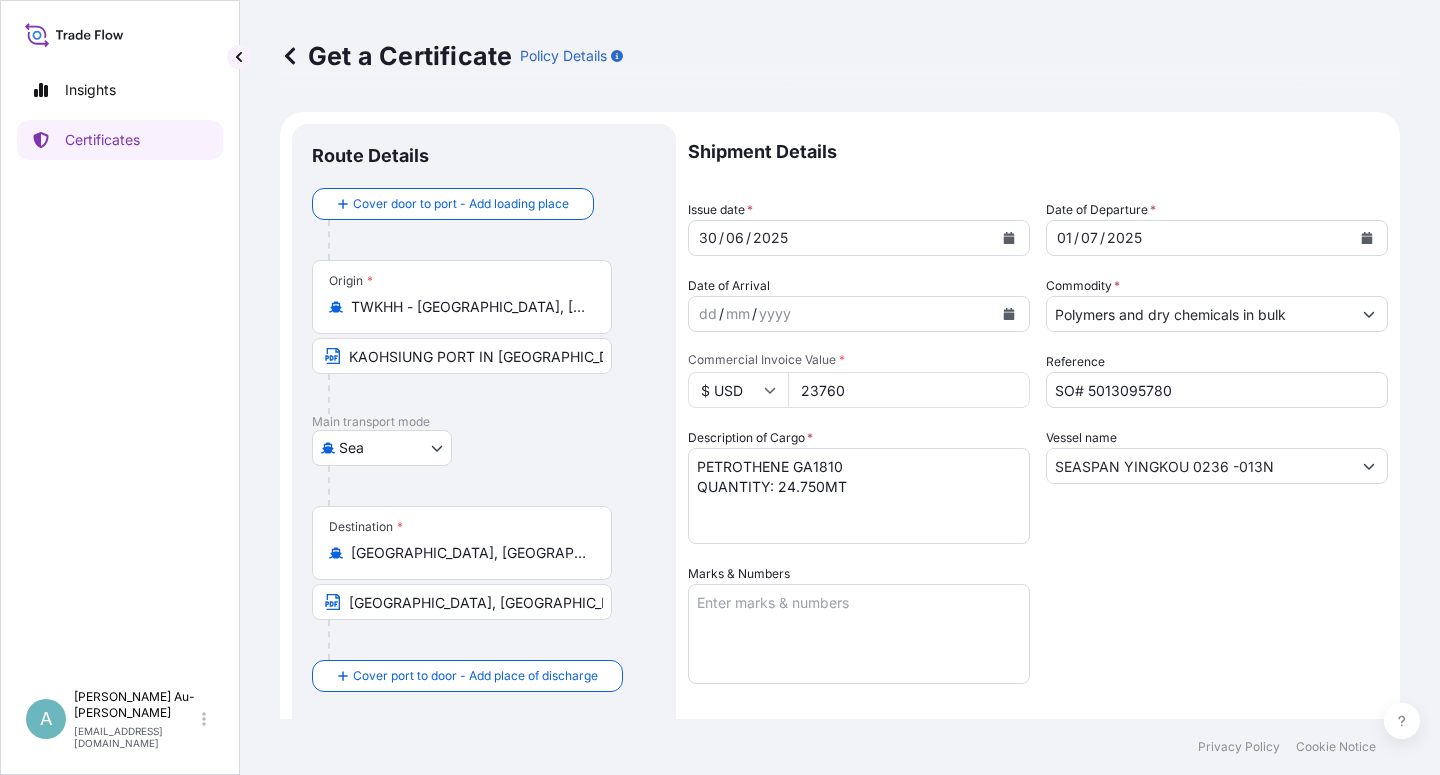 click 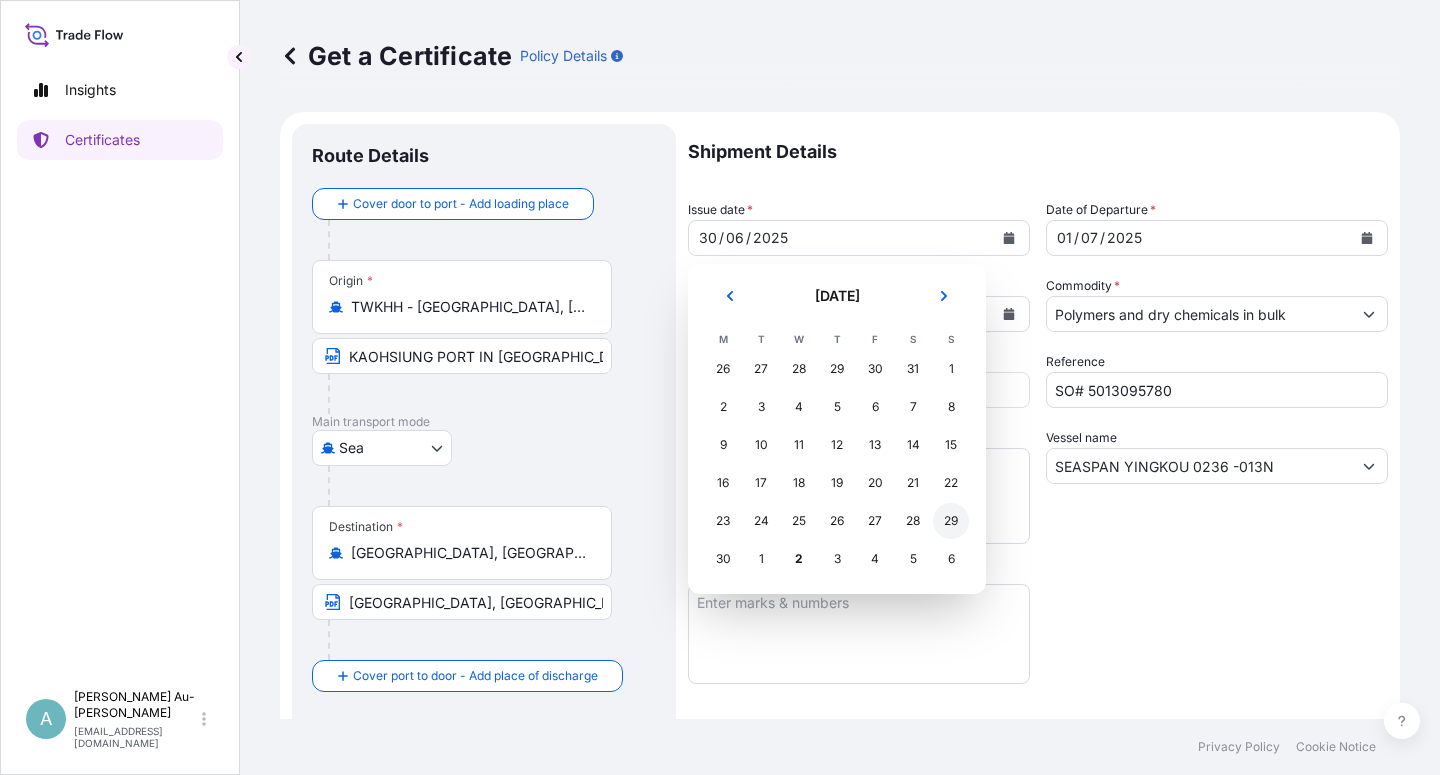 click on "29" at bounding box center [951, 521] 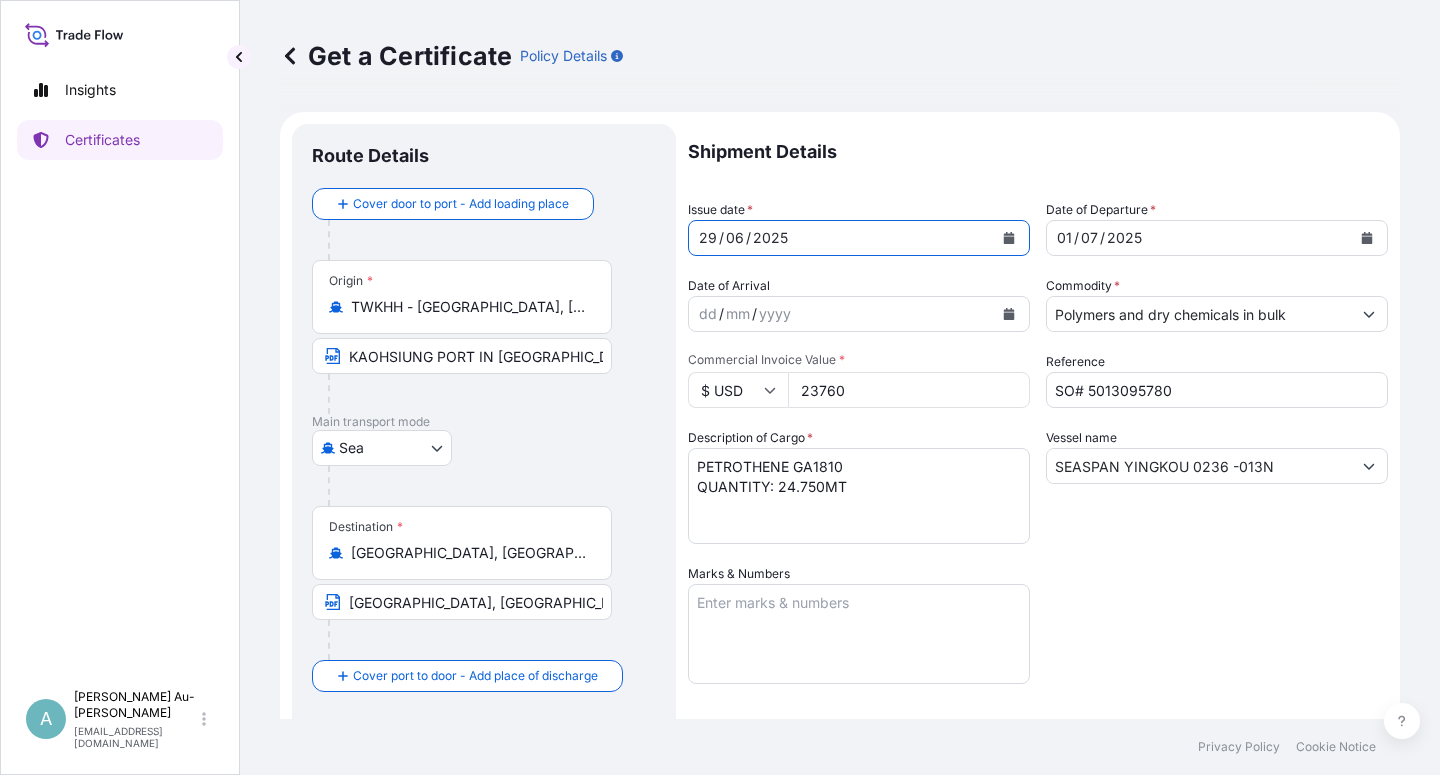 click on "[DATE]" at bounding box center [1217, 238] 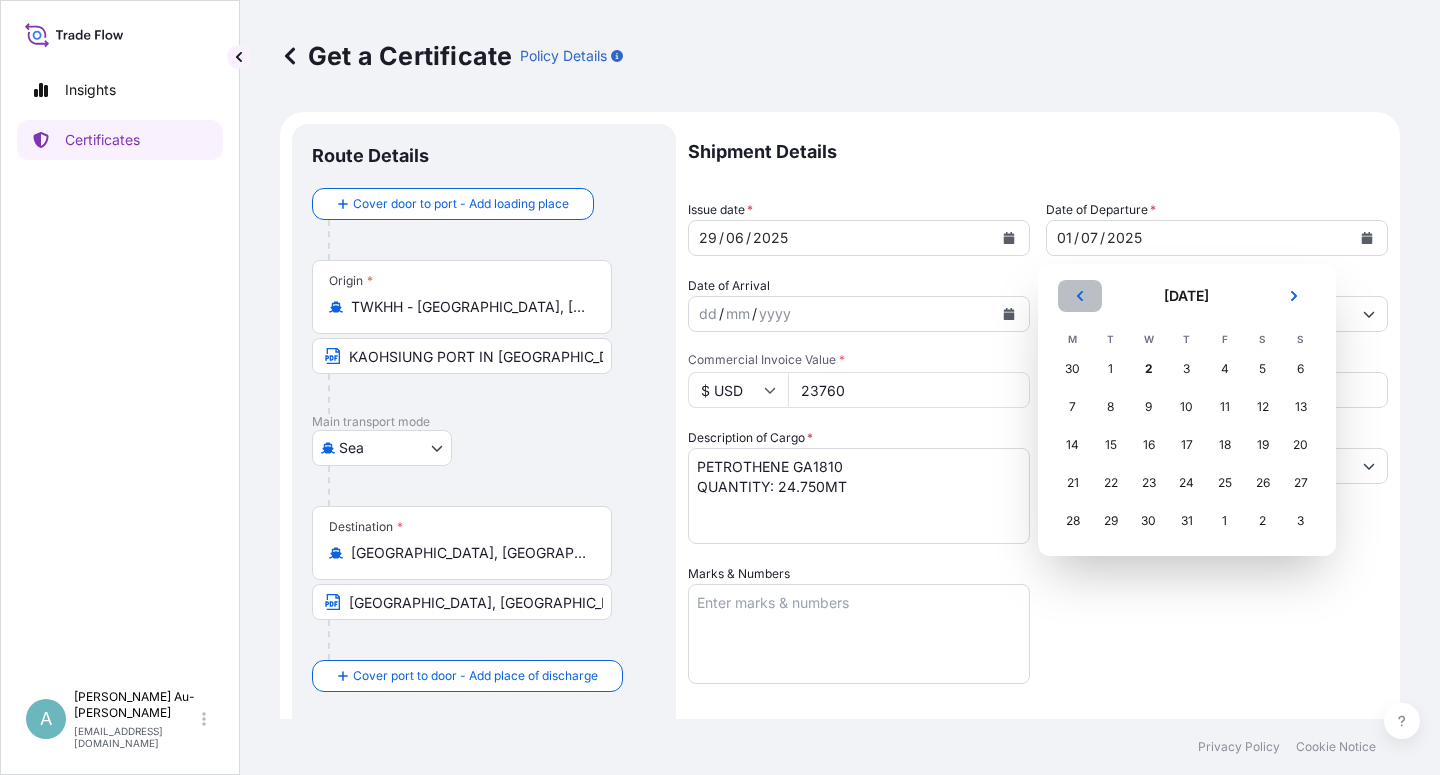 click at bounding box center [1080, 296] 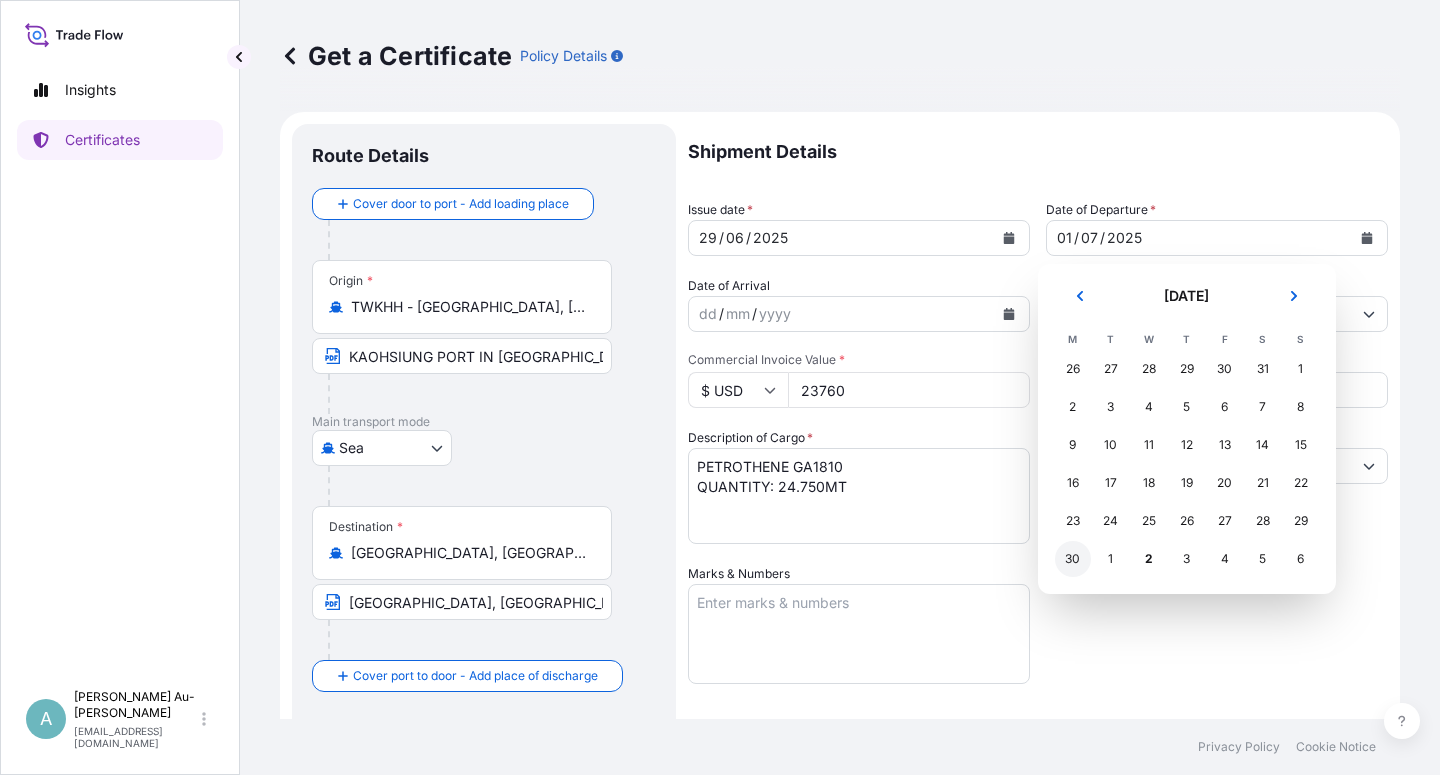 click on "30" at bounding box center [1073, 559] 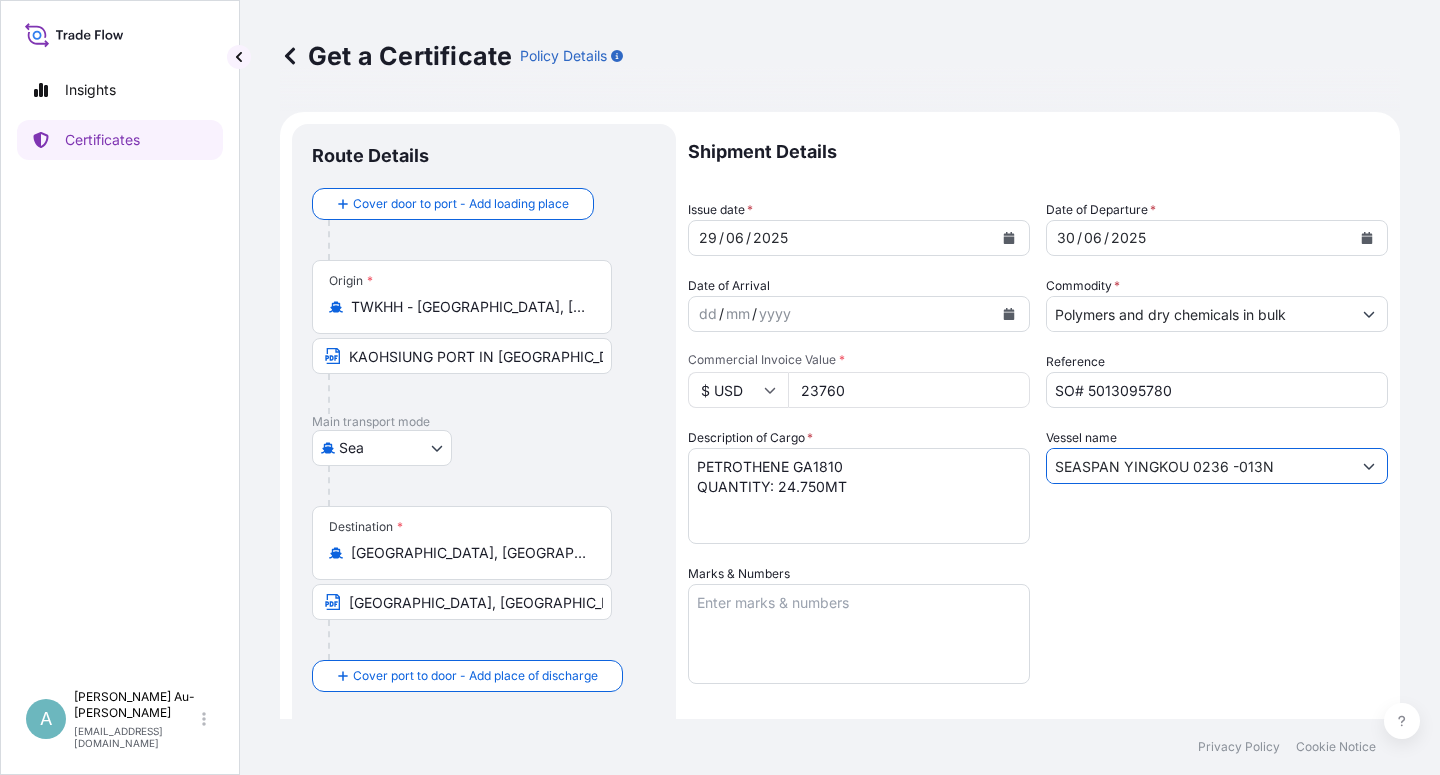 drag, startPoint x: 1274, startPoint y: 469, endPoint x: 992, endPoint y: 489, distance: 282.70834 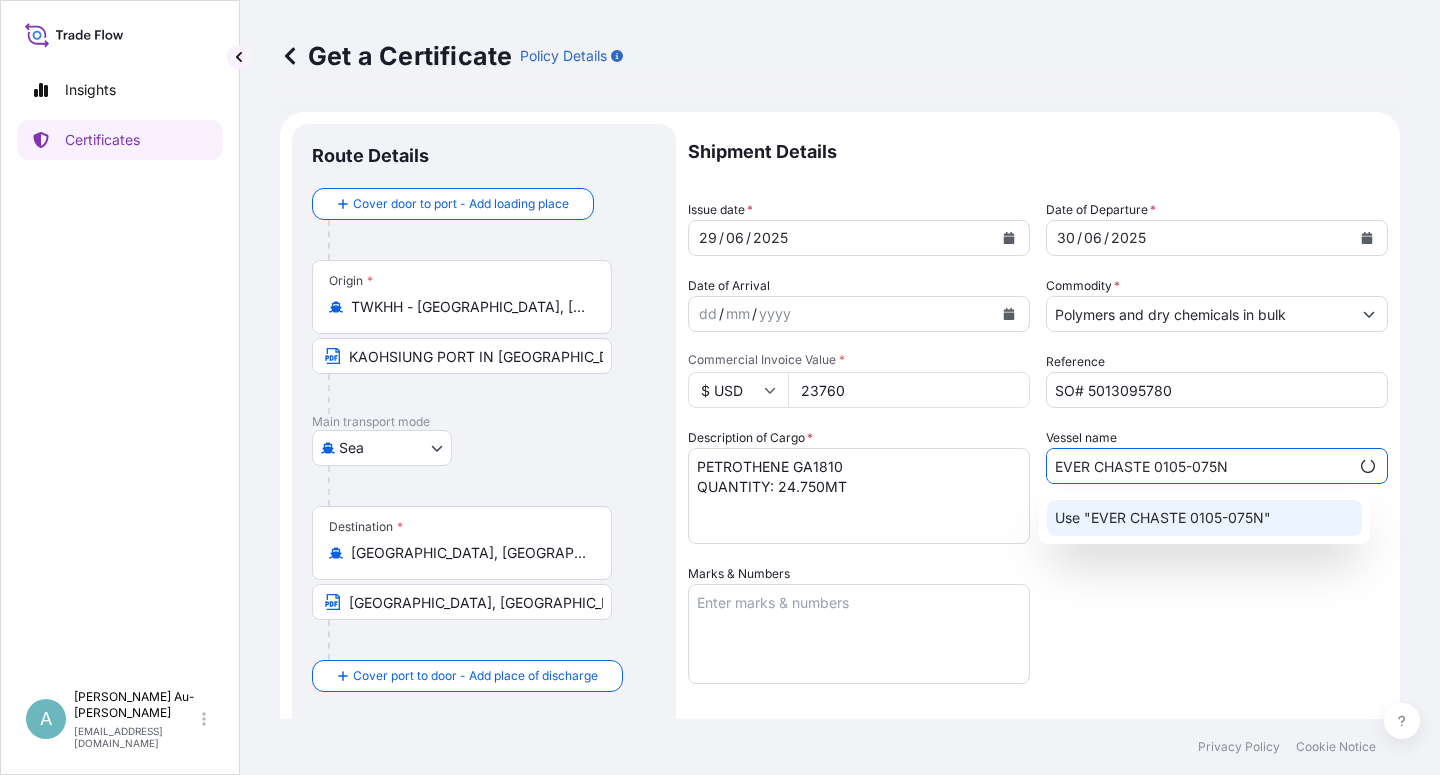 type on "EVER CHASTE 0105-075N" 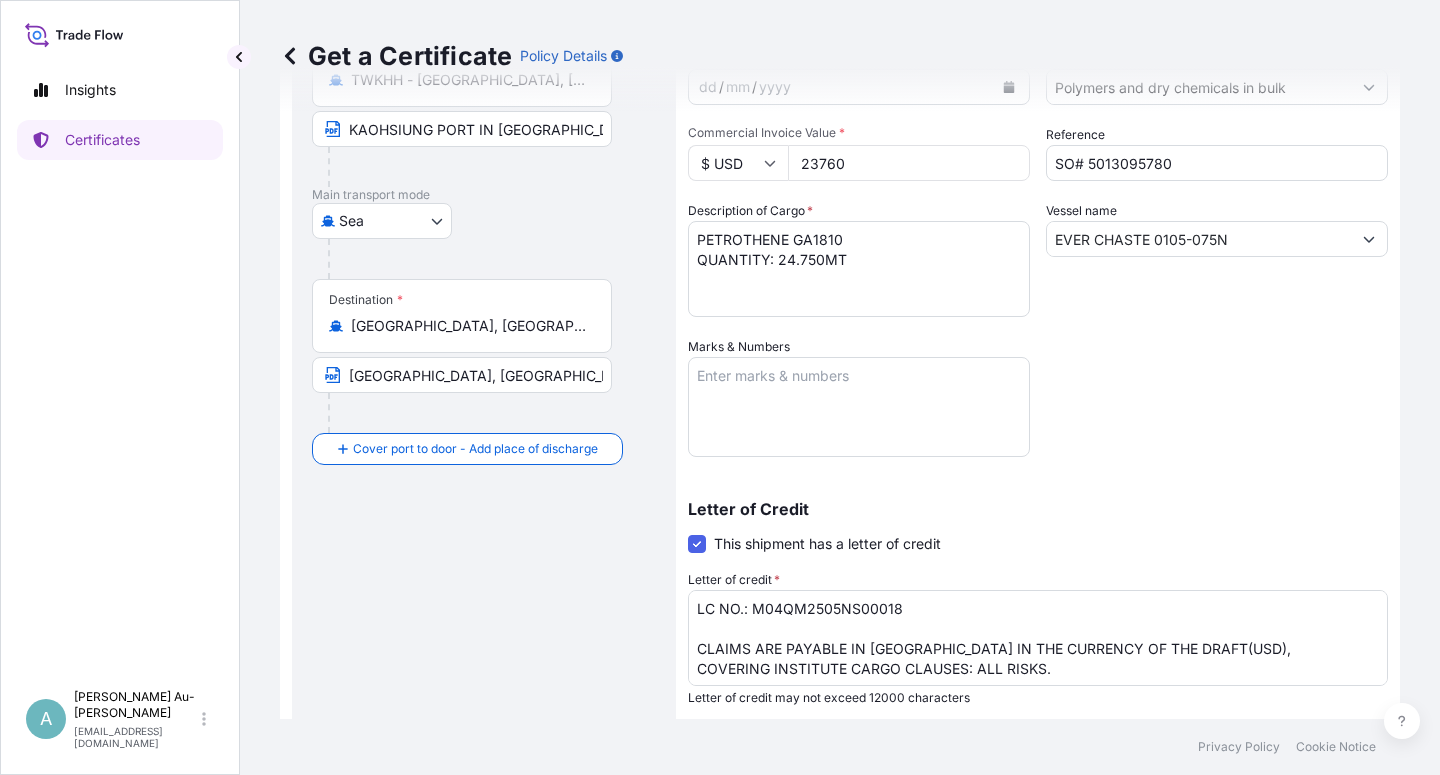 scroll, scrollTop: 240, scrollLeft: 0, axis: vertical 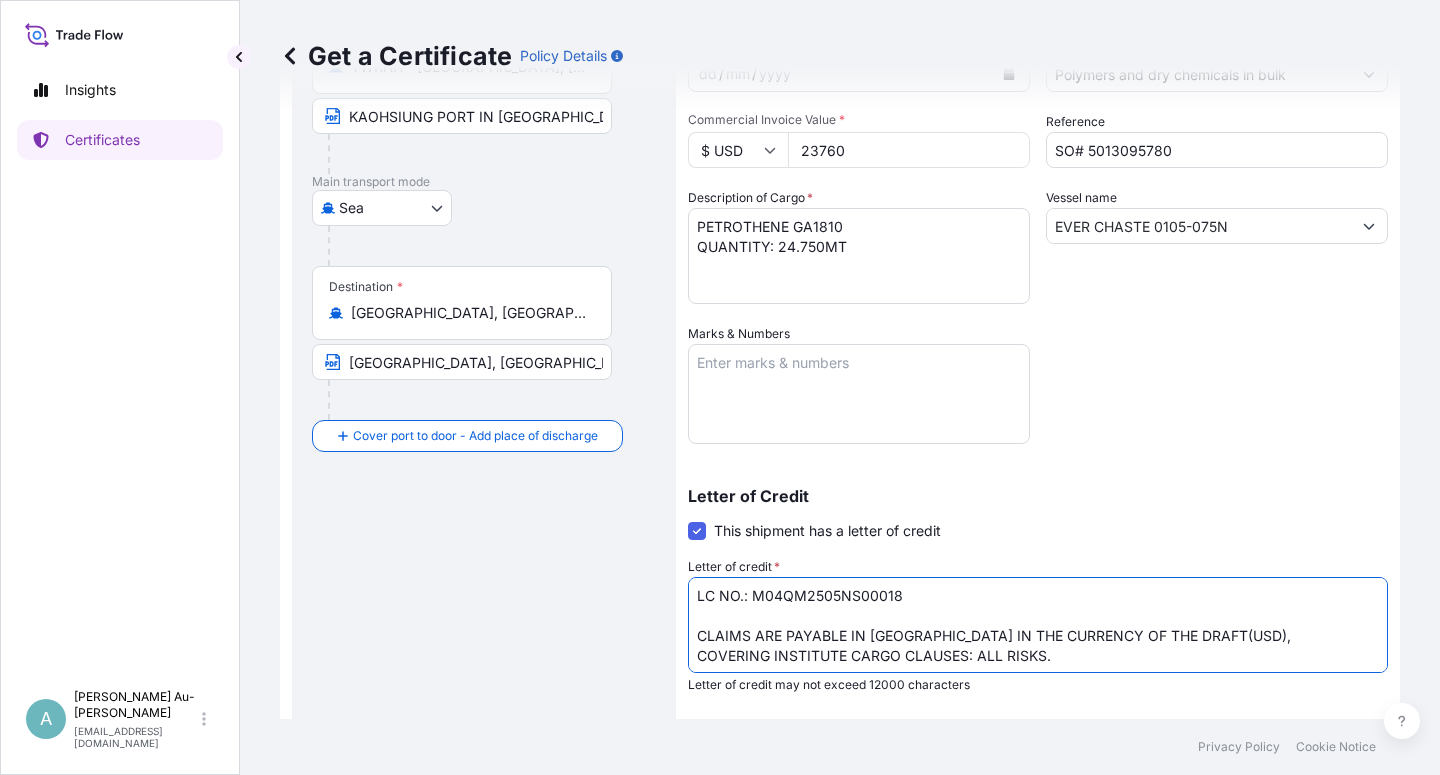click on "LC NO.: M04QM2505NS00018
CLAIMS ARE PAYABLE IN [GEOGRAPHIC_DATA] IN THE CURRENCY OF THE DRAFT(USD),
COVERING INSTITUTE CARGO CLAUSES: ALL RISKS.
NO. OF ORIGINAL ISSUED: 02 (01 ORIGINAL + 01 DUPLICATE)" at bounding box center (1038, 625) 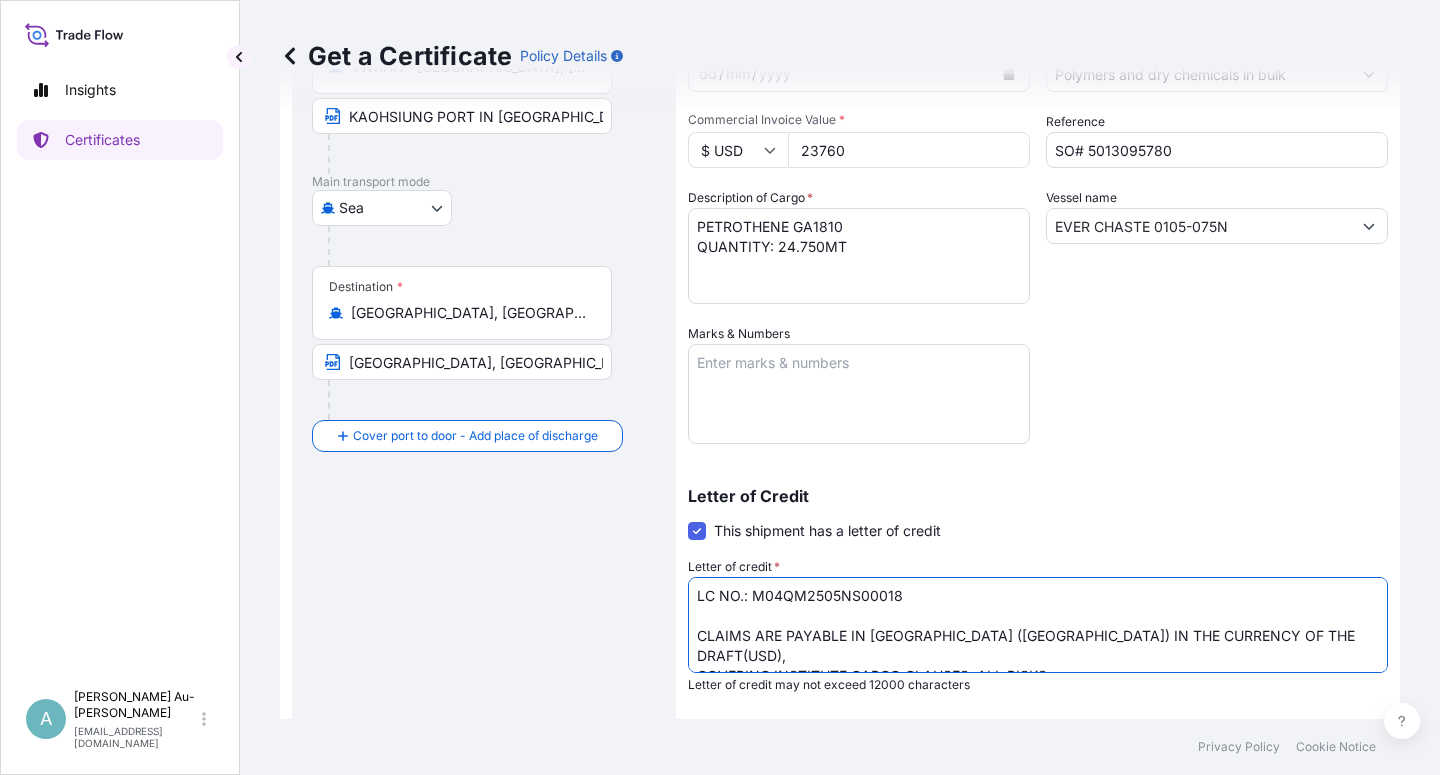 scroll, scrollTop: 62, scrollLeft: 0, axis: vertical 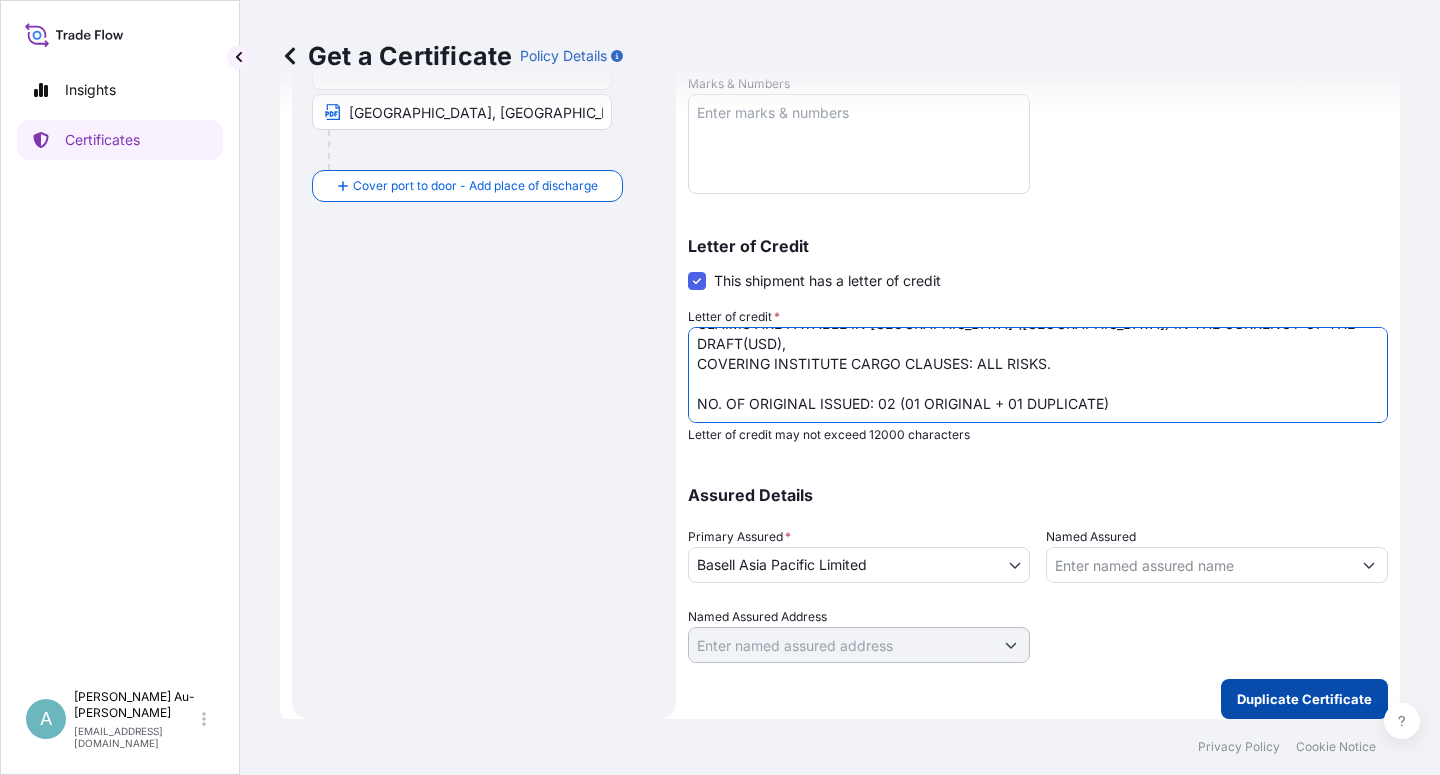 type on "LC NO.: M04QM2505NS00018
CLAIMS ARE PAYABLE IN [GEOGRAPHIC_DATA] ([GEOGRAPHIC_DATA]) IN THE CURRENCY OF THE DRAFT(USD),
COVERING INSTITUTE CARGO CLAUSES: ALL RISKS.
NO. OF ORIGINAL ISSUED: 02 (01 ORIGINAL + 01 DUPLICATE)" 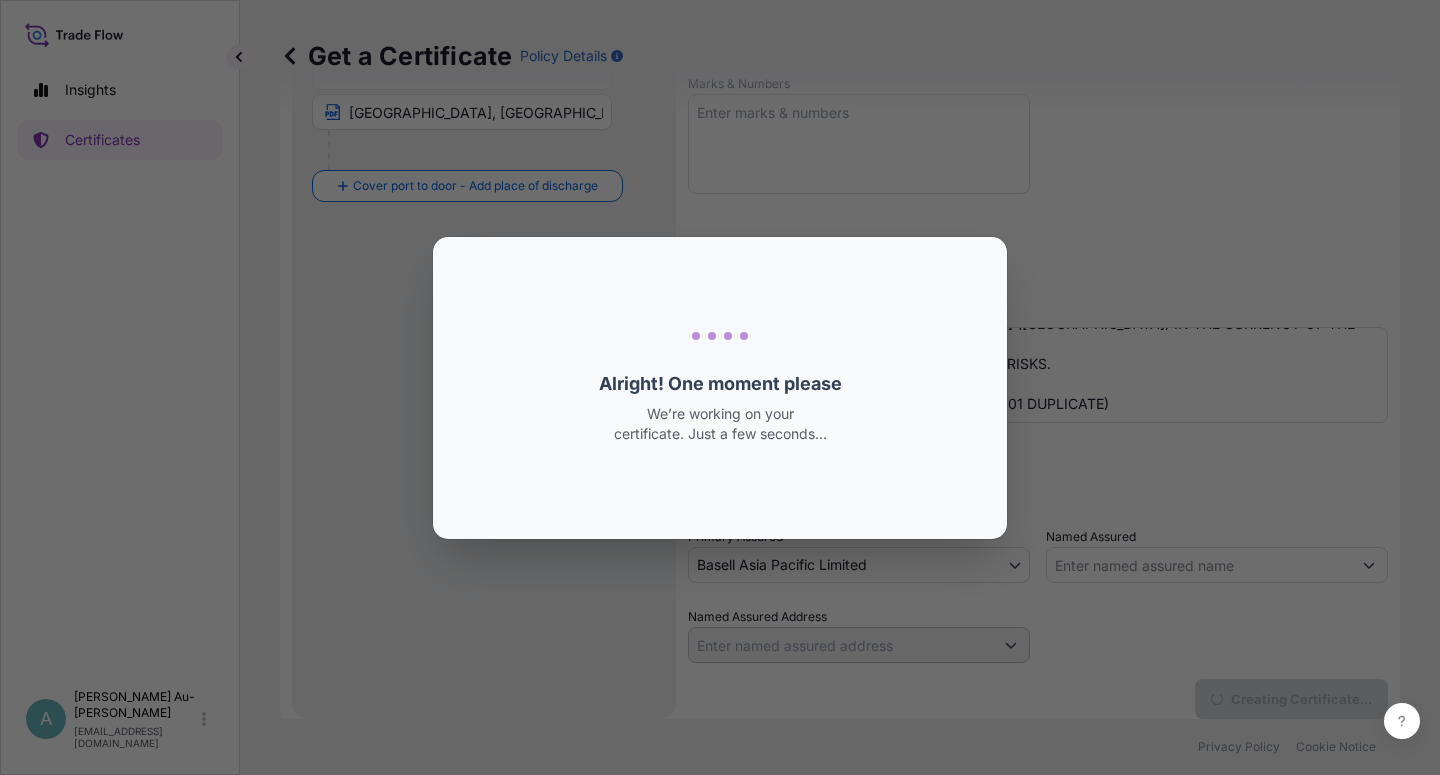 scroll, scrollTop: 0, scrollLeft: 0, axis: both 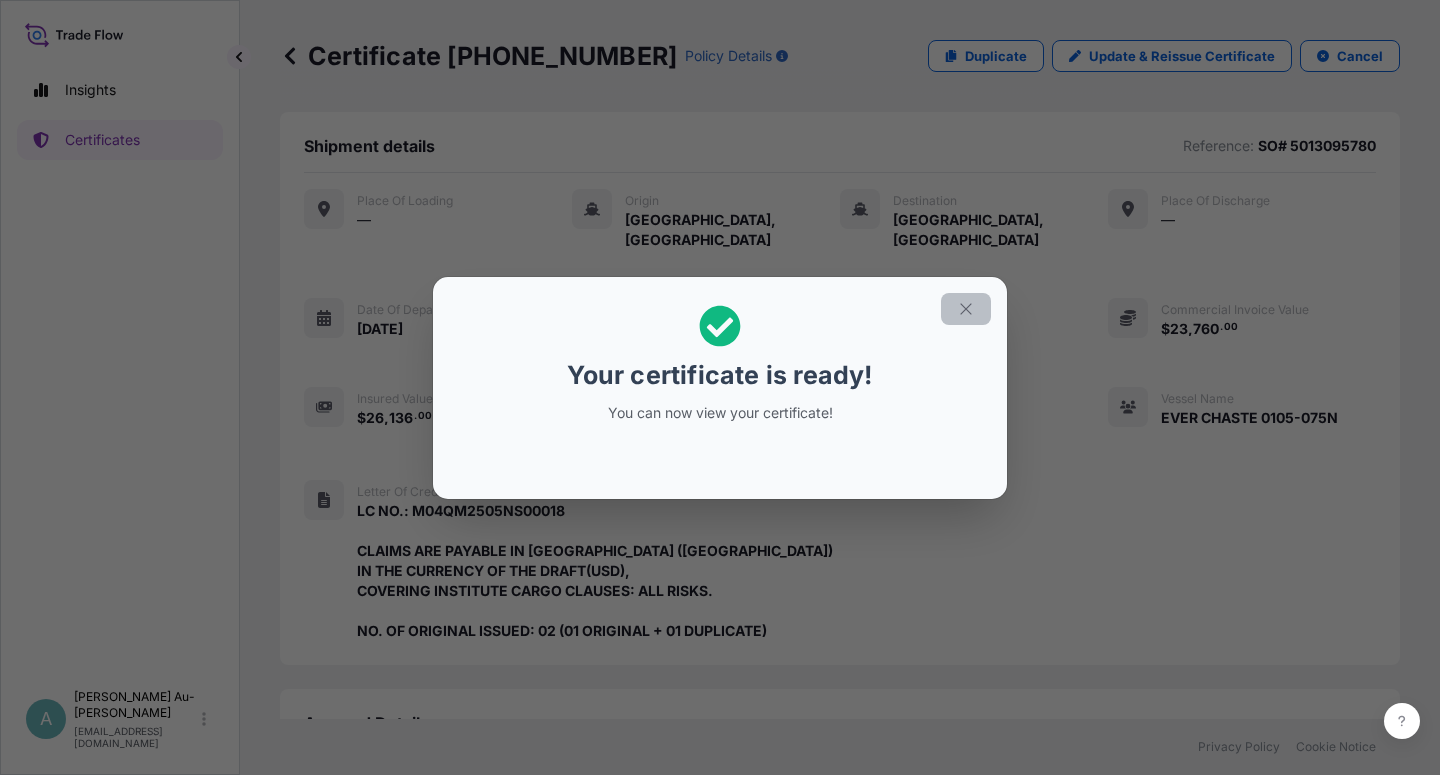 click 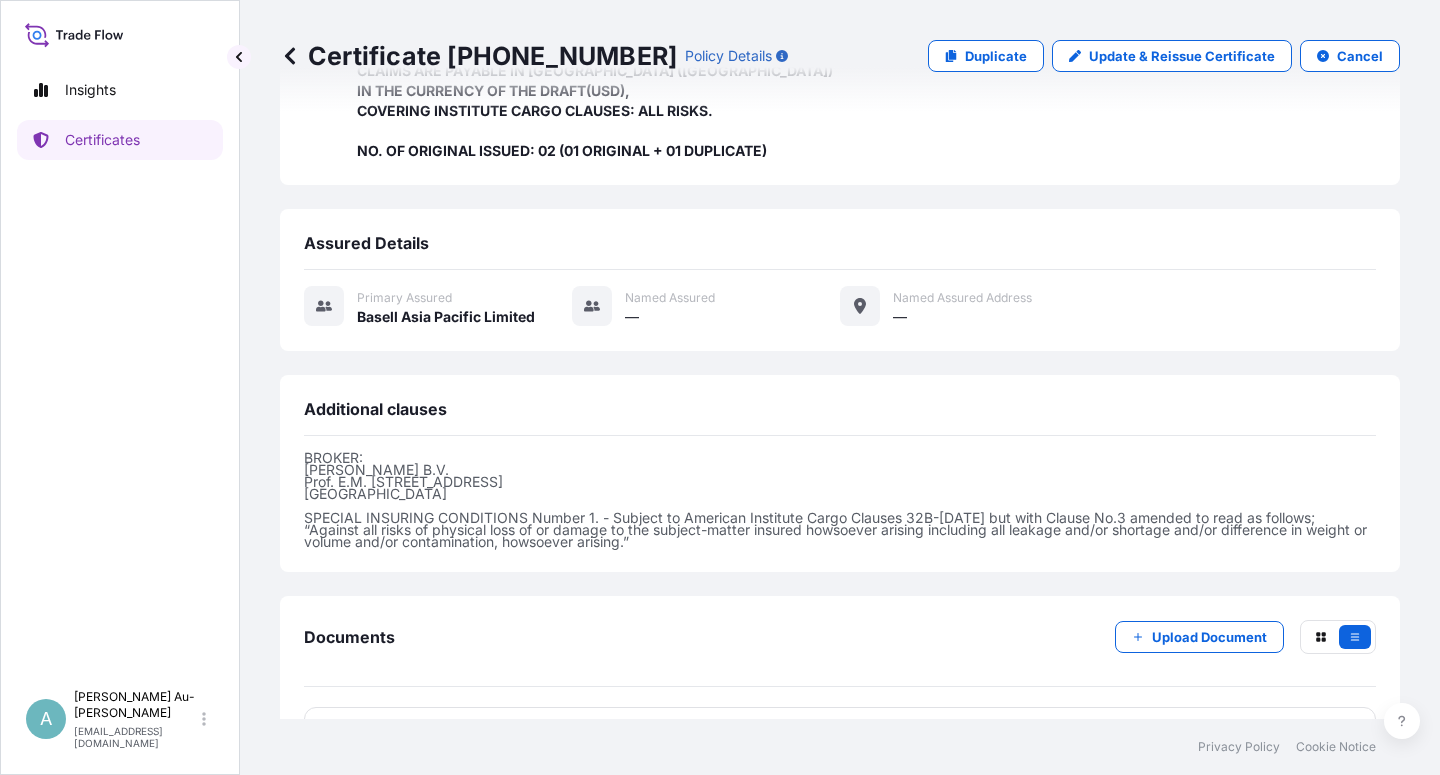 scroll, scrollTop: 534, scrollLeft: 0, axis: vertical 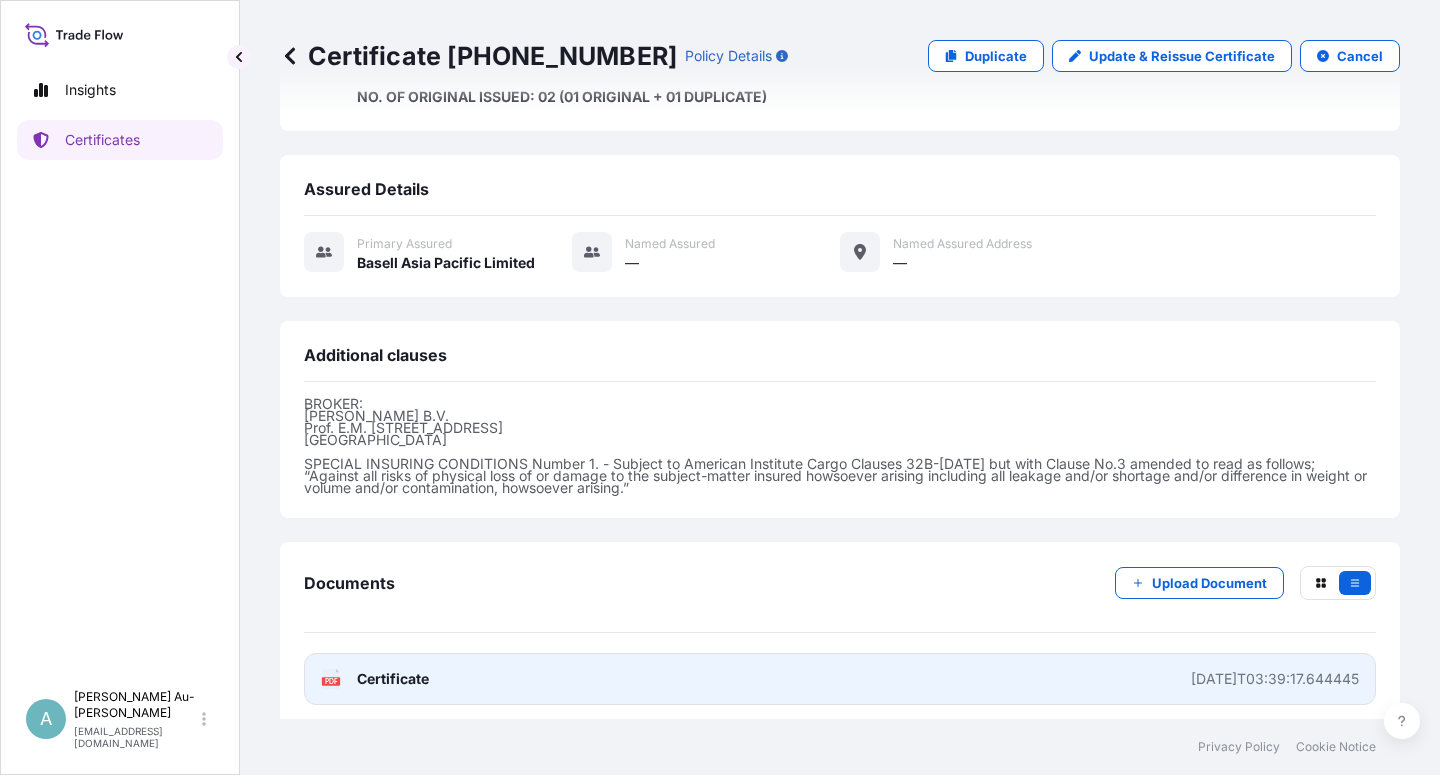 click on "Certificate" at bounding box center [393, 679] 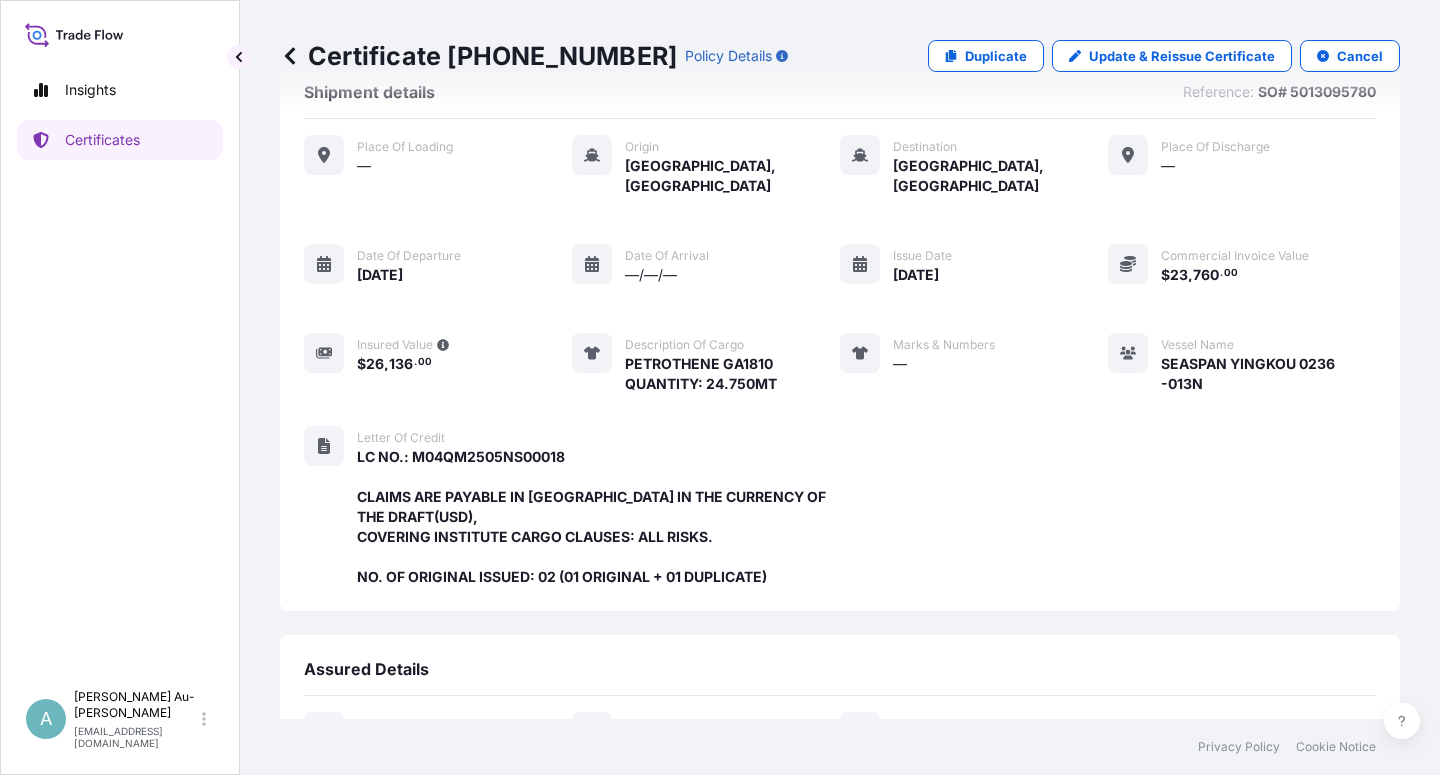 scroll, scrollTop: 0, scrollLeft: 0, axis: both 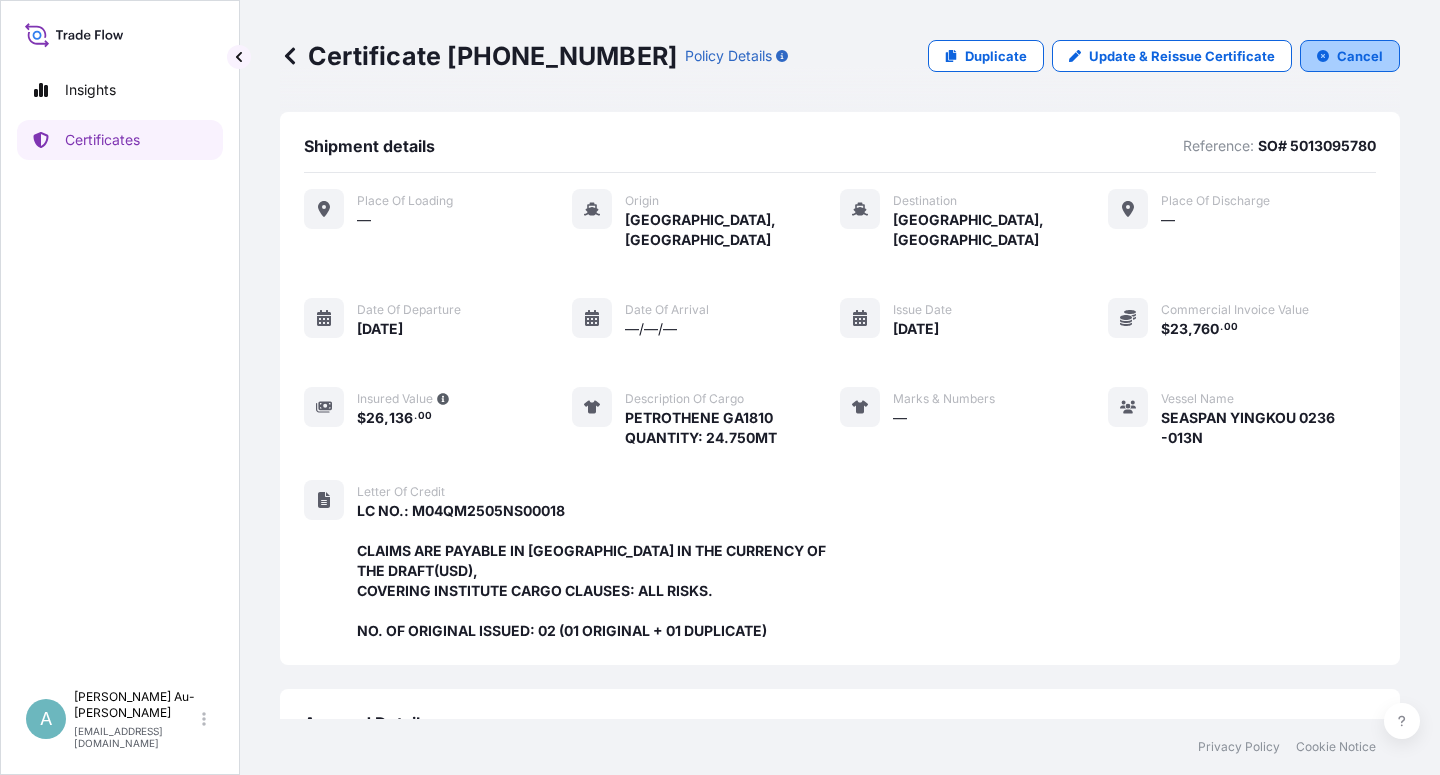 click 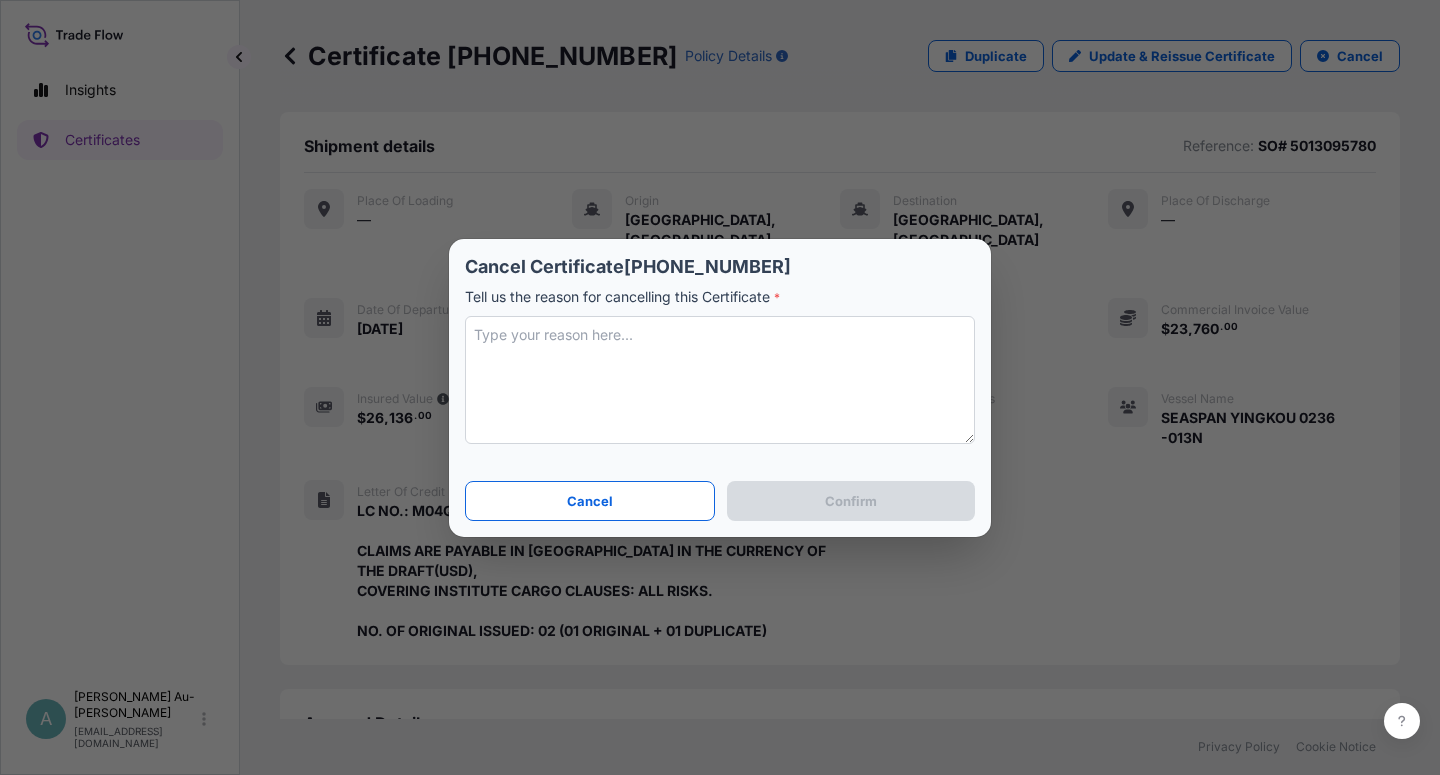 click at bounding box center (720, 380) 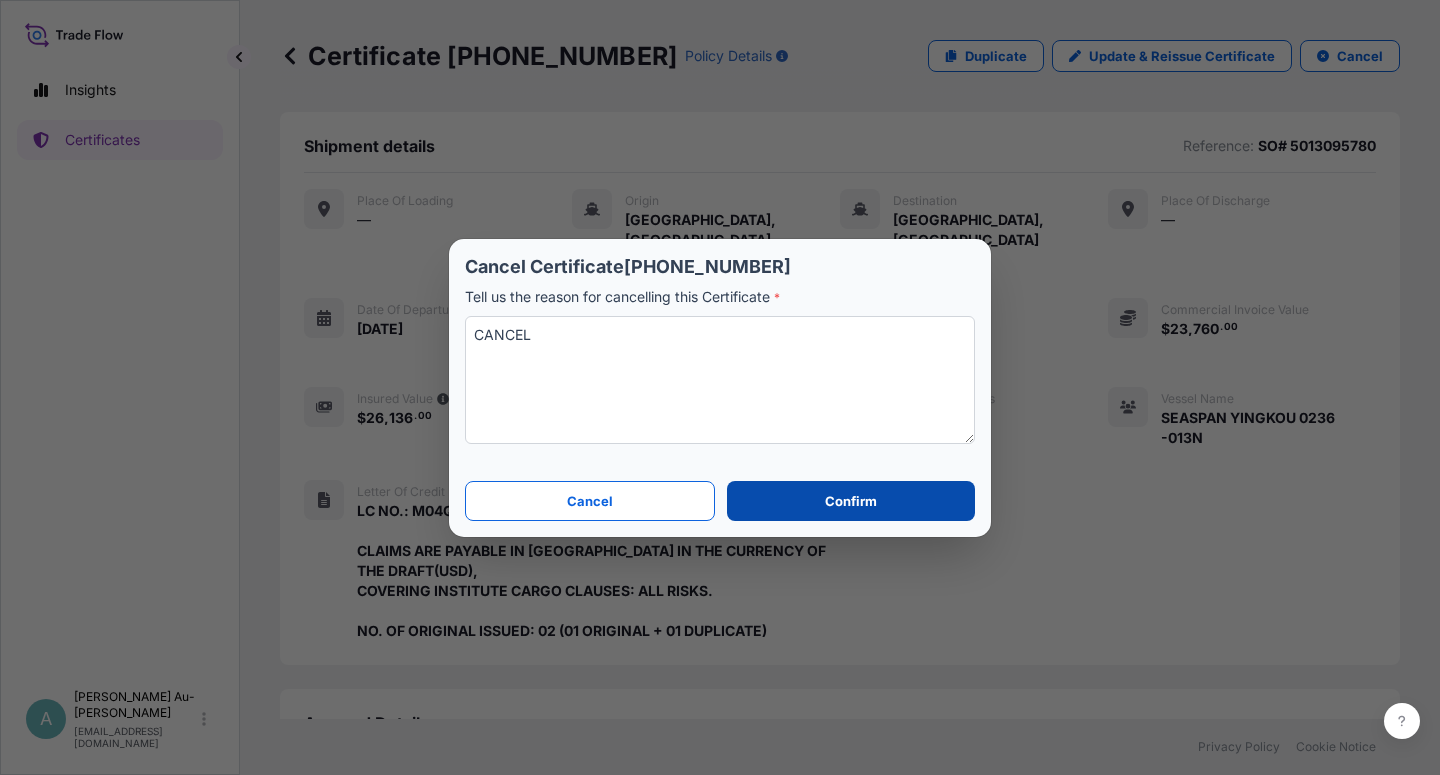 type on "CANCEL" 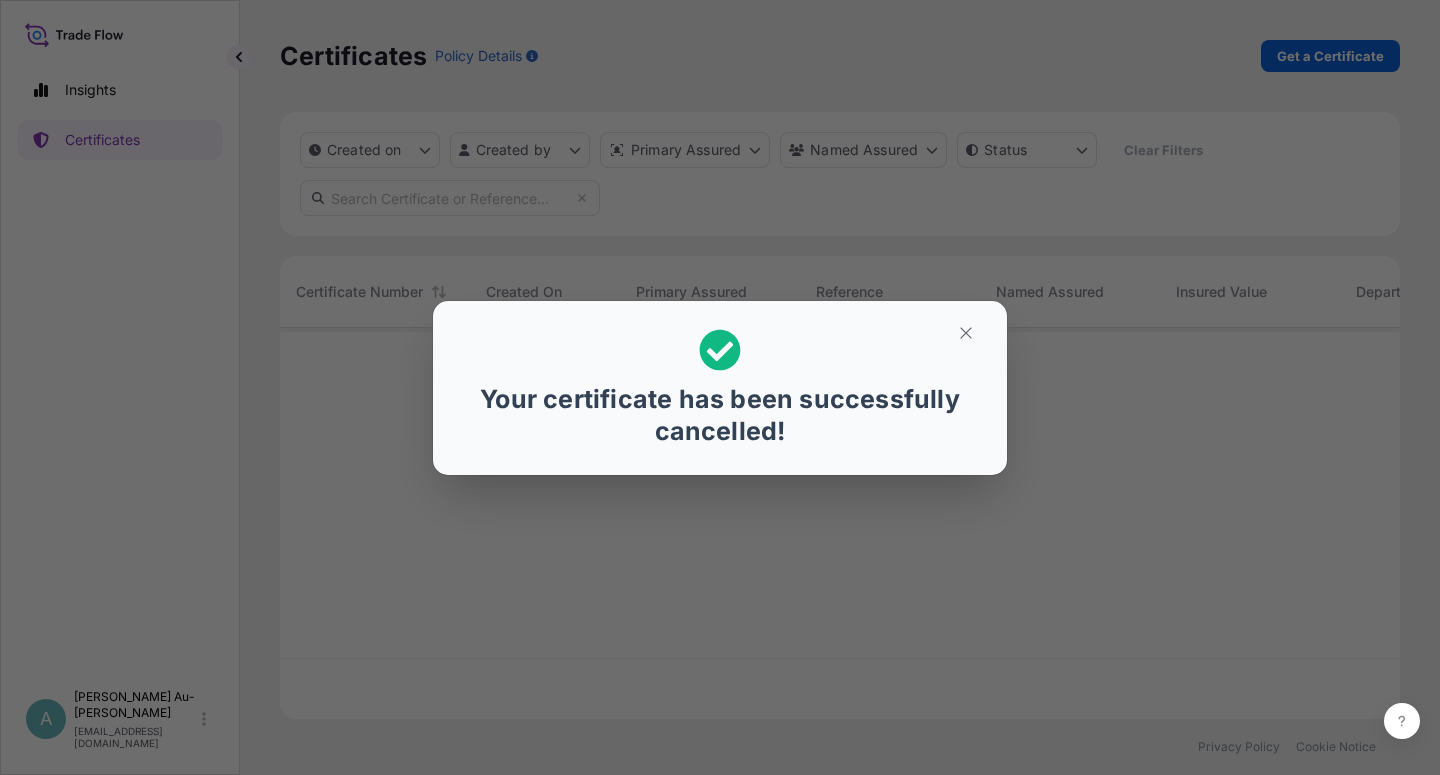 scroll, scrollTop: 18, scrollLeft: 18, axis: both 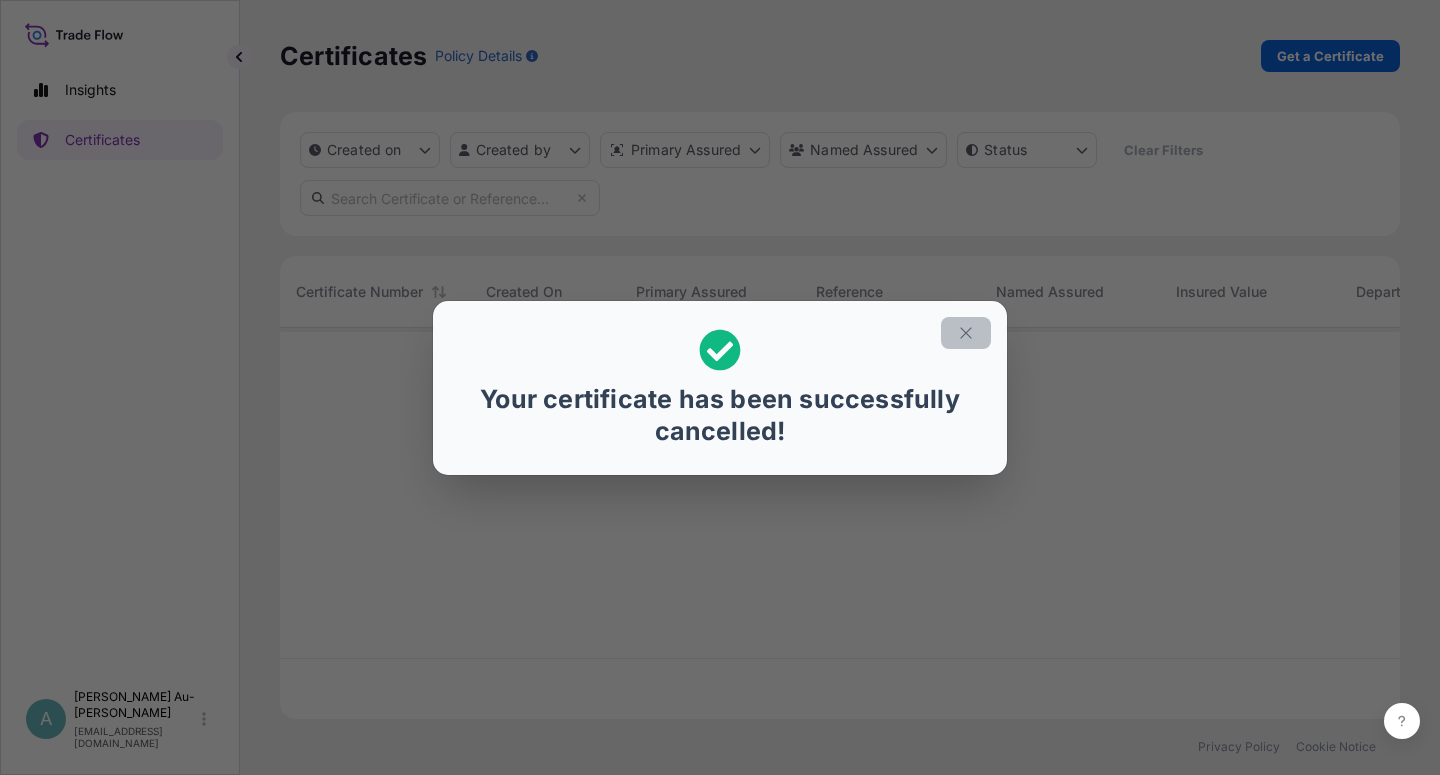 click 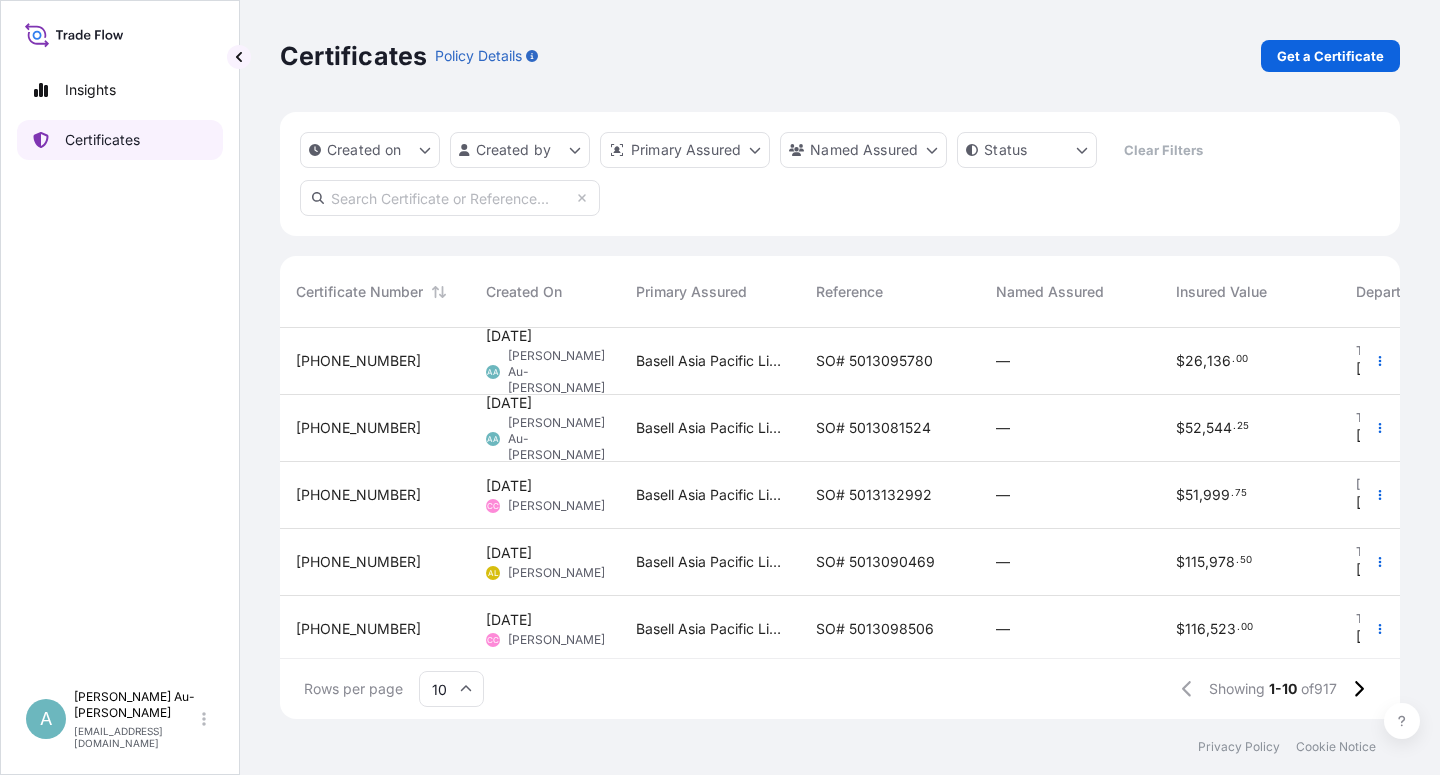 click on "Certificates" at bounding box center [102, 140] 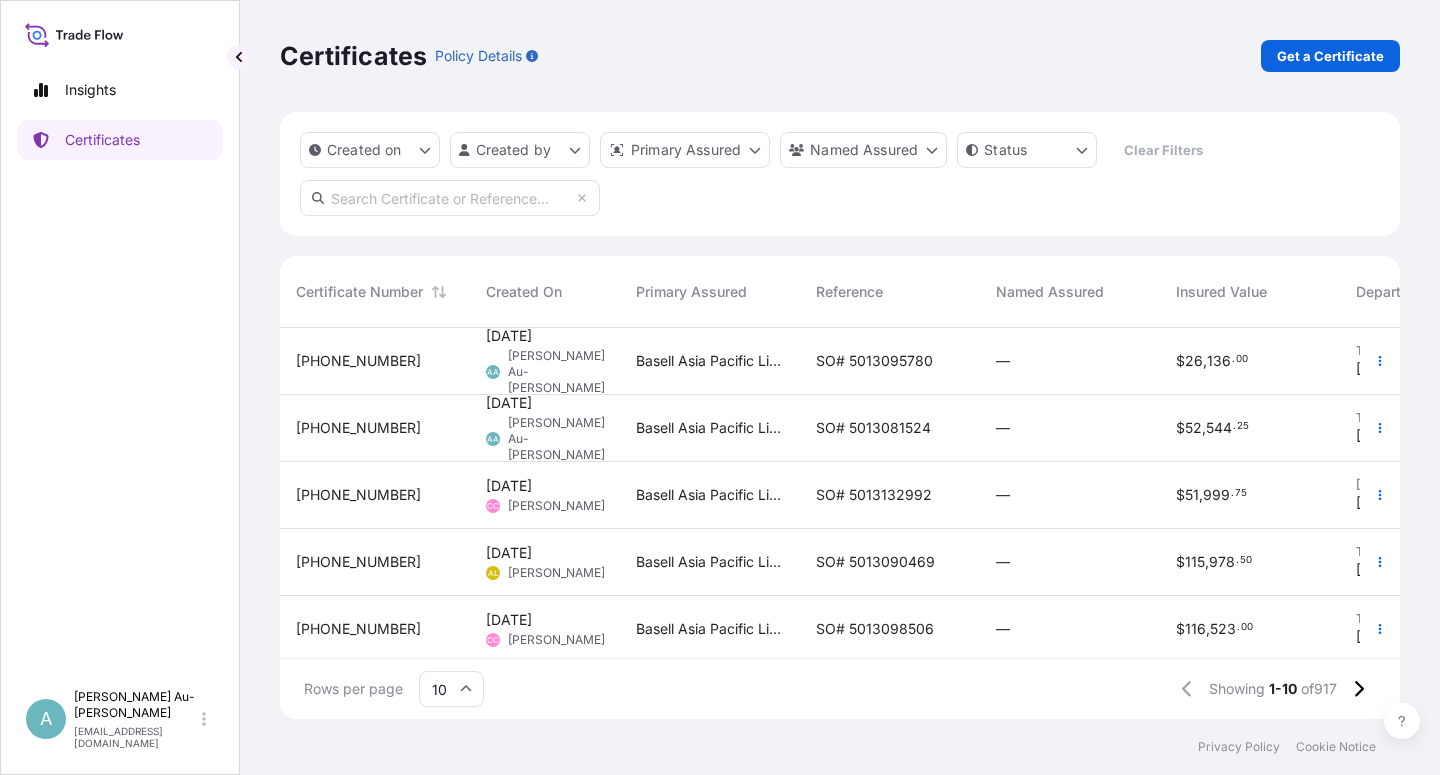 click at bounding box center [450, 198] 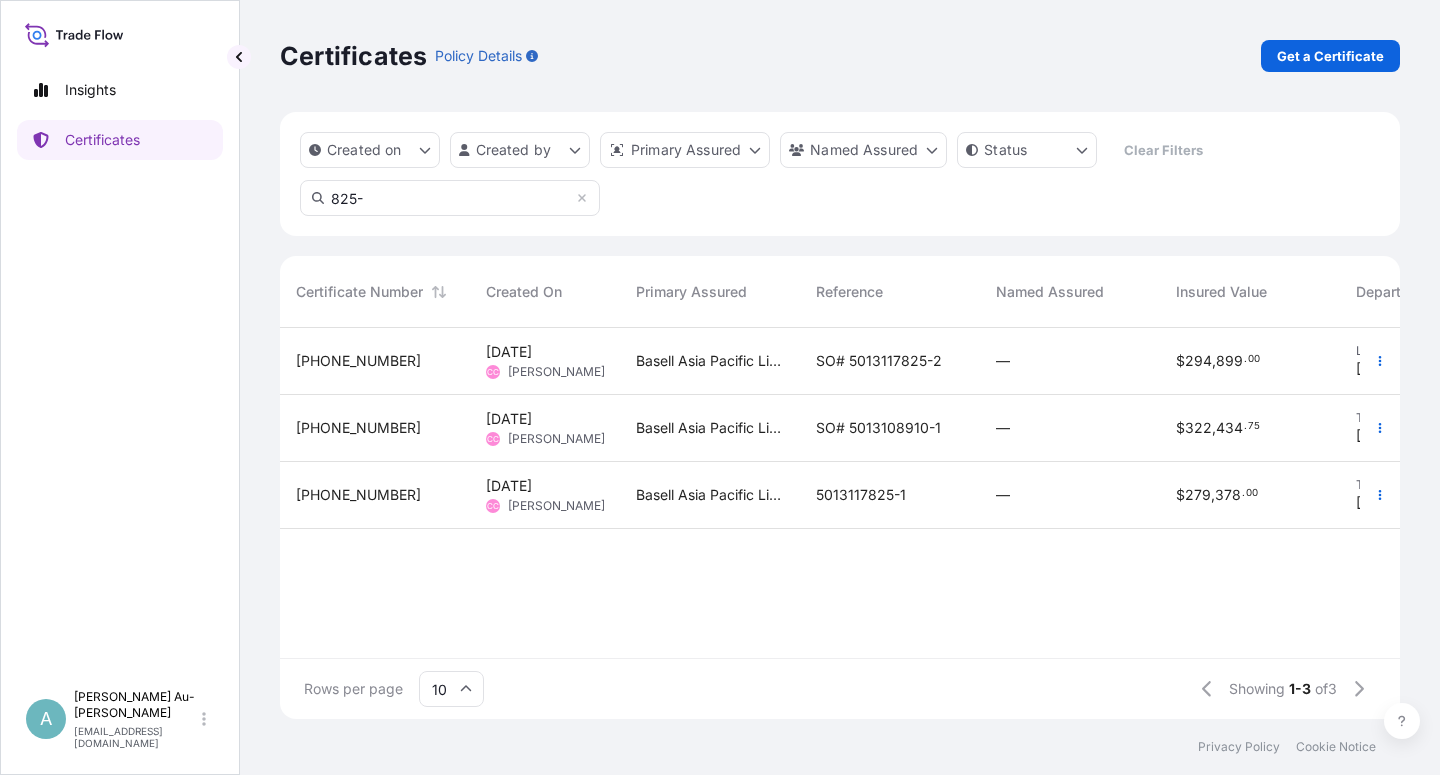 type on "825-" 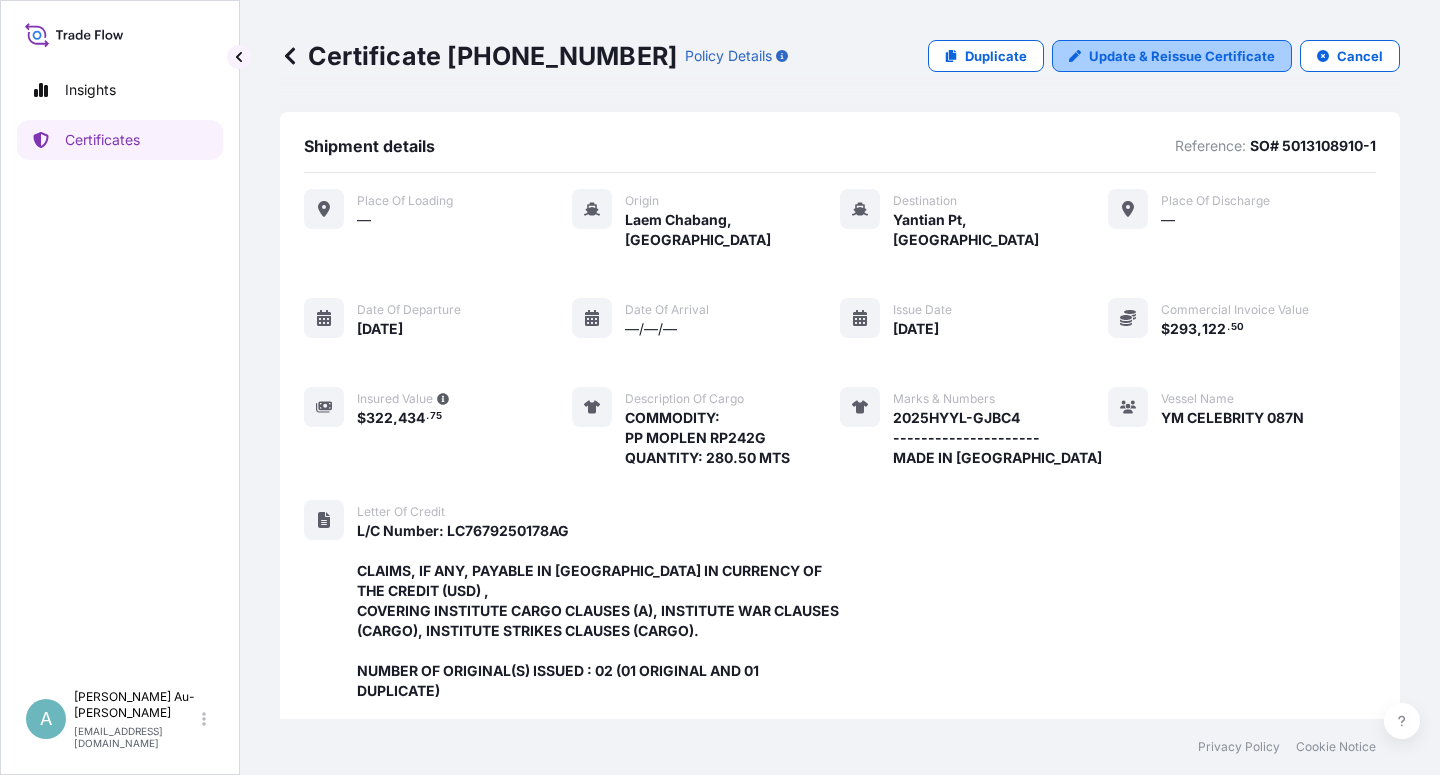 click on "Update & Reissue Certificate" at bounding box center [1182, 56] 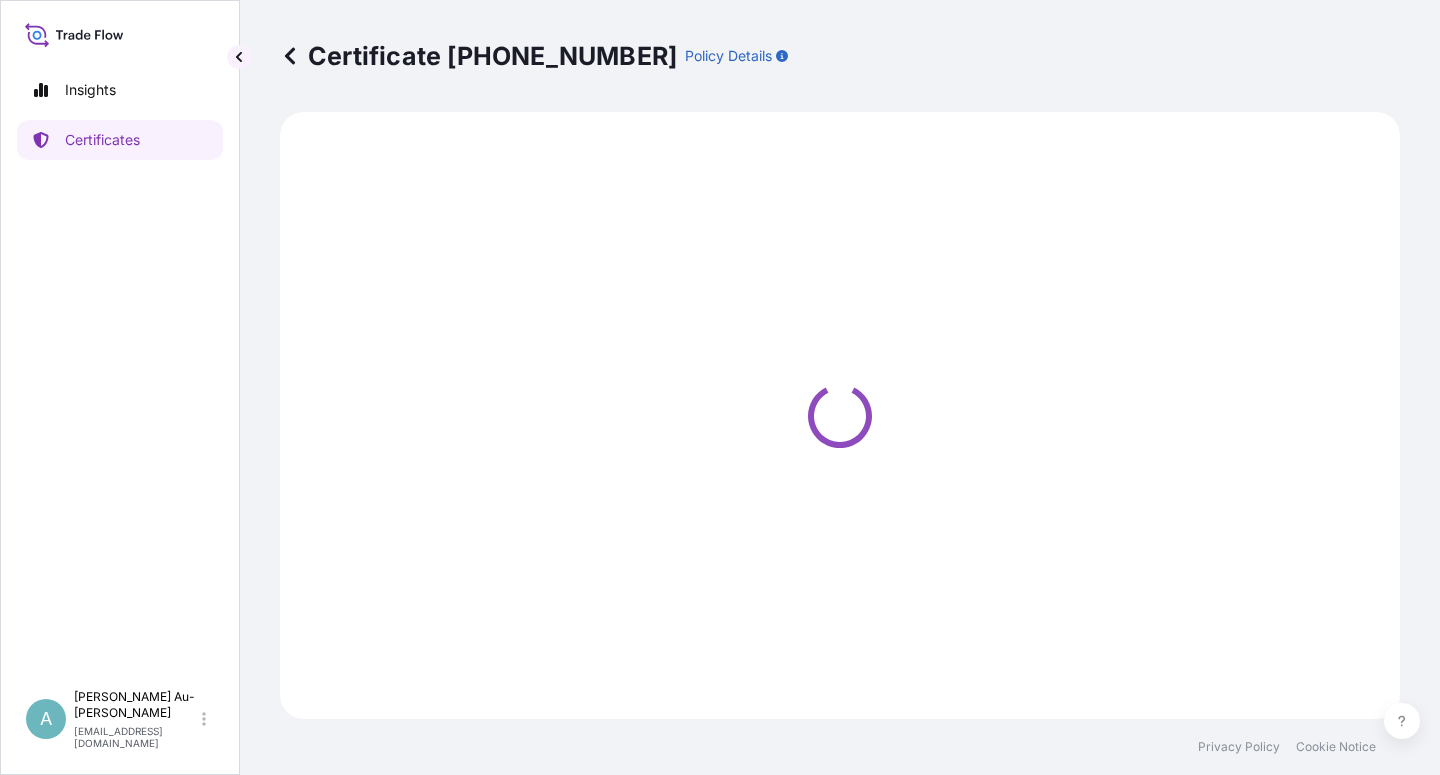 select on "Sea" 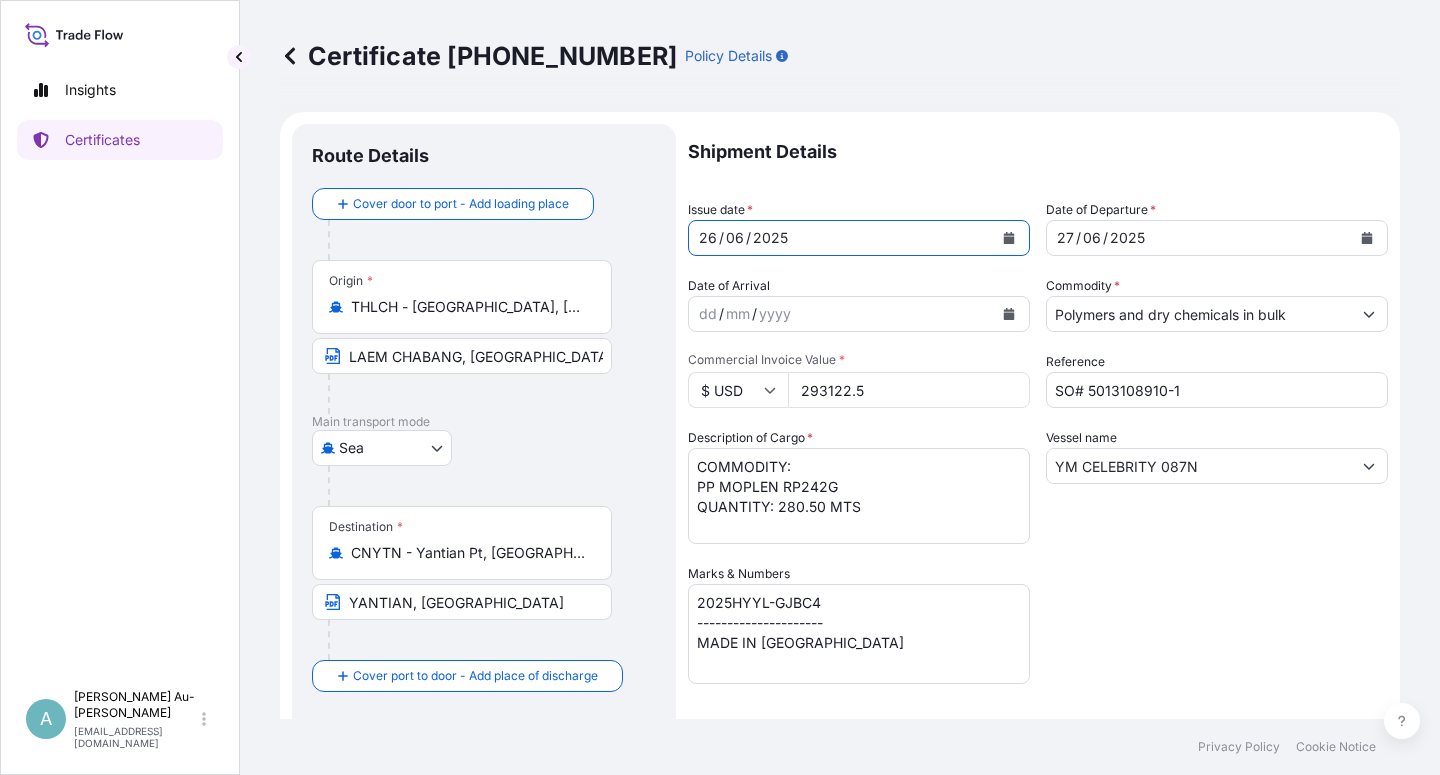 click 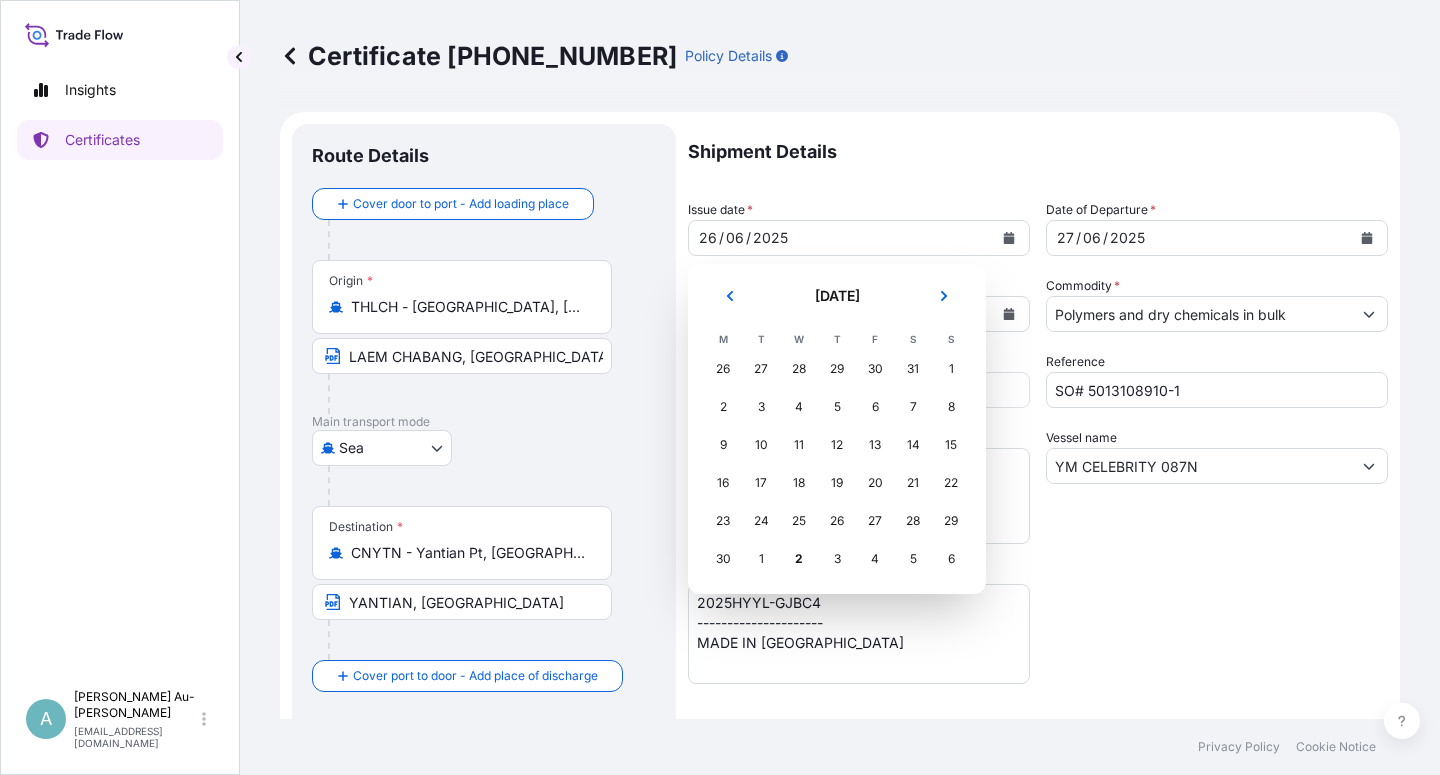 click on "27" at bounding box center (761, 369) 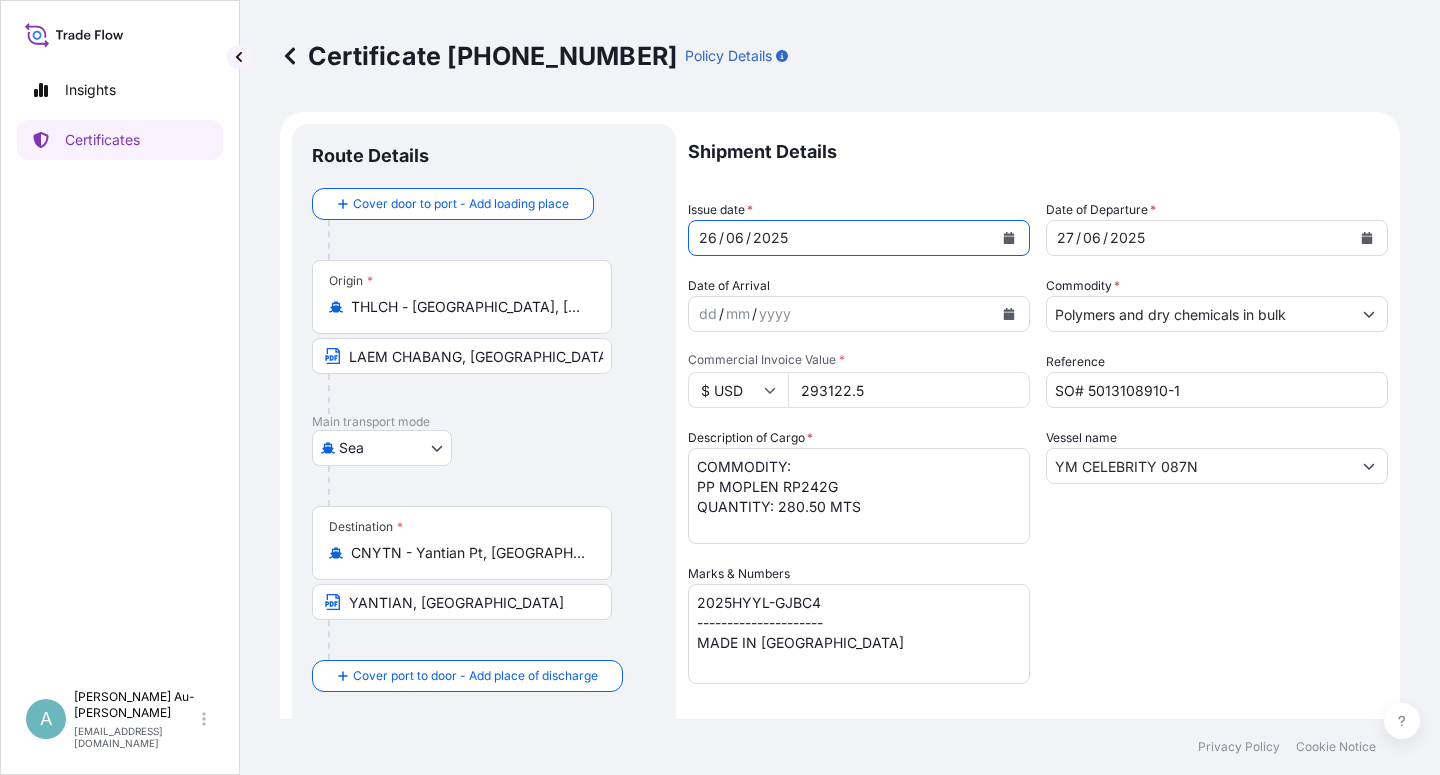 click on "[DATE]" at bounding box center (841, 238) 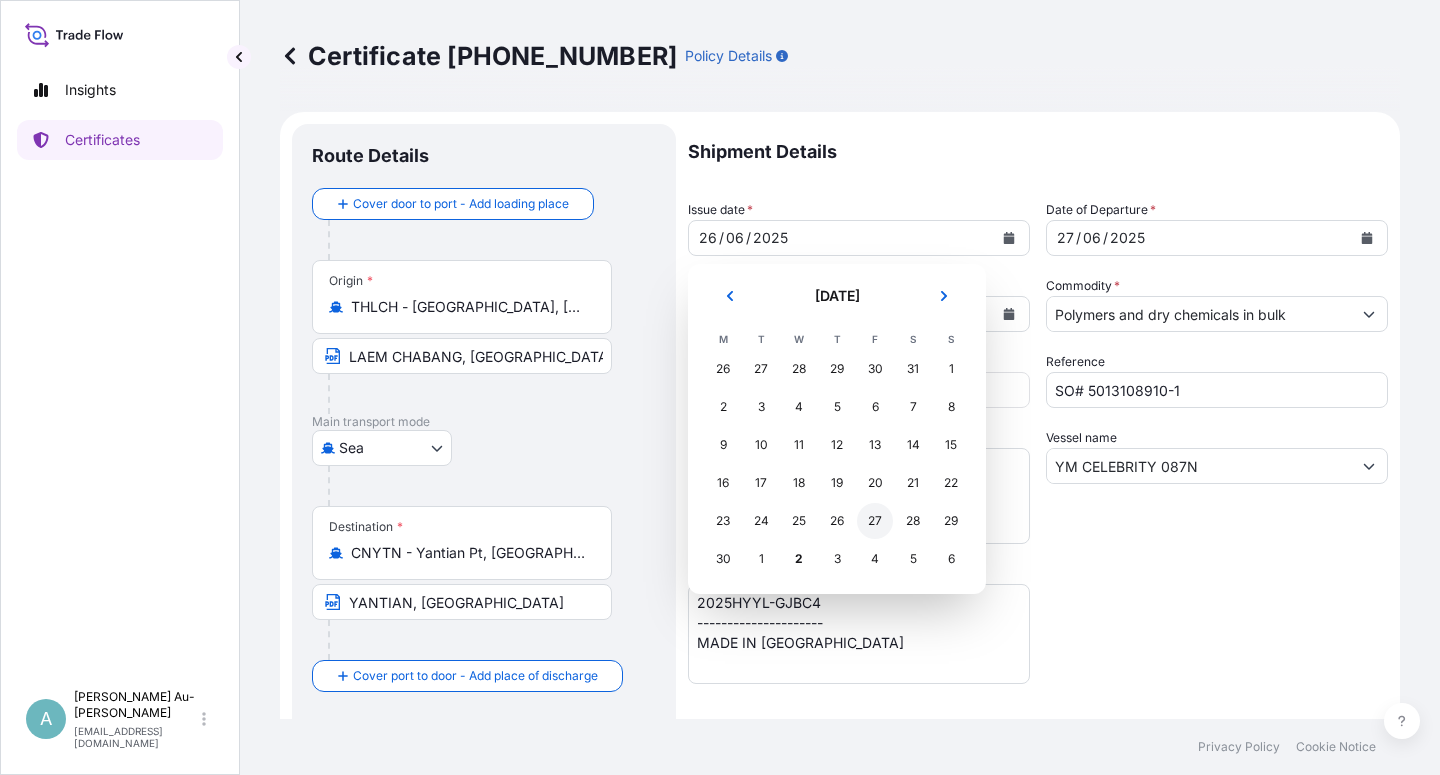click on "27" at bounding box center (875, 521) 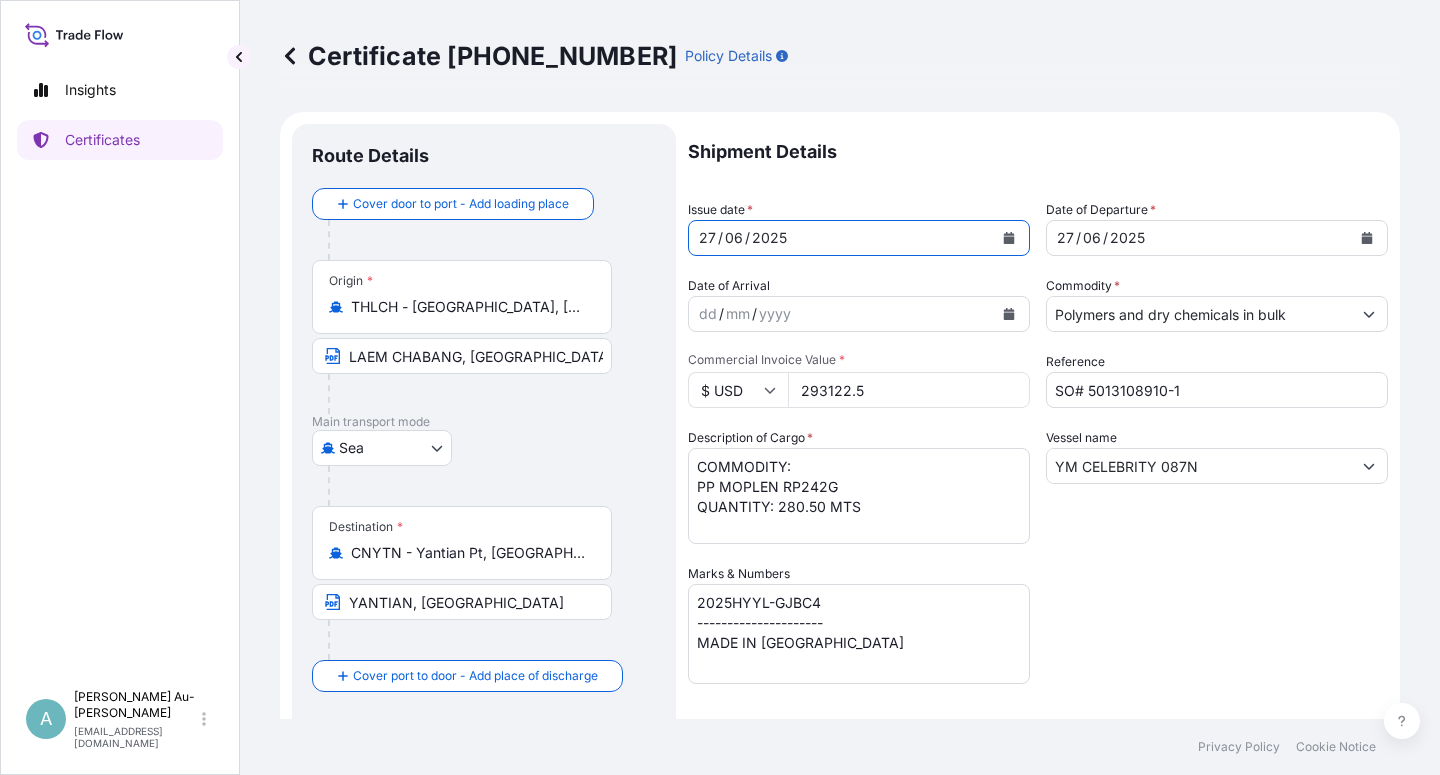 click at bounding box center (1367, 238) 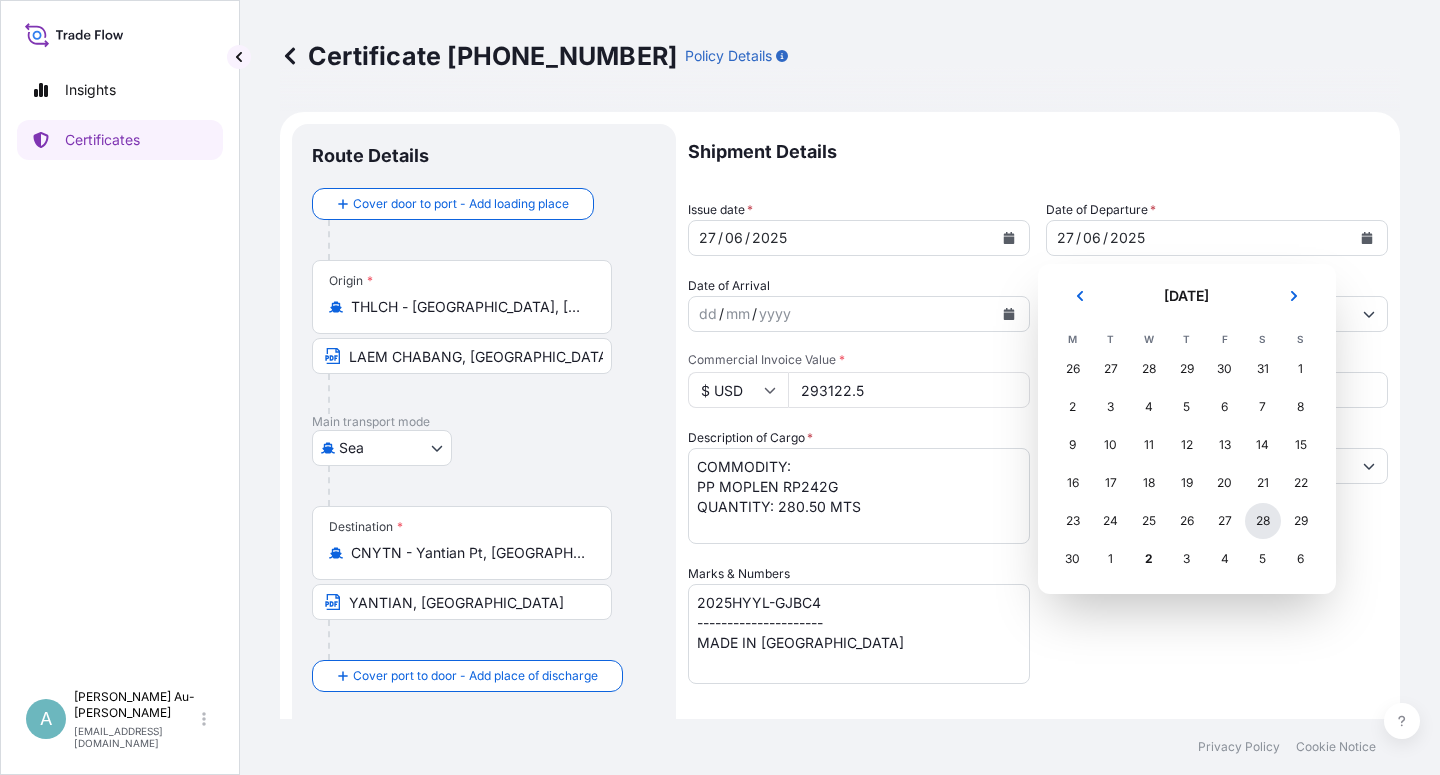 click on "28" at bounding box center [1263, 521] 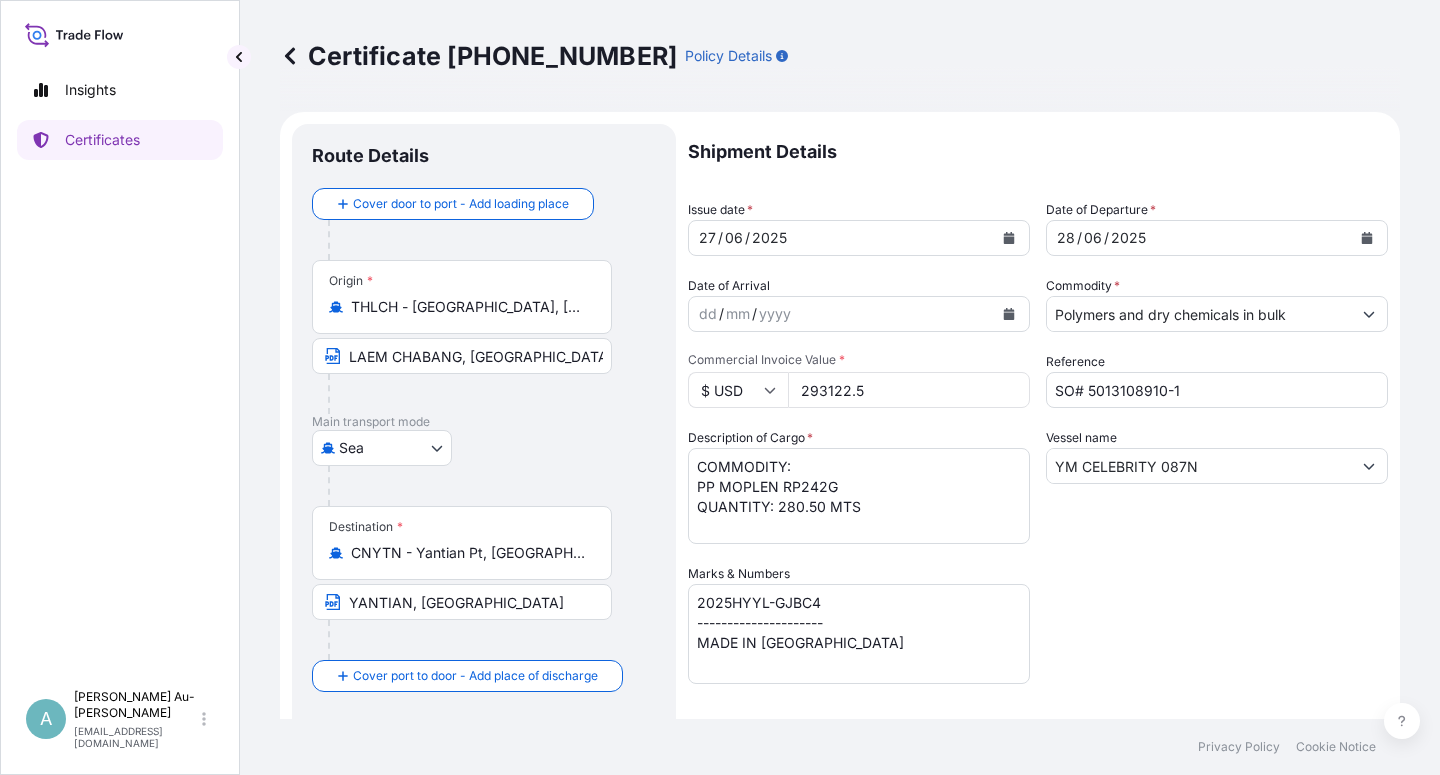 click on "Shipment Details Issue date * [DATE] Date of Departure * [DATE] Date of Arrival dd / mm / yyyy Commodity * Polymers and dry chemicals in bulk Packing Category Commercial Invoice Value    * $ USD 293122.5 Reference SO# 5013108910-1 Description of Cargo * COMMODITY:
PP MOPLEN RP242G
QUANTITY: 280.50 MTS Vessel name YM CELEBRITY 087N Marks & Numbers 2025HYYL-GJBC4
---------------------
MADE IN [GEOGRAPHIC_DATA] Letter of Credit This shipment has a letter of credit Letter of credit * L/C Number: LC7679250178AG
CLAIMS, IF ANY, PAYABLE IN [GEOGRAPHIC_DATA] IN CURRENCY OF THE CREDIT (USD) ,
COVERING INSTITUTE CARGO CLAUSES (A), INSTITUTE WAR CLAUSES (CARGO), INSTITUTE STRIKES CLAUSES (CARGO).
NUMBER OF ORIGINAL(S) ISSUED : 02 (01 ORIGINAL AND 01 DUPLICATE)
Letter of credit may not exceed 12000 characters Assured Details Primary Assured * Basell Asia Pacific Limited Basell Asia Pacific Limited Named Assured Named Assured Address" at bounding box center (1038, 638) 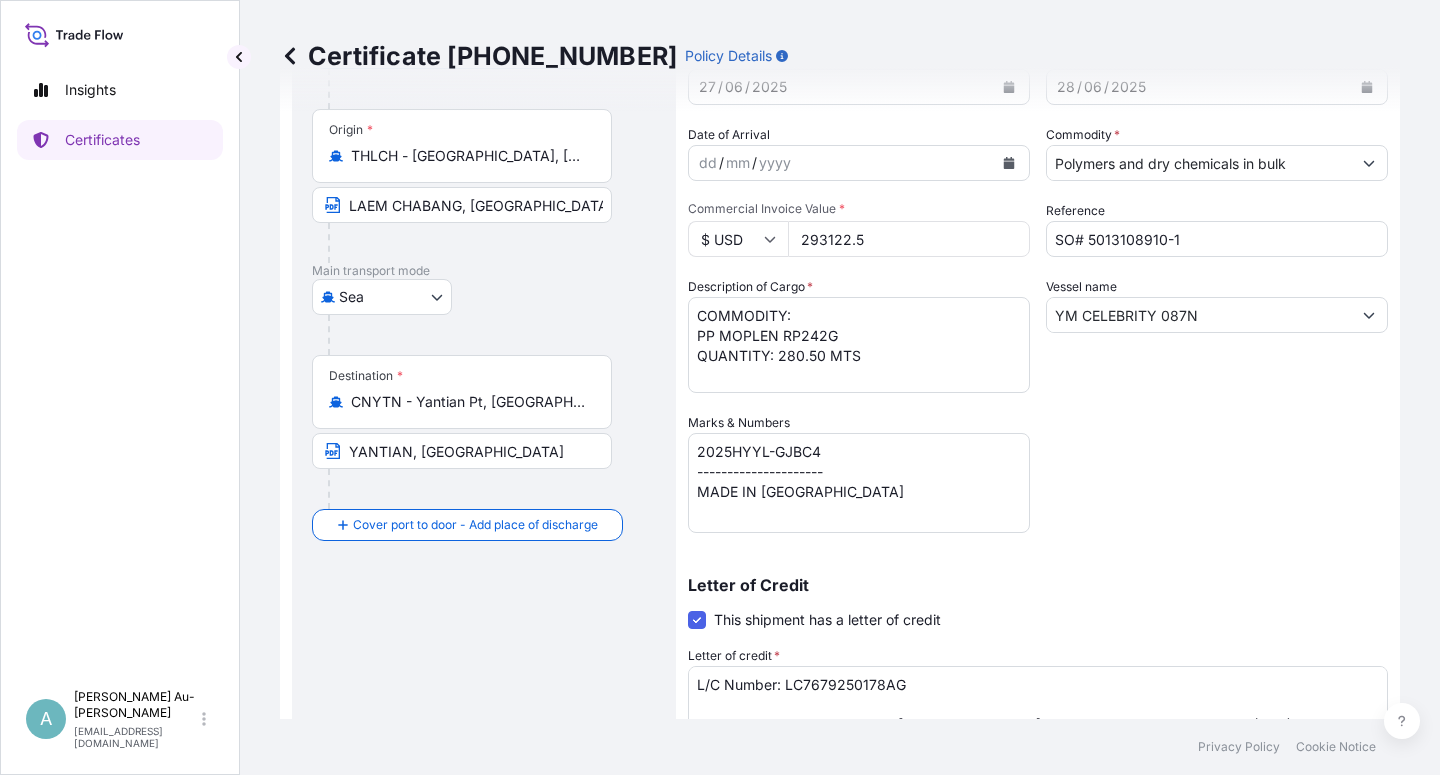 scroll, scrollTop: 240, scrollLeft: 0, axis: vertical 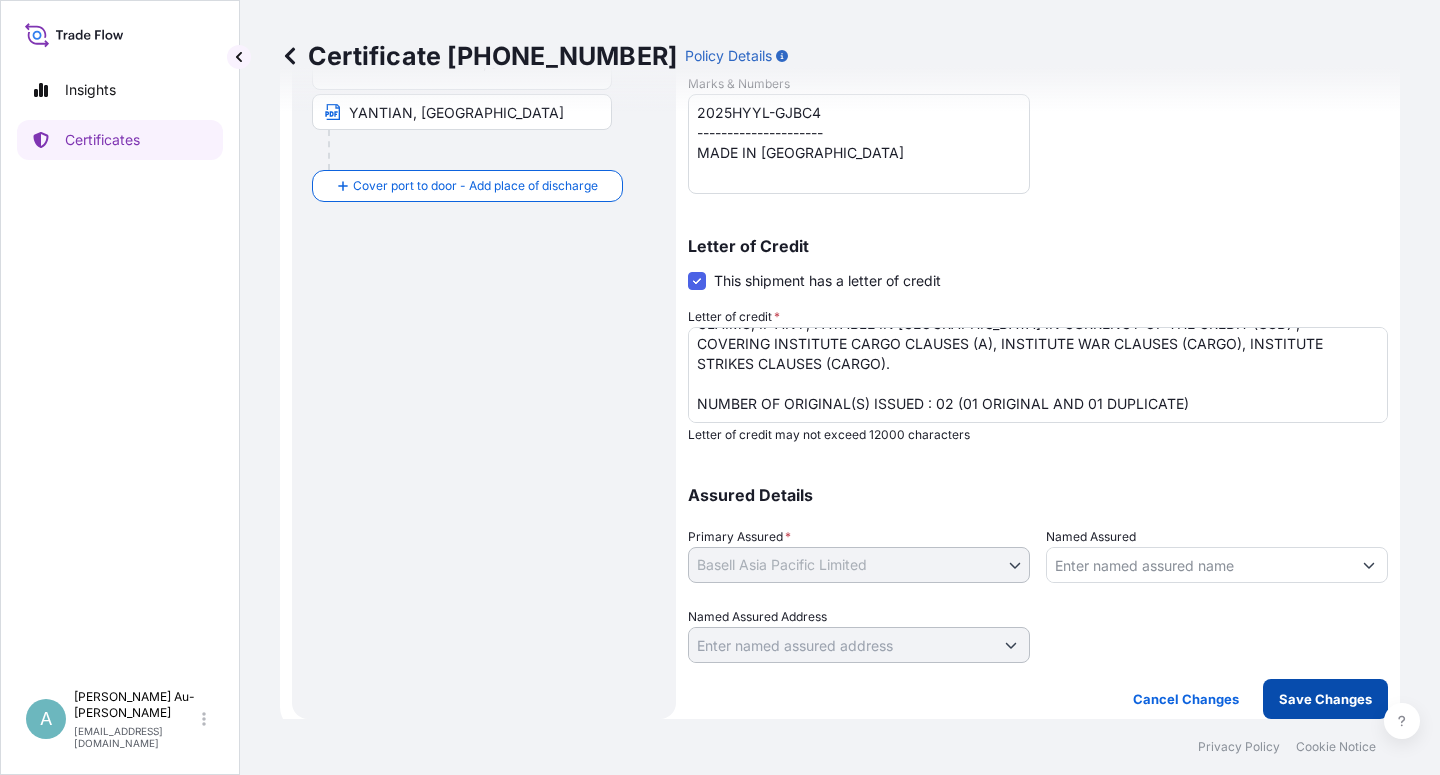 click on "Save Changes" at bounding box center [1325, 699] 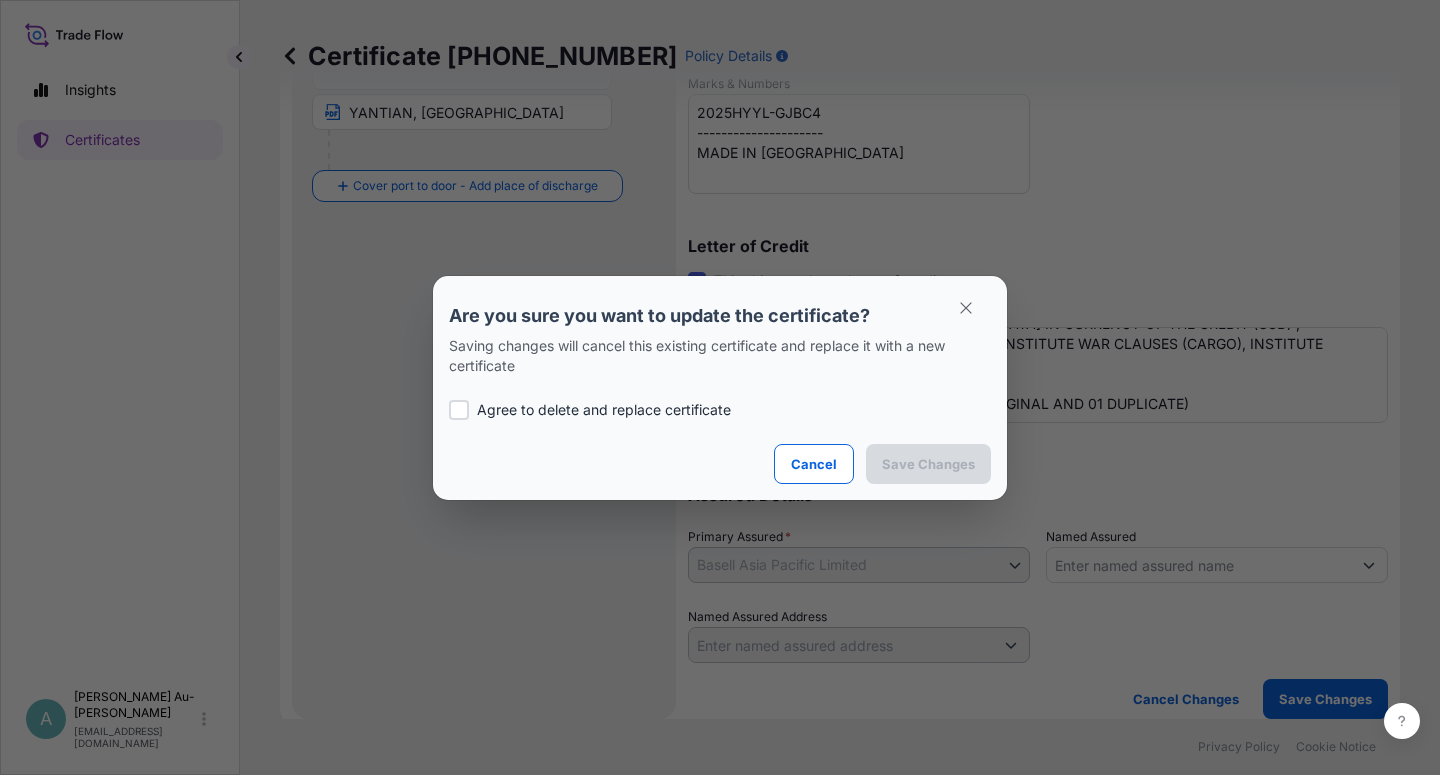 click at bounding box center [459, 410] 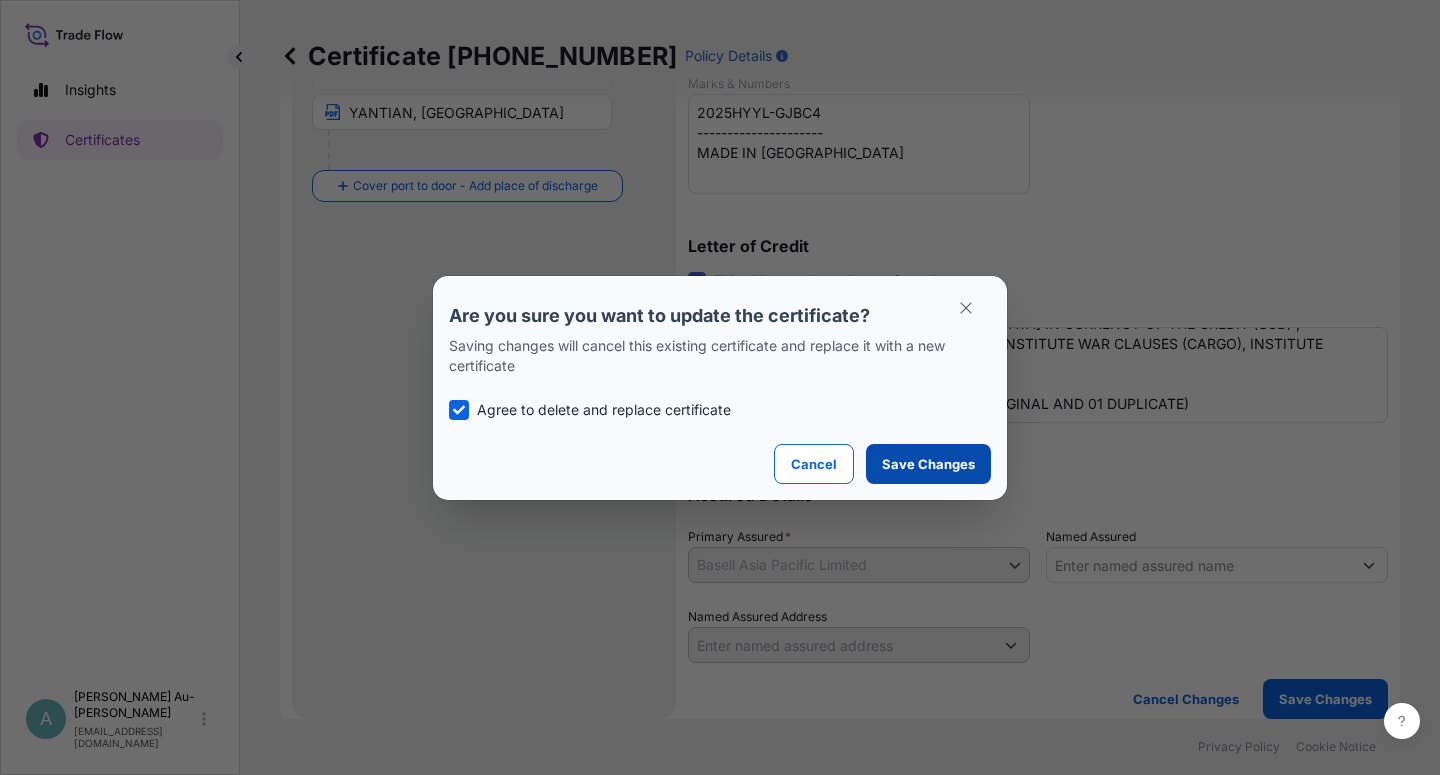 click on "Save Changes" at bounding box center (928, 464) 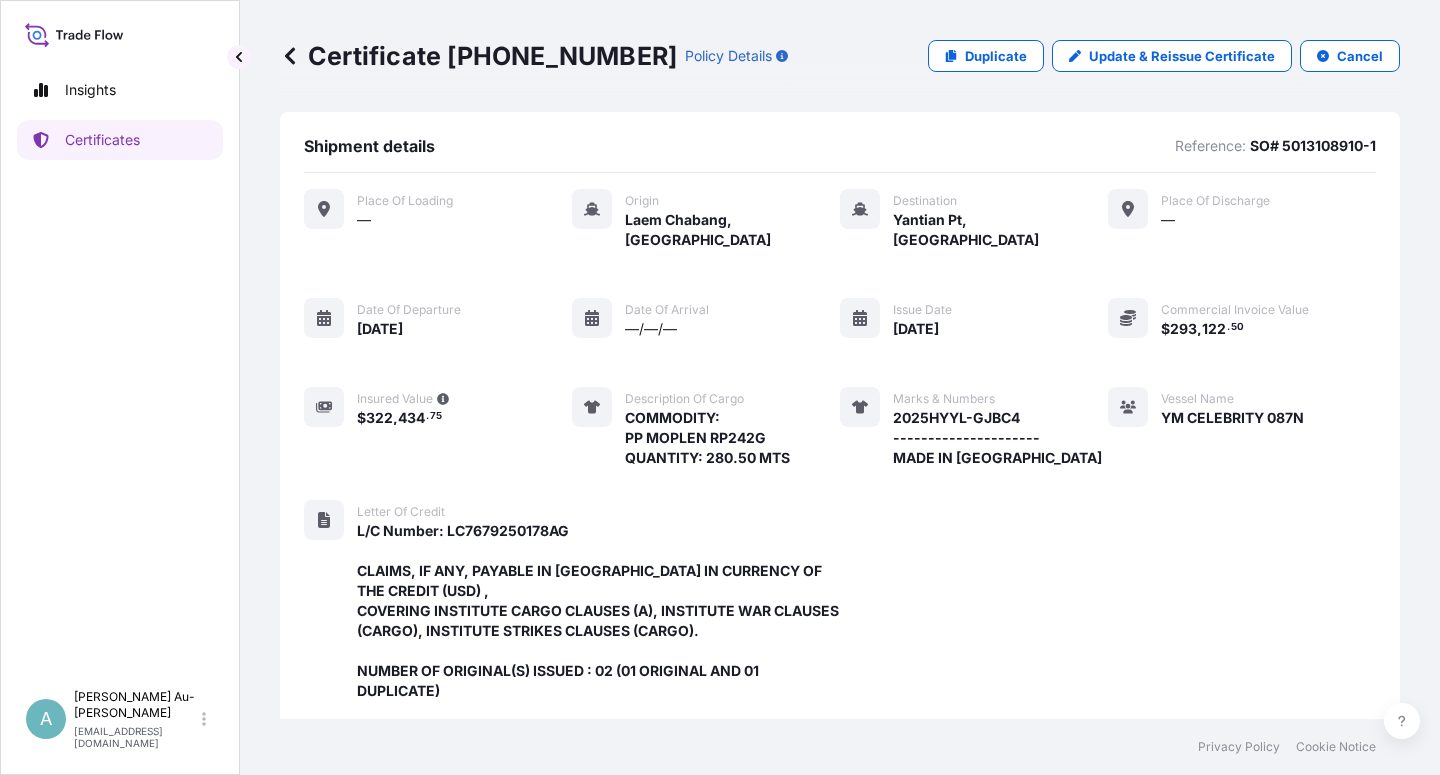 scroll, scrollTop: 594, scrollLeft: 0, axis: vertical 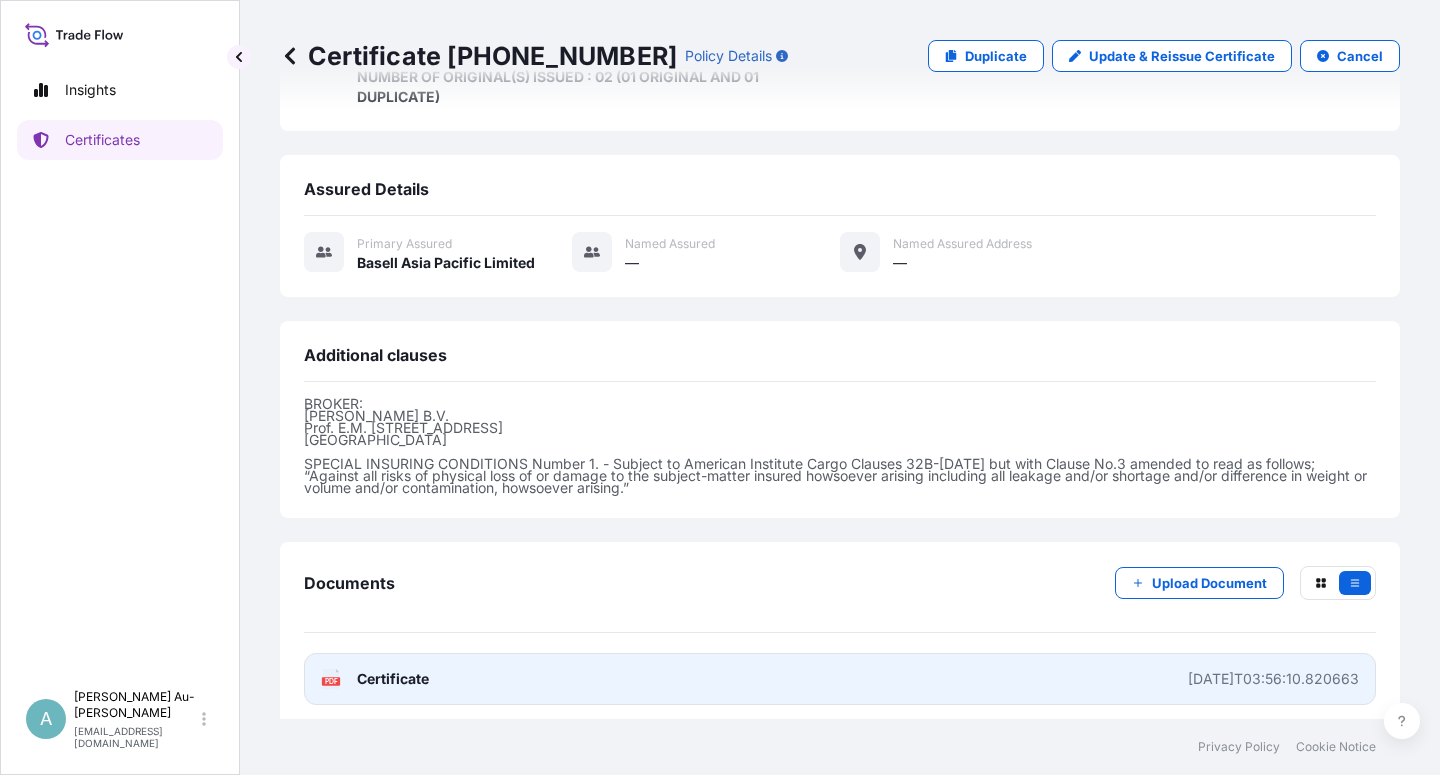 click on "Certificate" at bounding box center [393, 679] 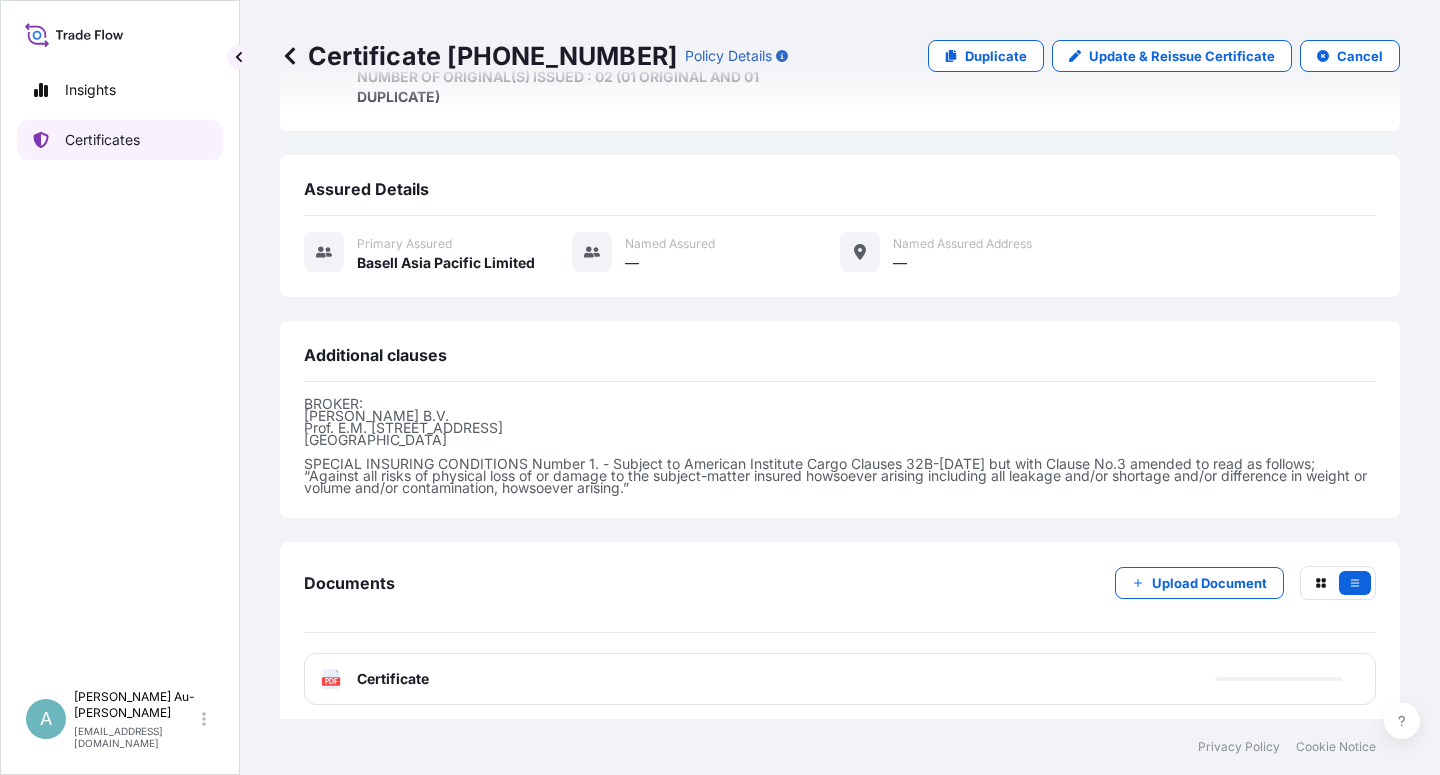 click on "Certificates" at bounding box center (120, 140) 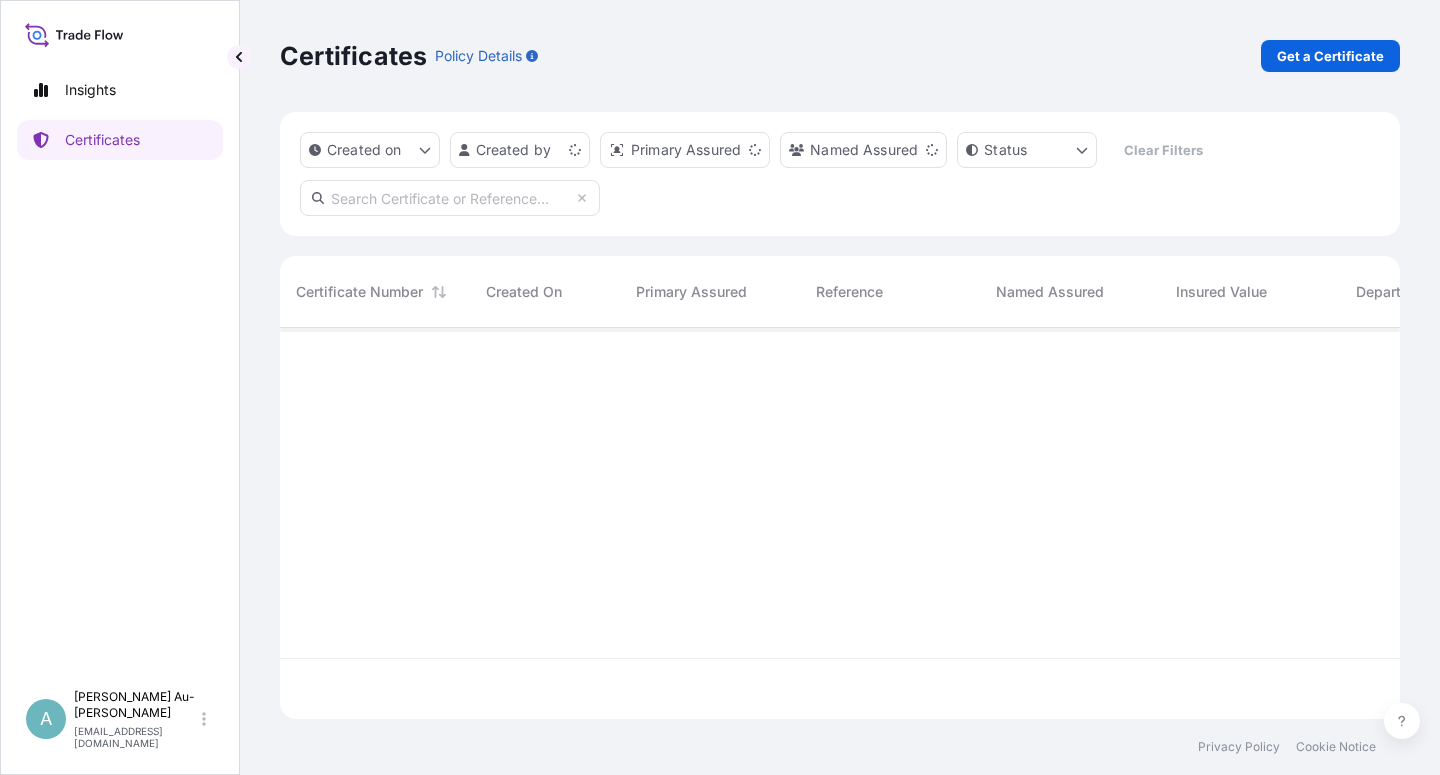 scroll, scrollTop: 18, scrollLeft: 18, axis: both 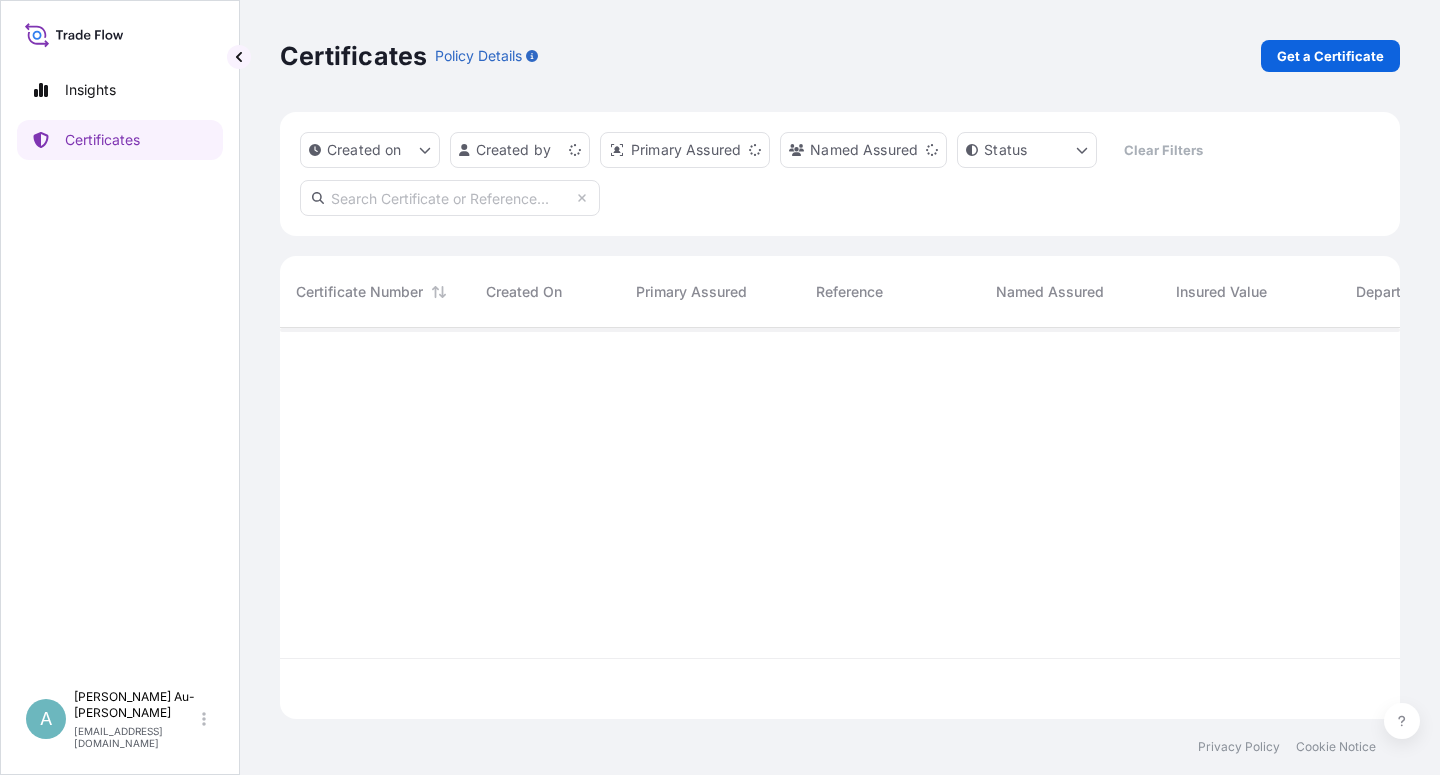 click at bounding box center [450, 198] 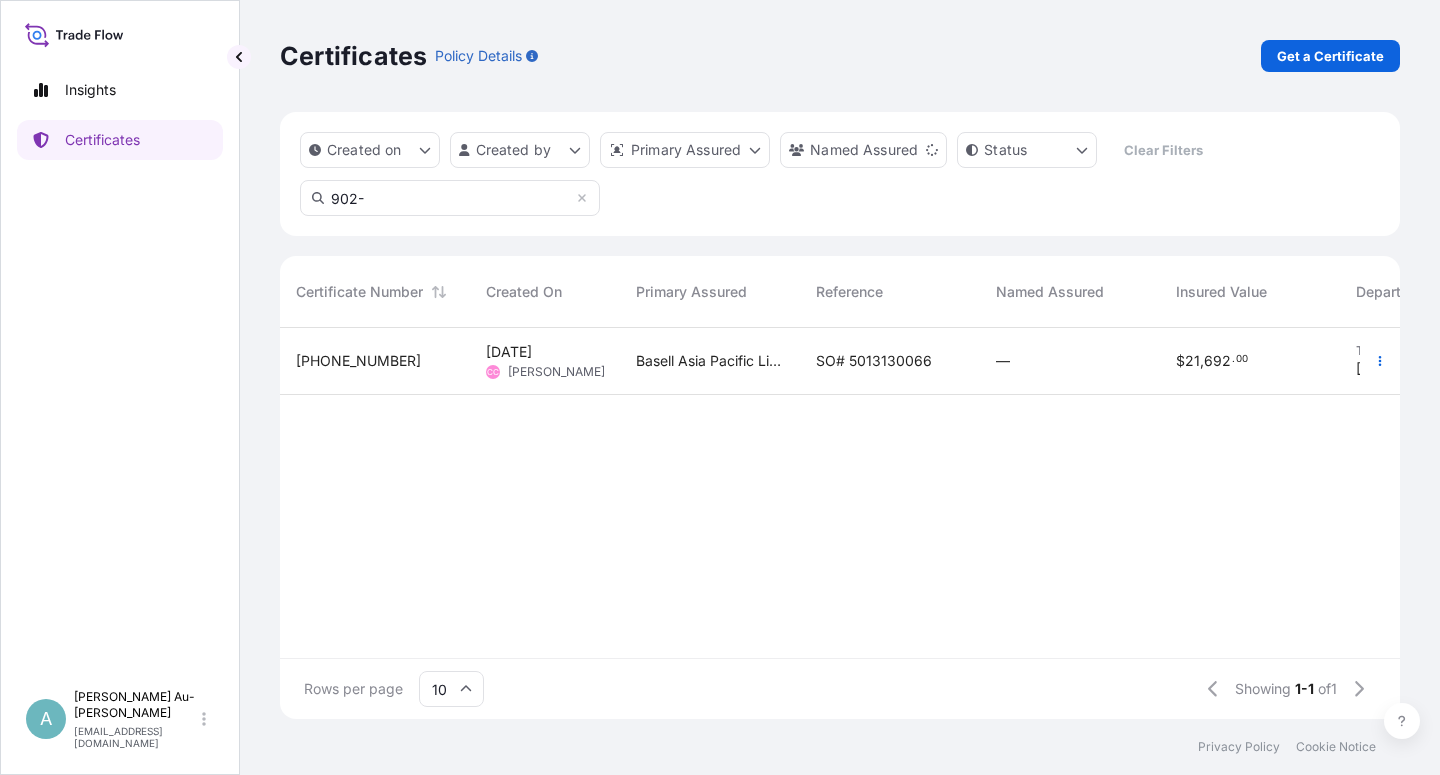 type on "902-" 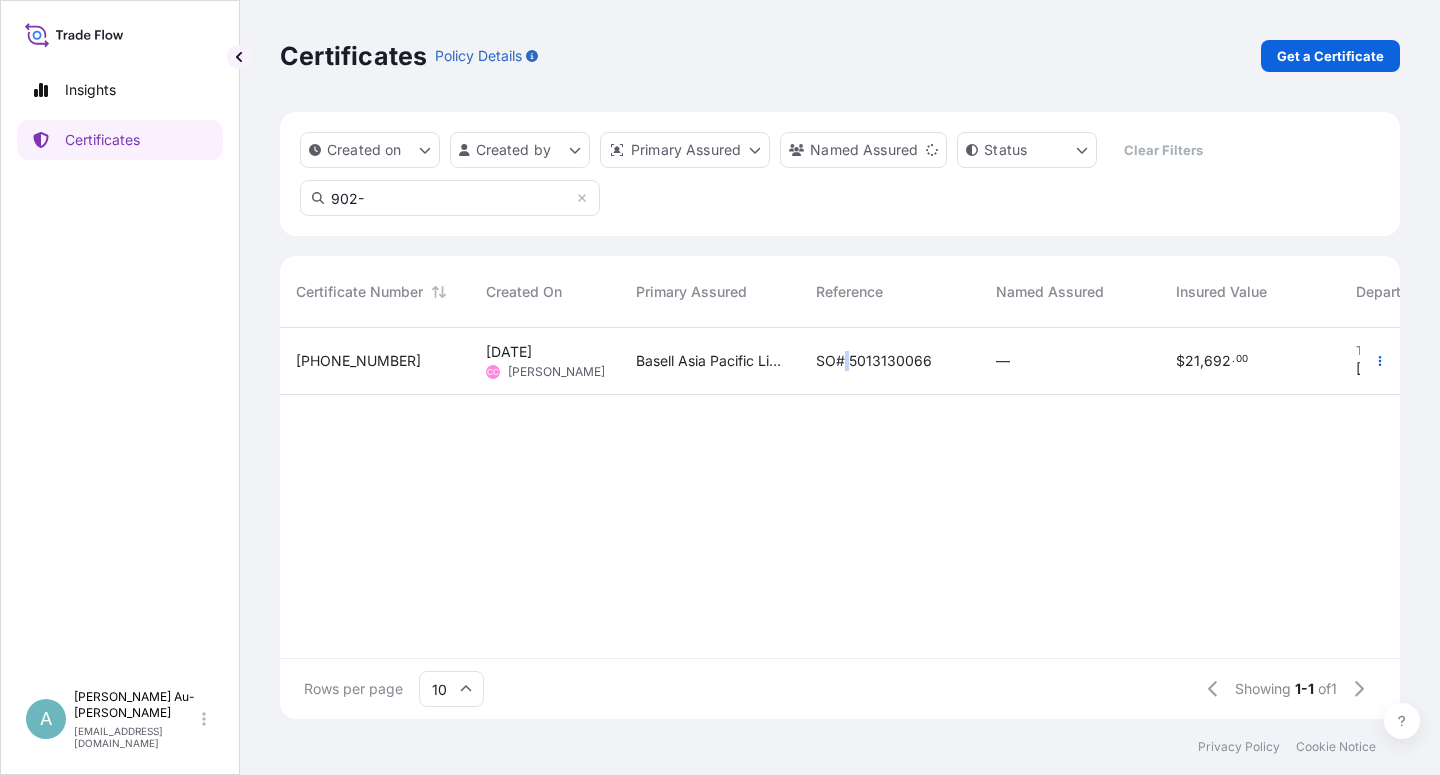 click on "SO# 5013130066" at bounding box center [890, 361] 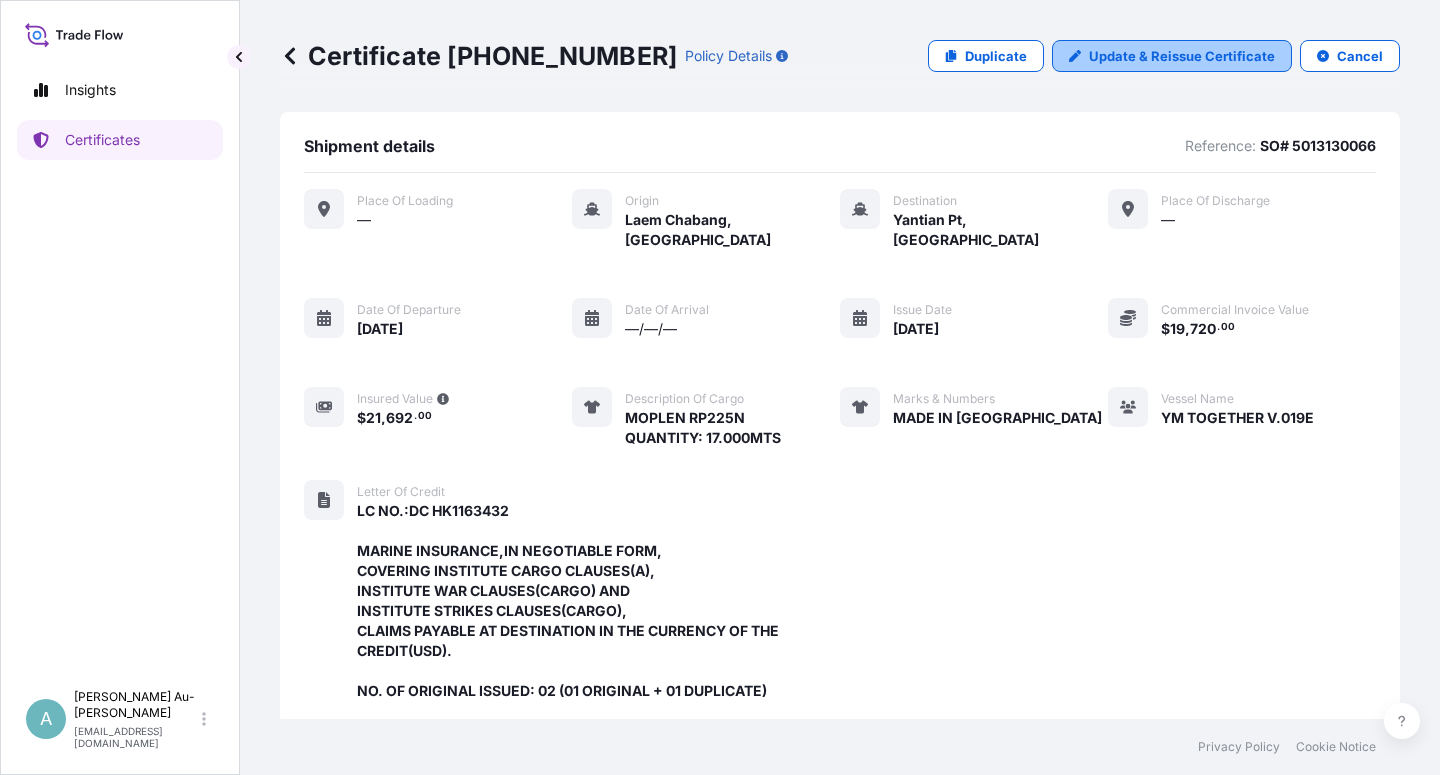 click on "Update & Reissue Certificate" at bounding box center [1182, 56] 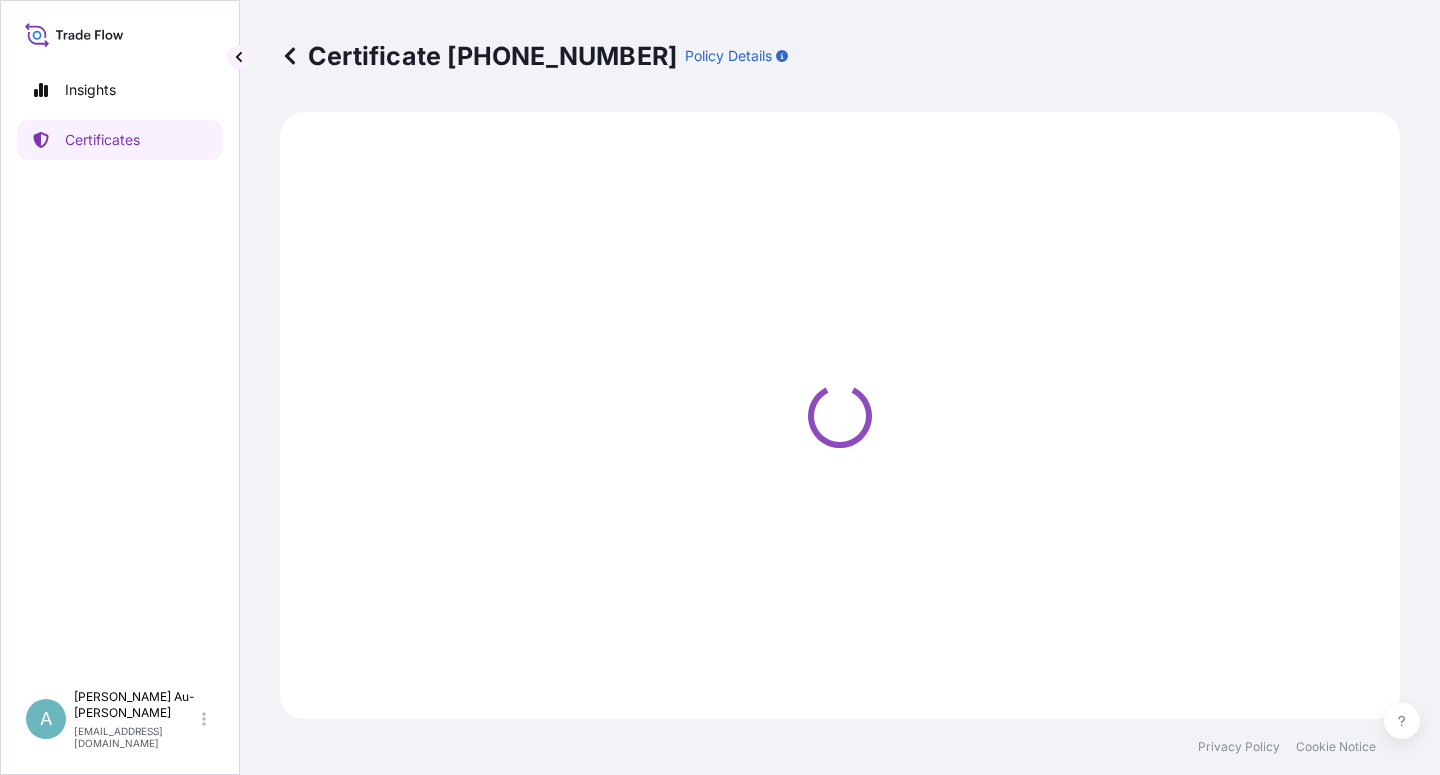 select on "Sea" 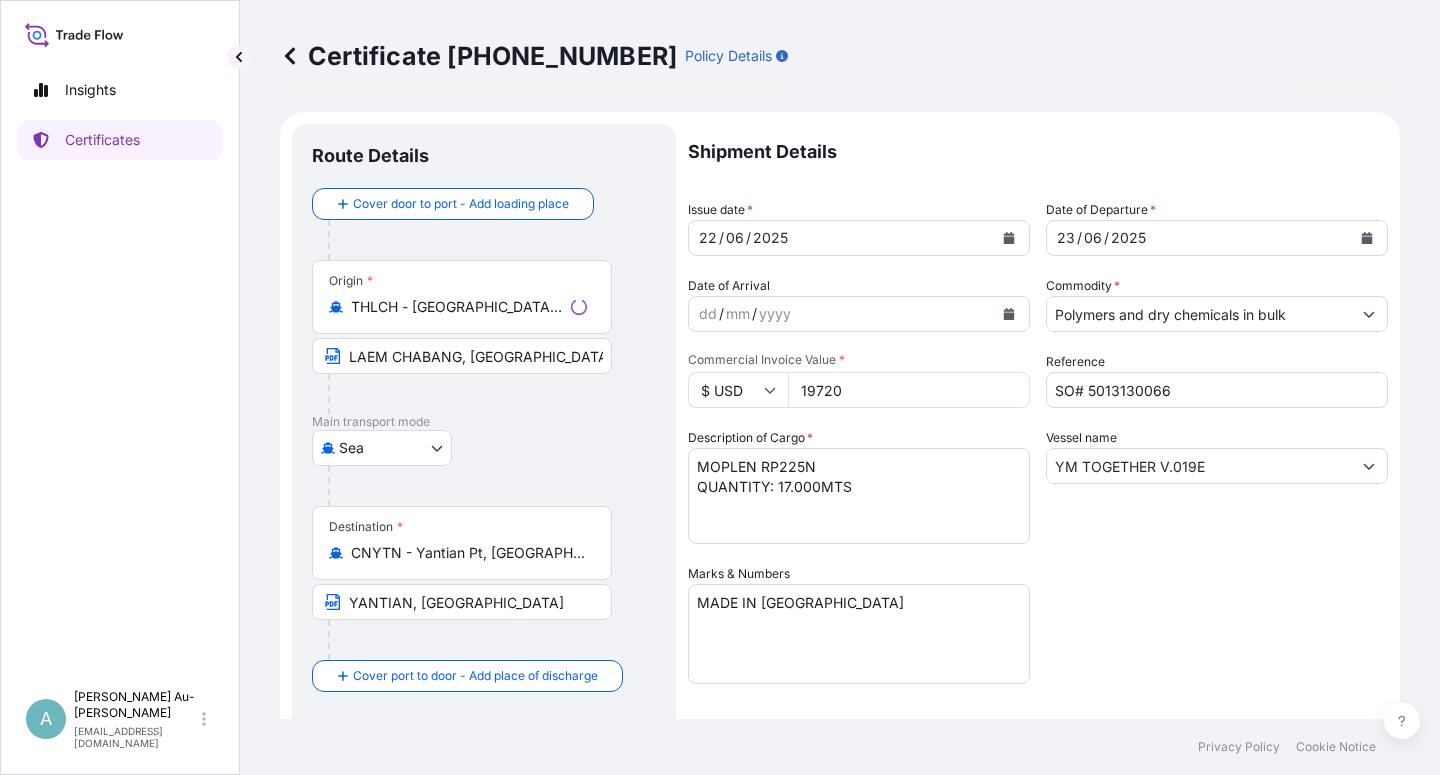 click 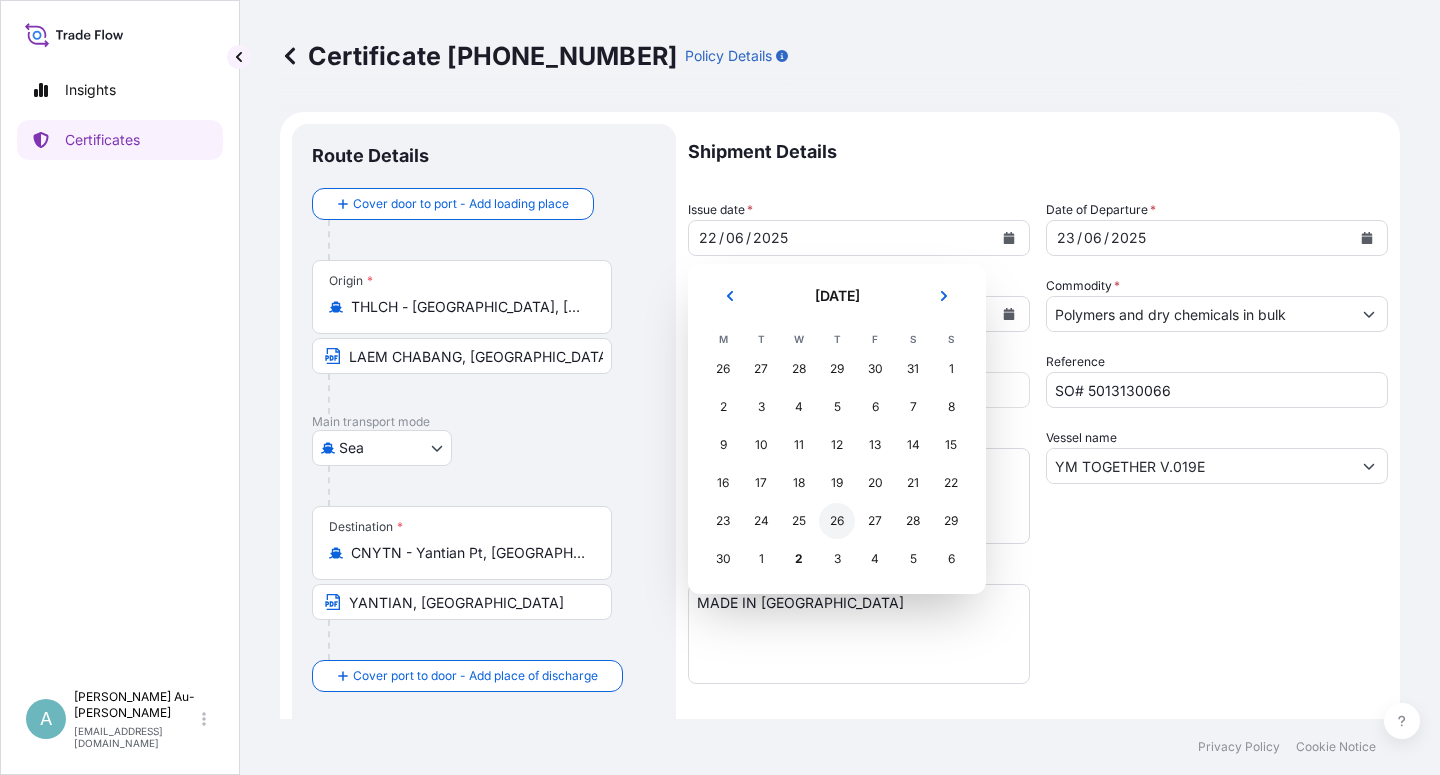 click on "26" at bounding box center [837, 521] 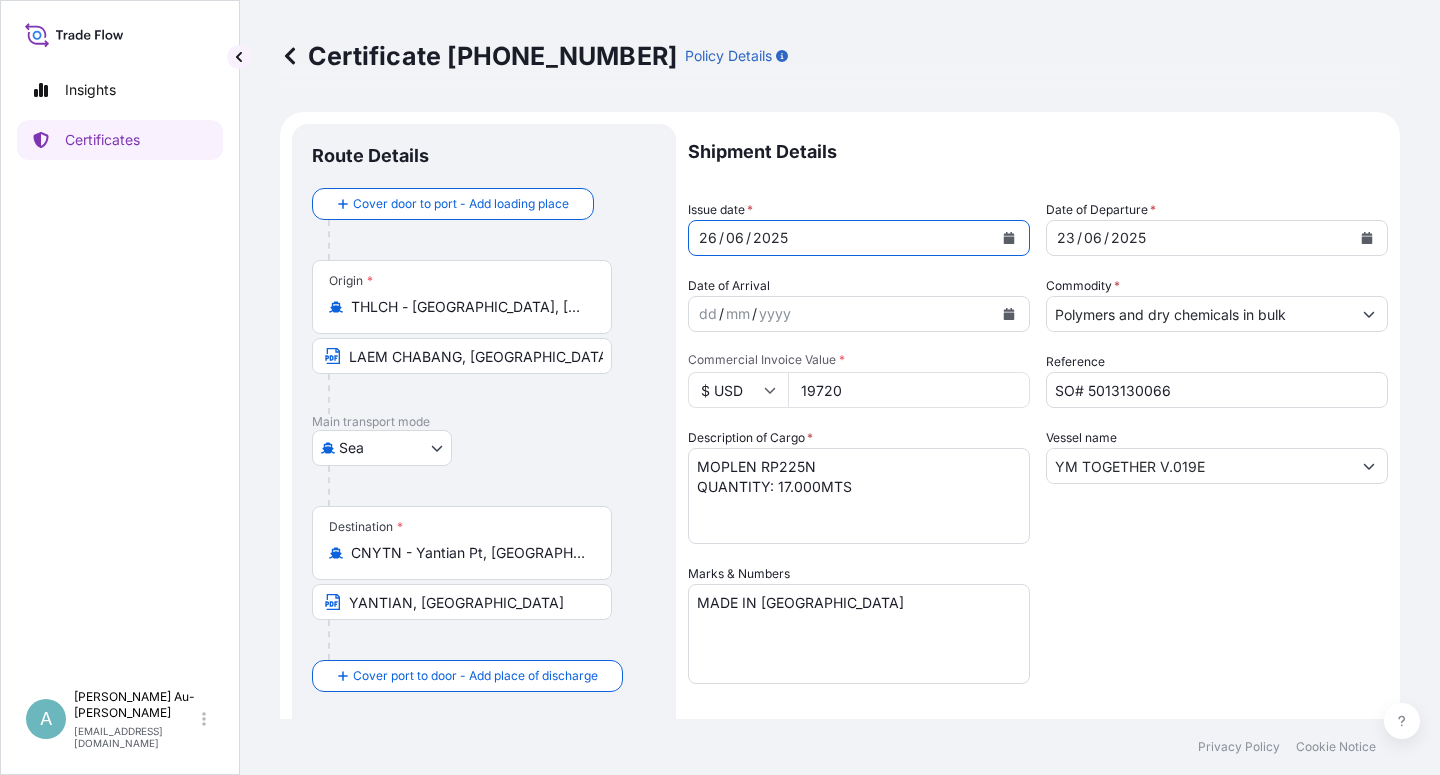 click 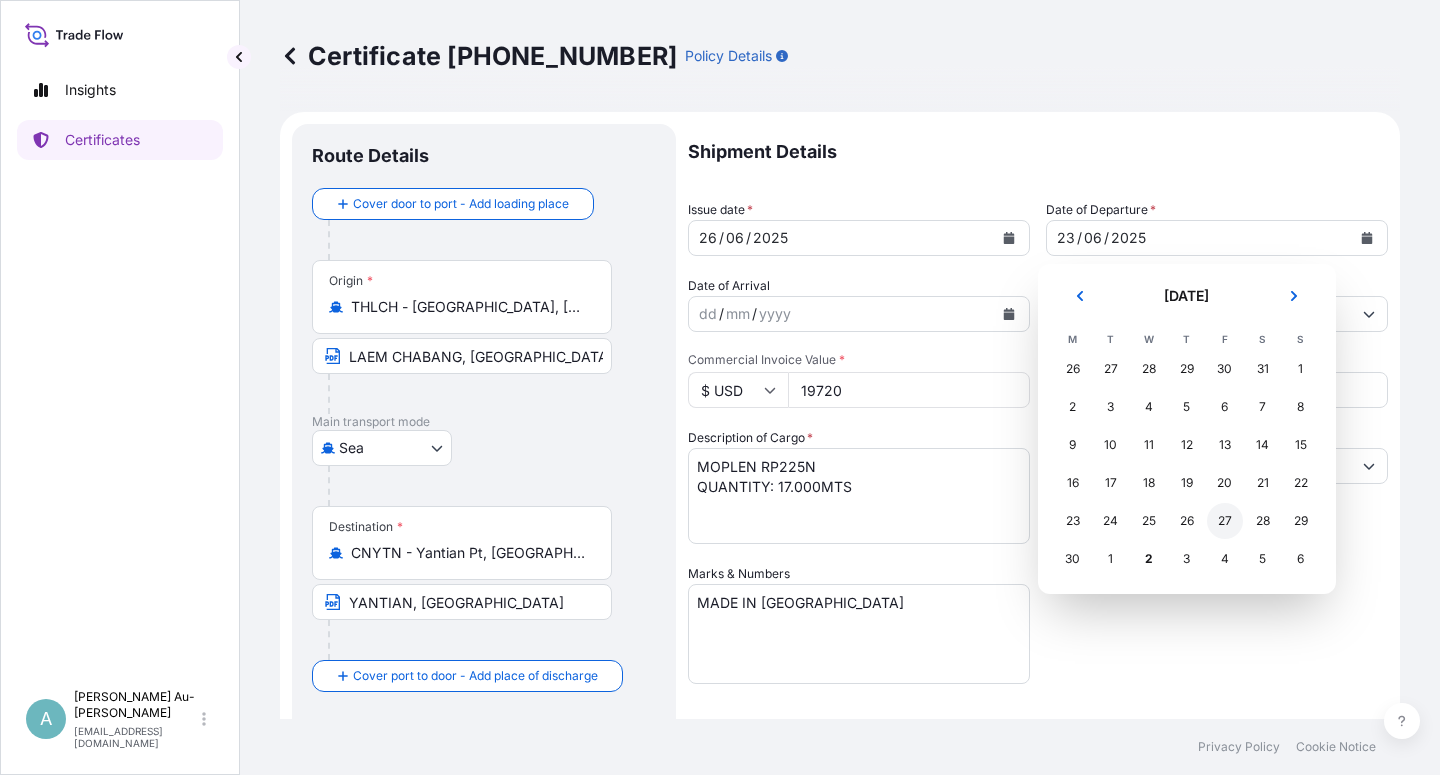 click on "27" at bounding box center (1225, 521) 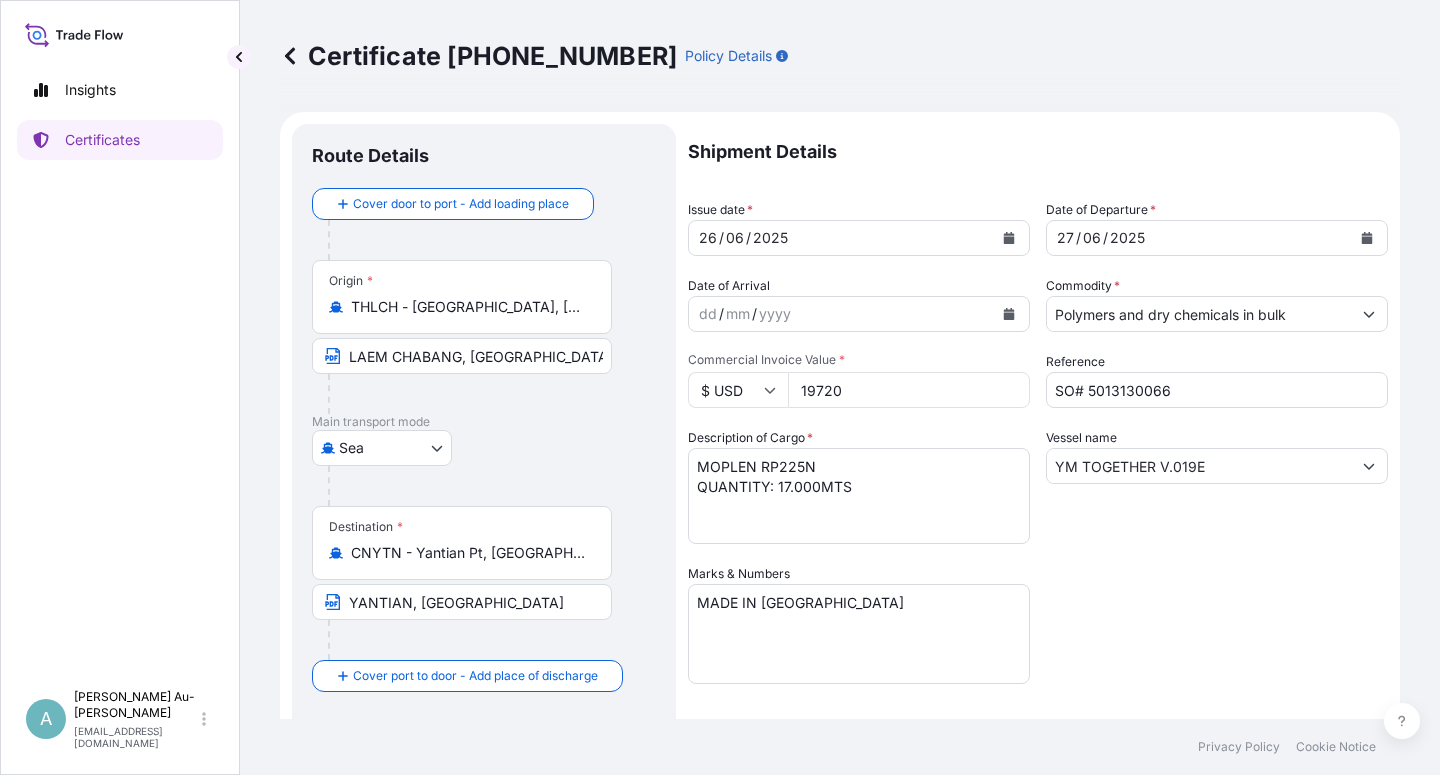 drag, startPoint x: 1158, startPoint y: 622, endPoint x: 1170, endPoint y: 620, distance: 12.165525 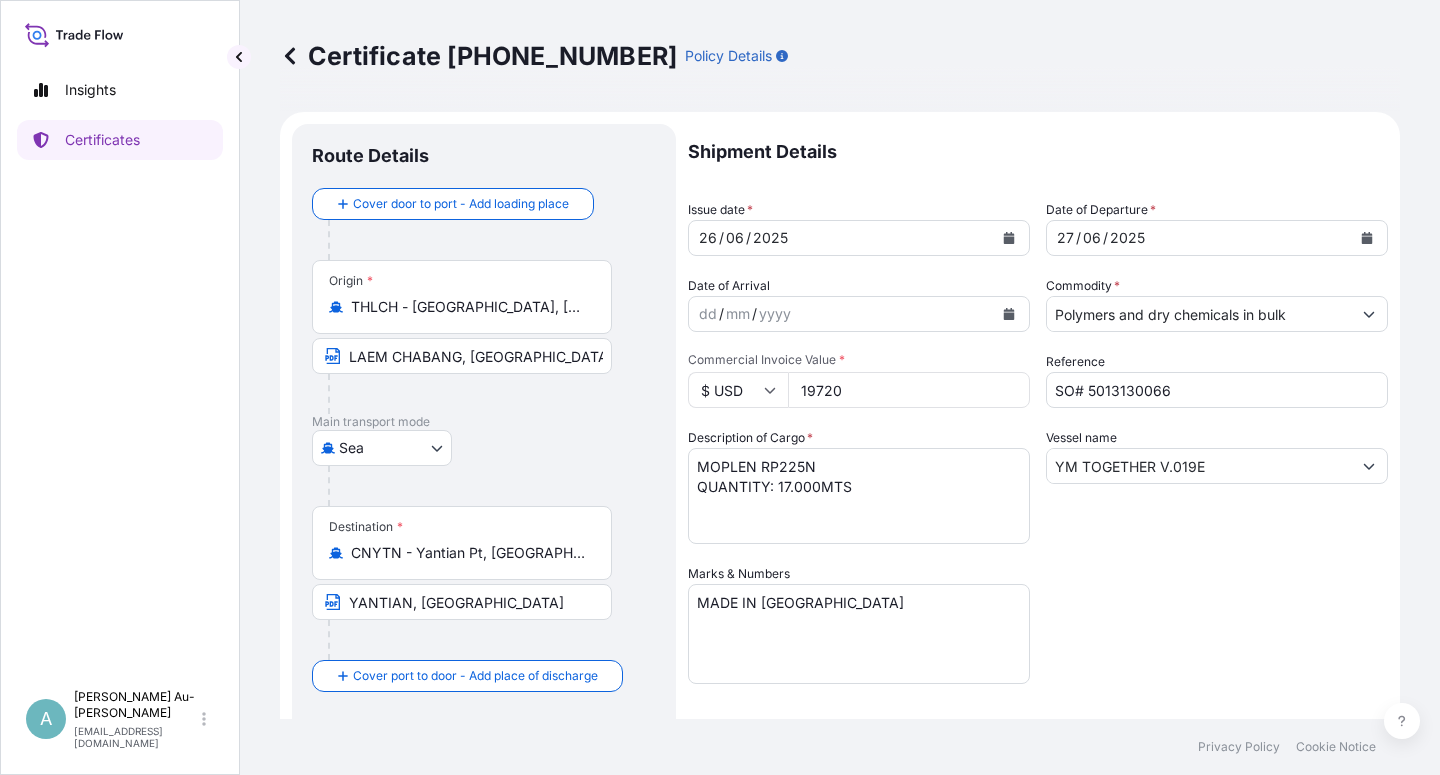 scroll, scrollTop: 490, scrollLeft: 0, axis: vertical 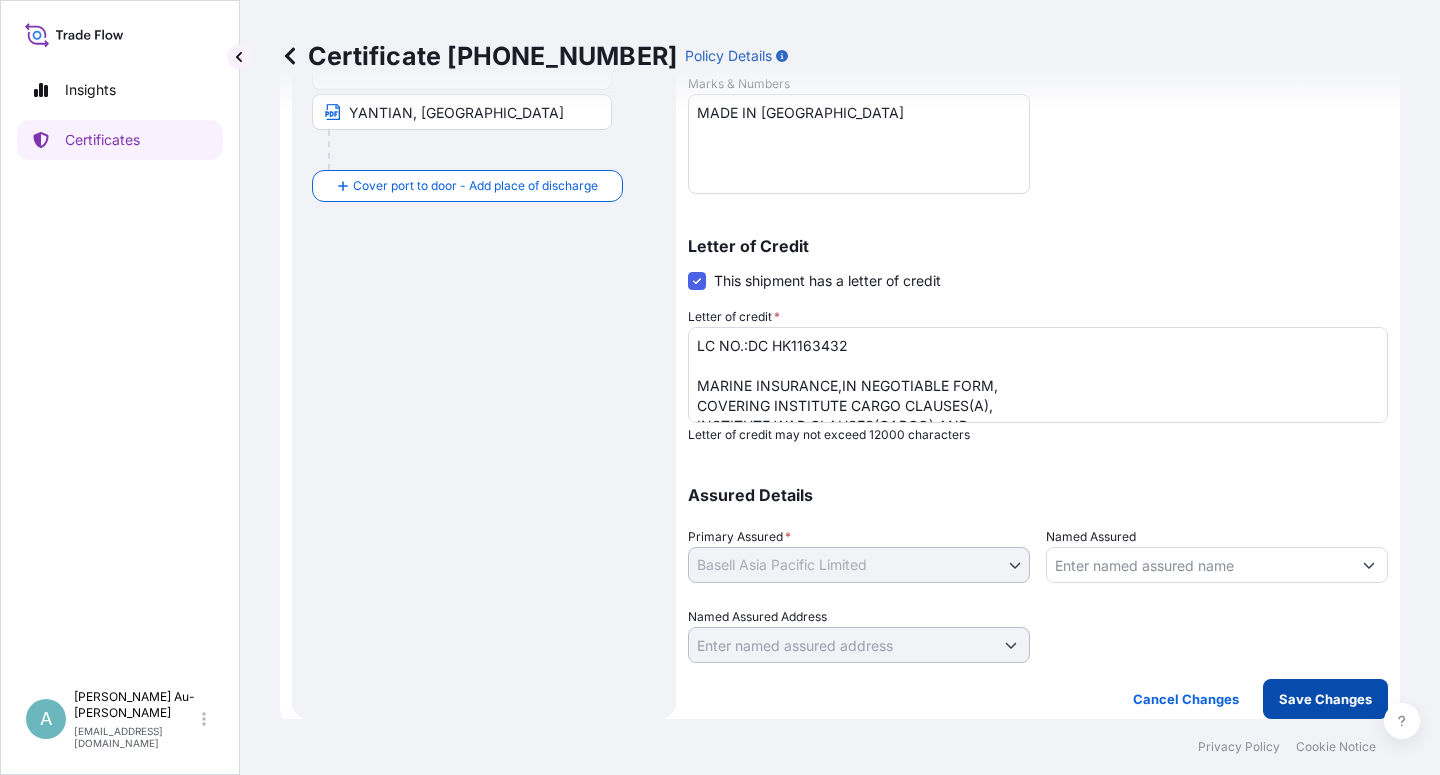 click on "Save Changes" at bounding box center (1325, 699) 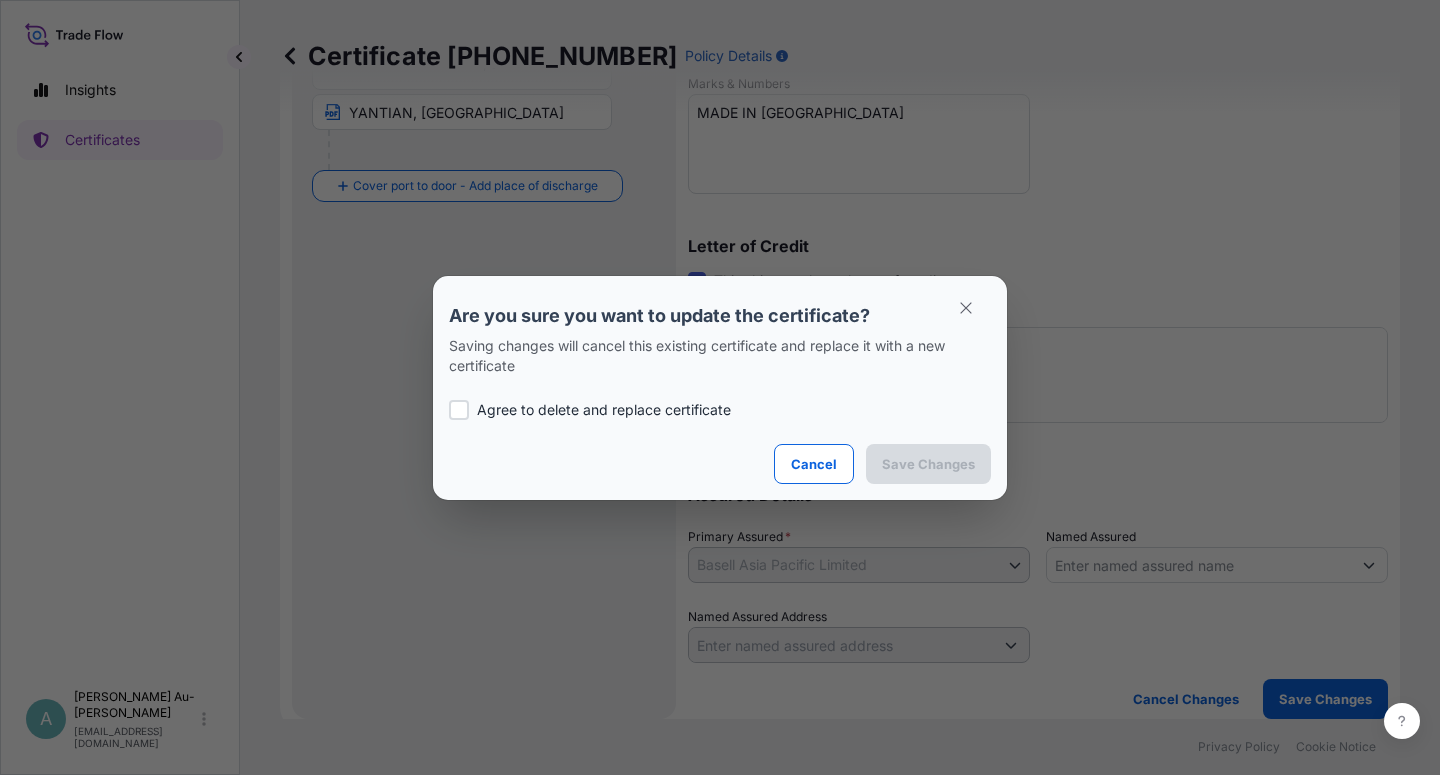 click on "Agree to delete and replace certificate" at bounding box center [604, 410] 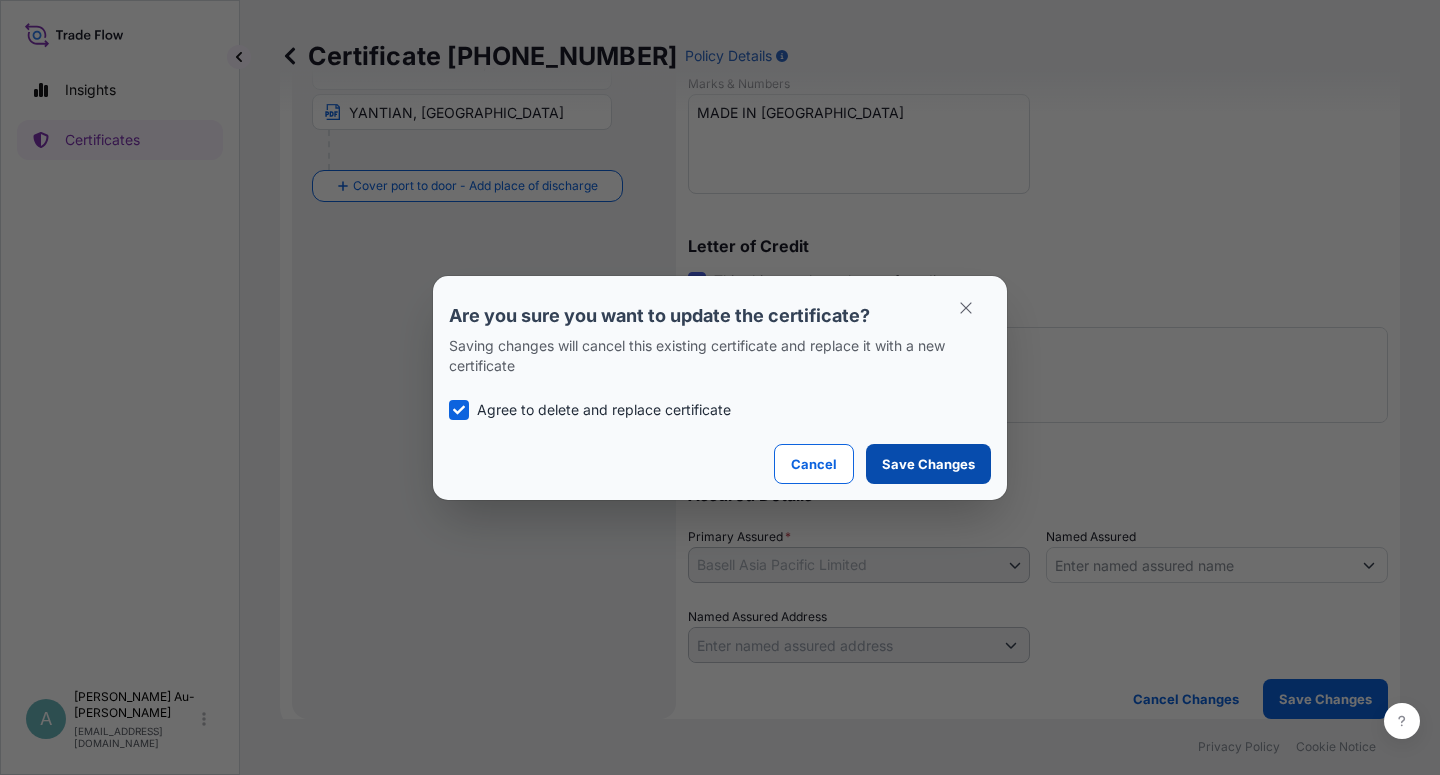 click on "Save Changes" at bounding box center (928, 464) 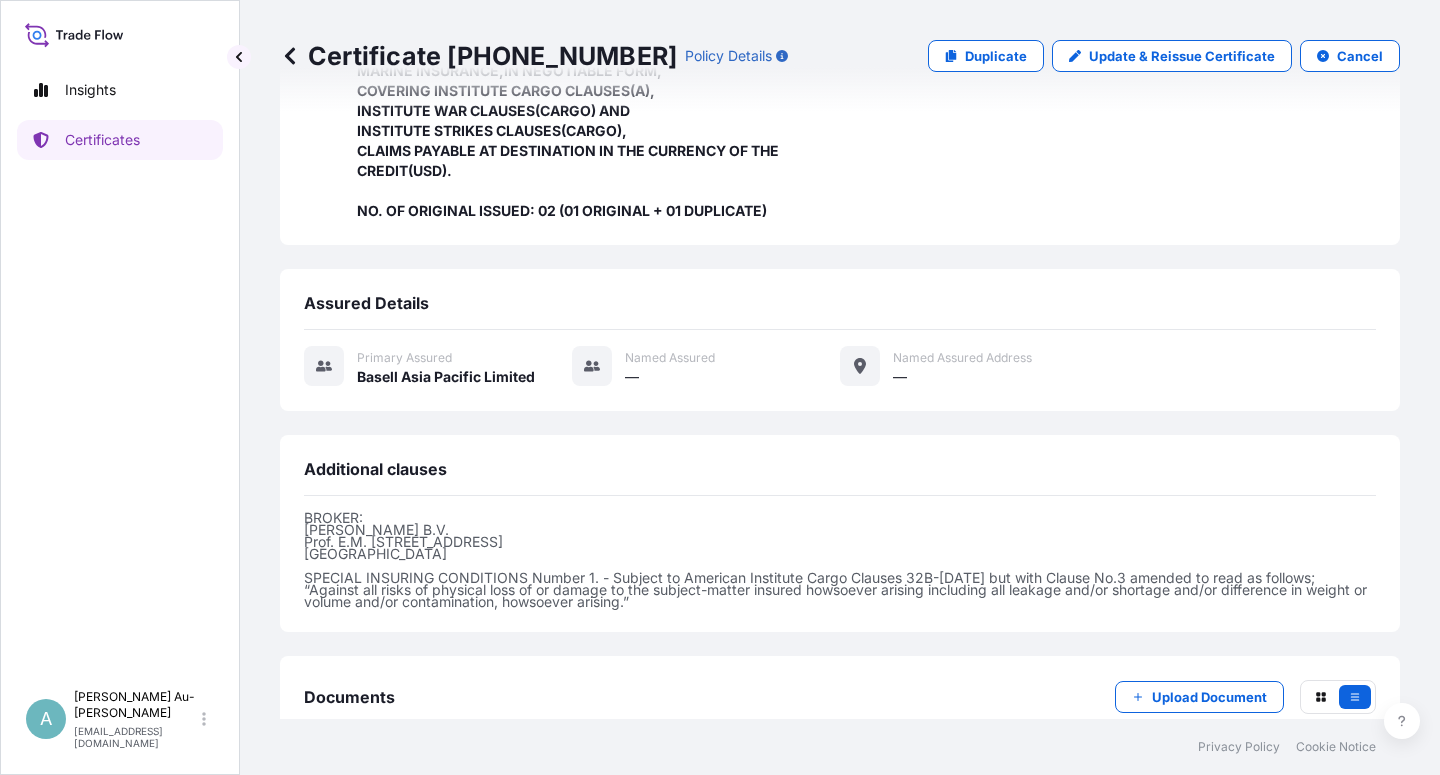 scroll, scrollTop: 594, scrollLeft: 0, axis: vertical 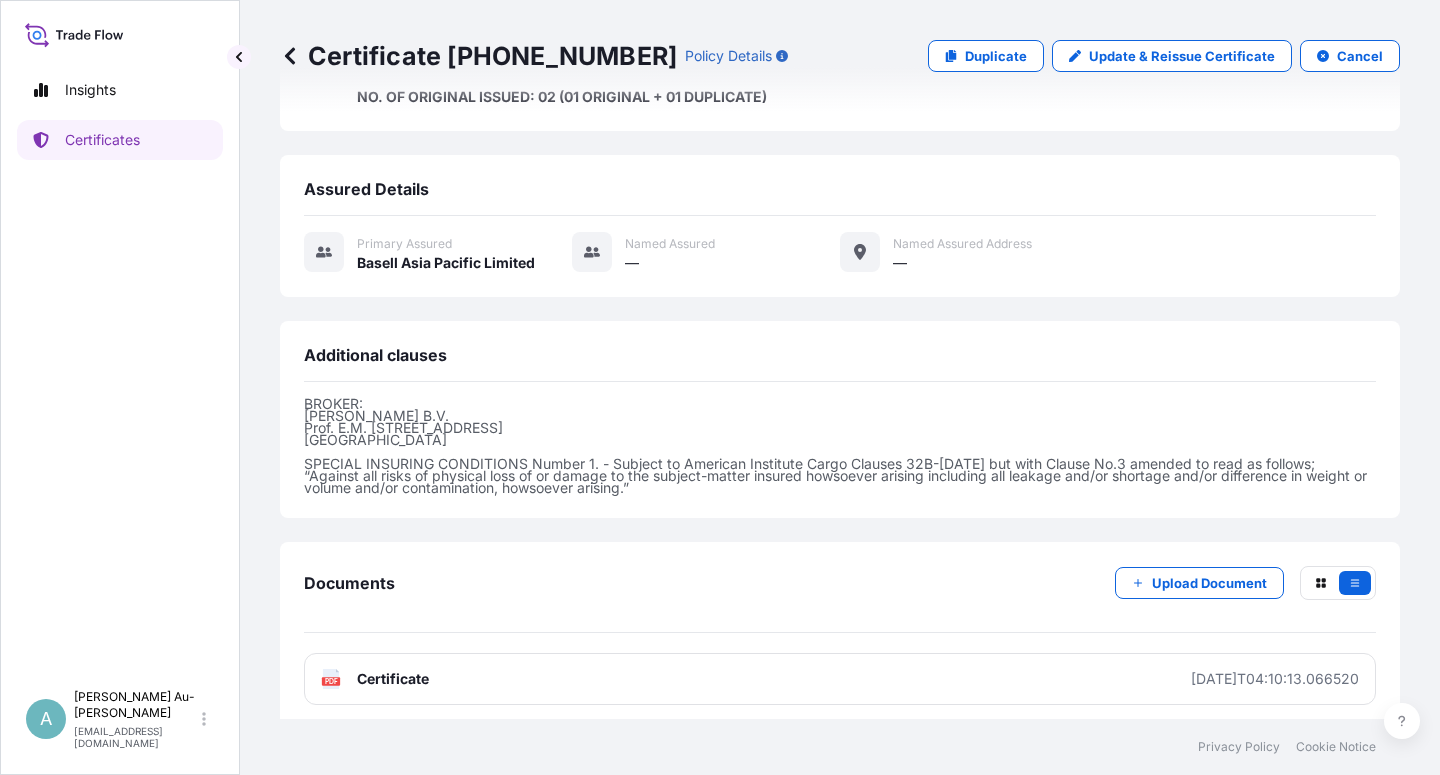 click on "Certificate" at bounding box center [393, 679] 